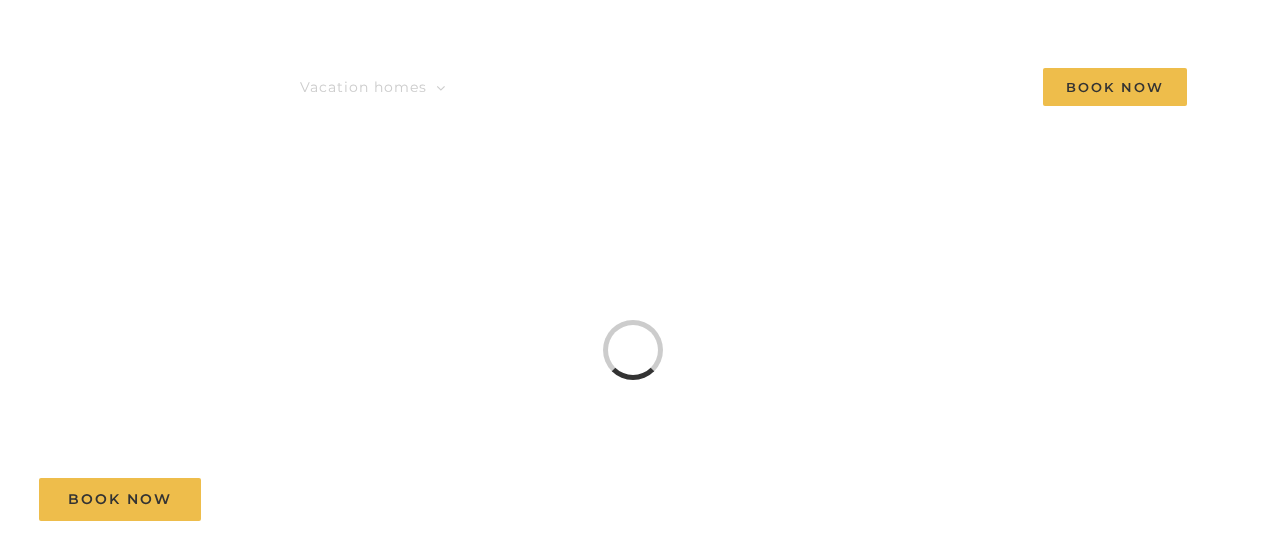 scroll, scrollTop: 0, scrollLeft: 0, axis: both 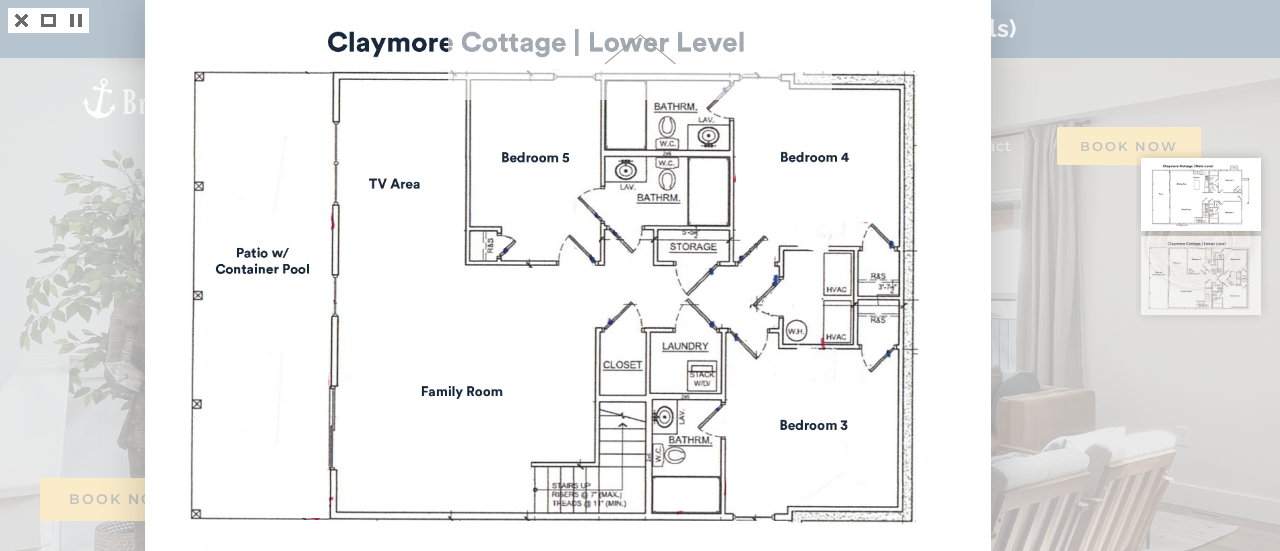 click at bounding box center (640, 275) 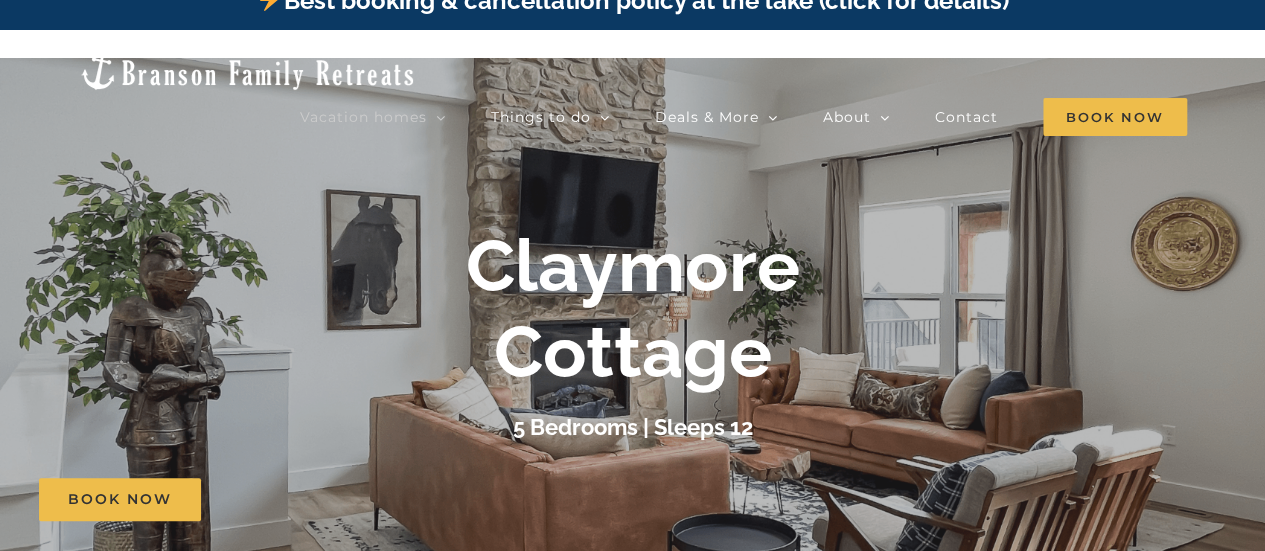 scroll, scrollTop: 0, scrollLeft: 0, axis: both 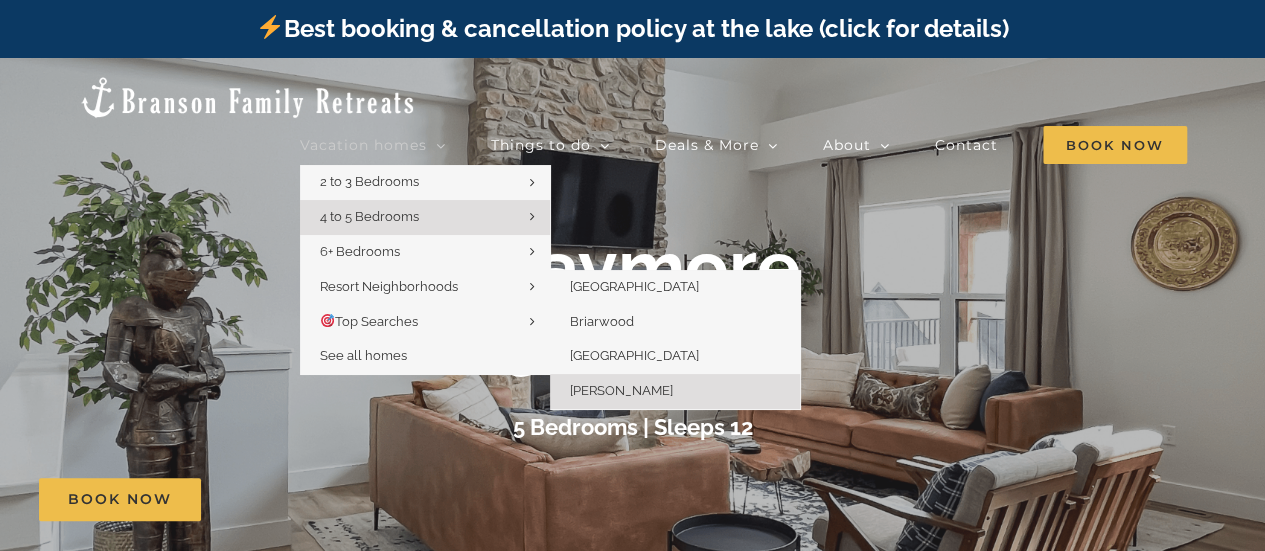 click on "[PERSON_NAME]" at bounding box center [621, 390] 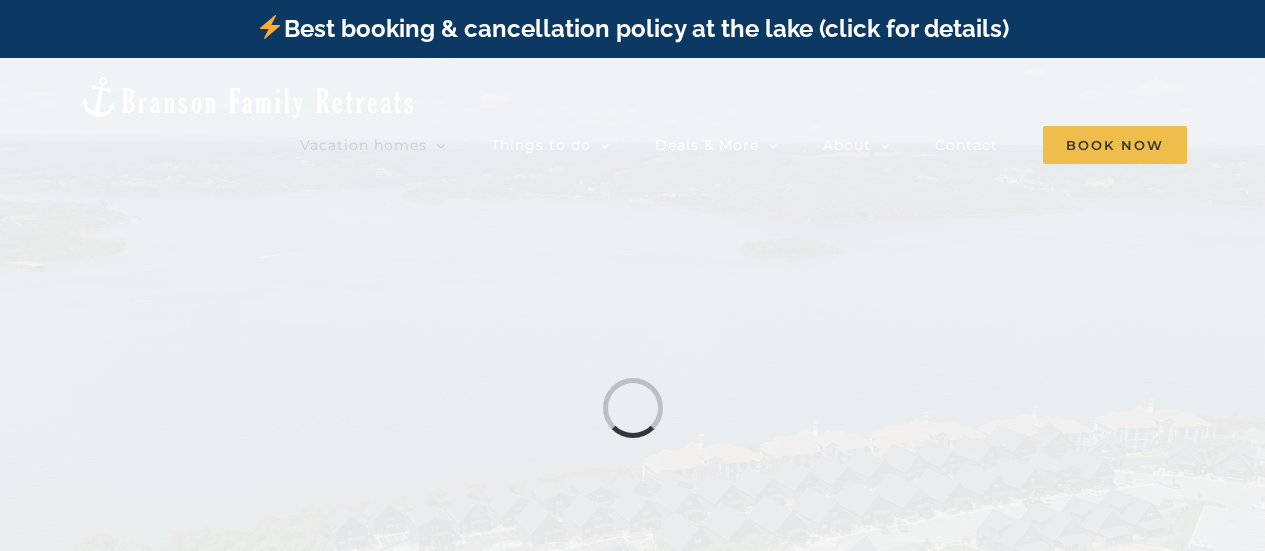 scroll, scrollTop: 0, scrollLeft: 0, axis: both 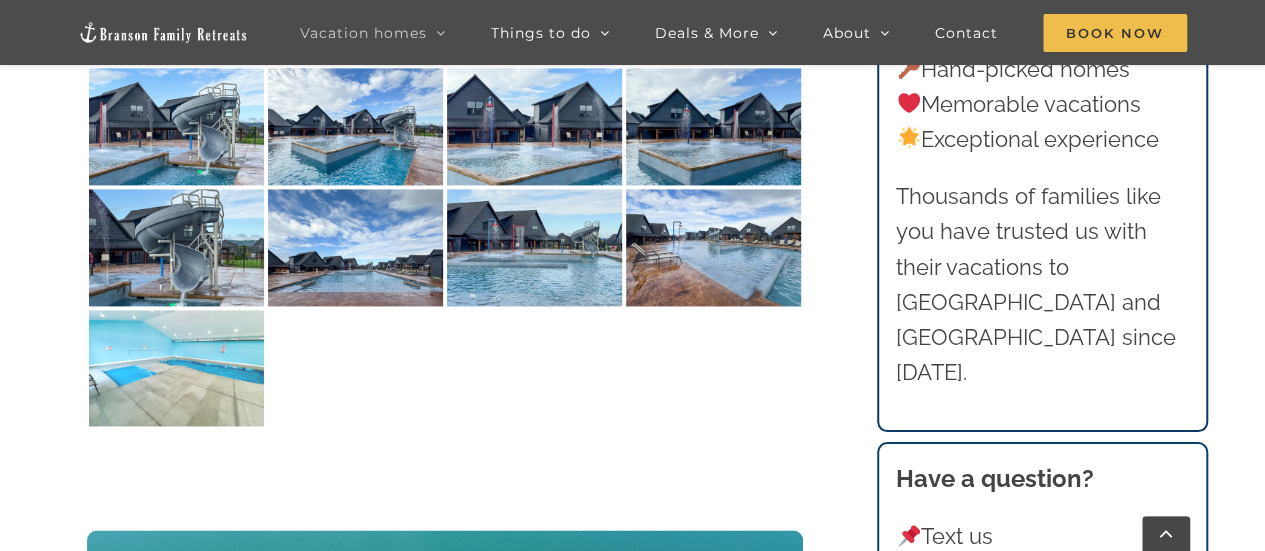 click at bounding box center (176, 368) 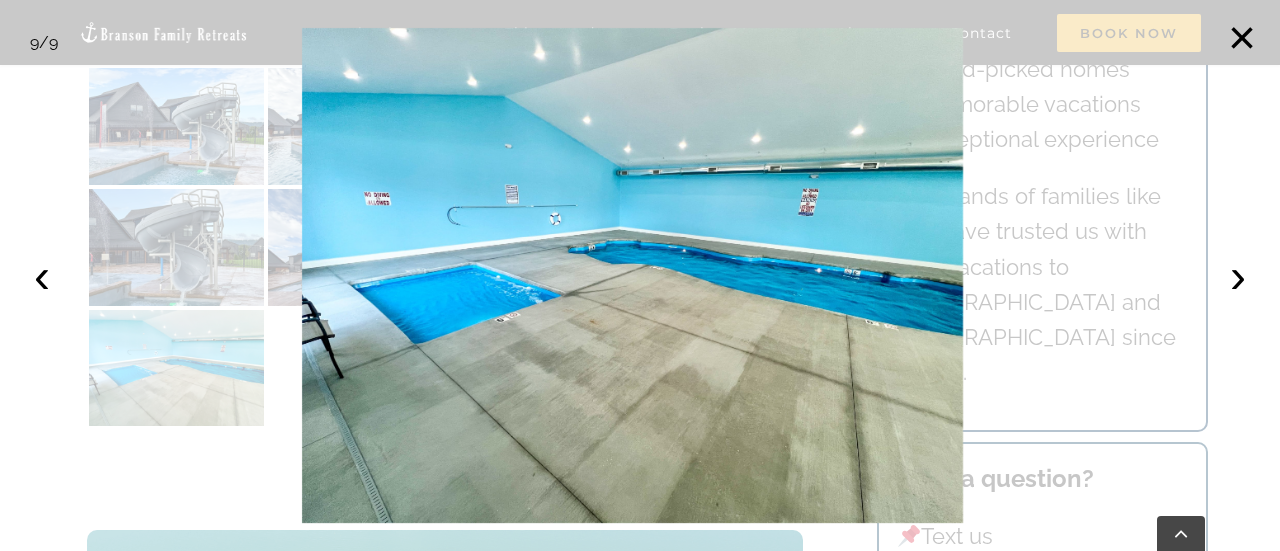 click at bounding box center [640, 275] 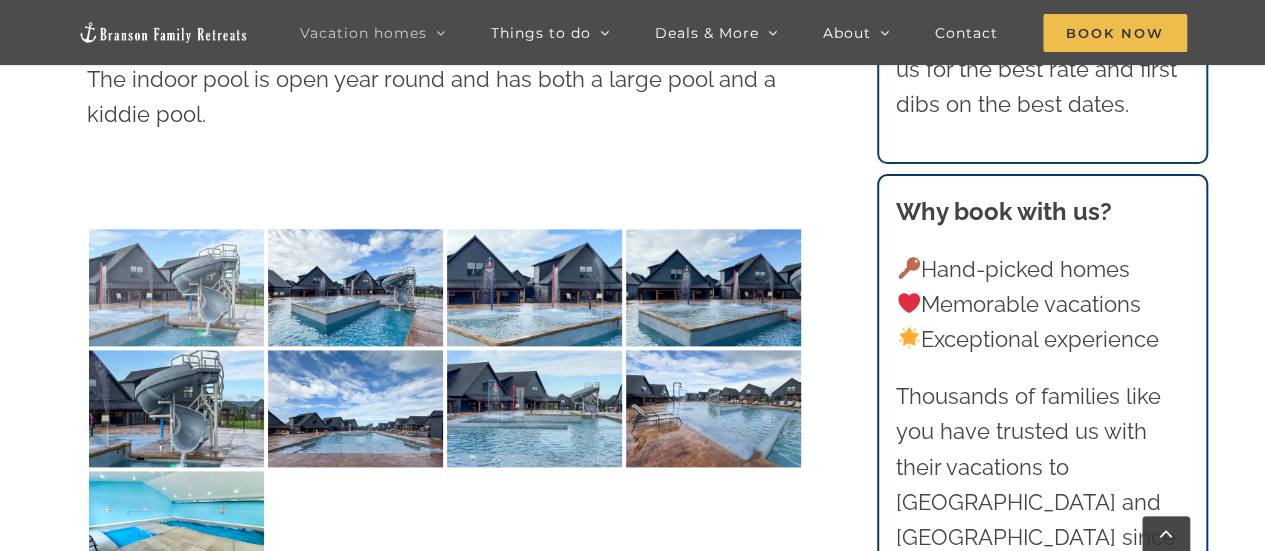 scroll, scrollTop: 4900, scrollLeft: 0, axis: vertical 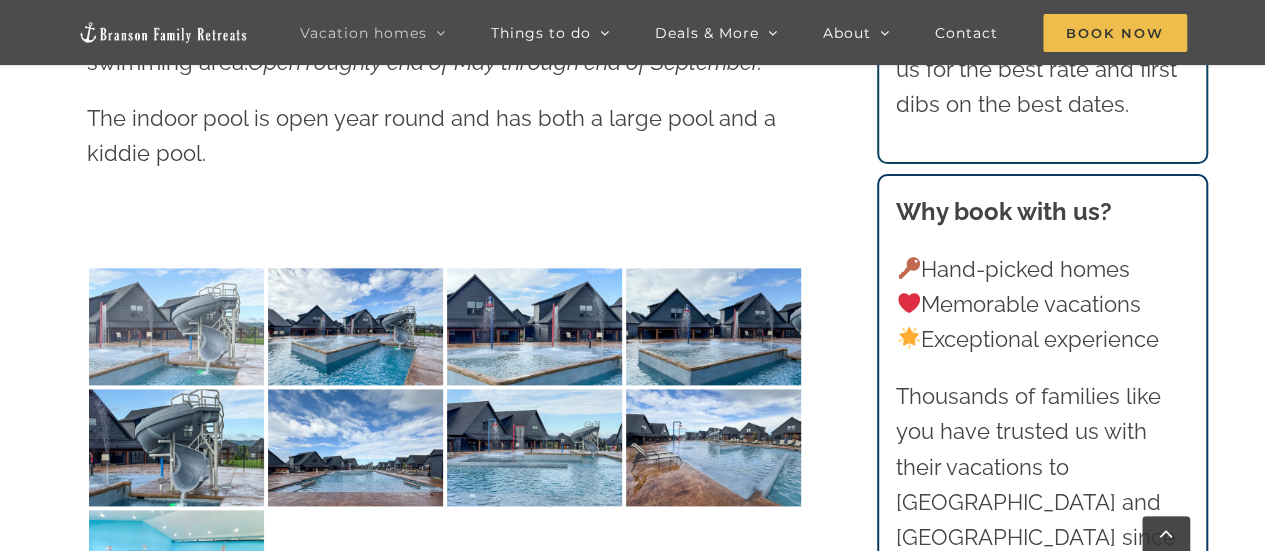 click at bounding box center [176, 326] 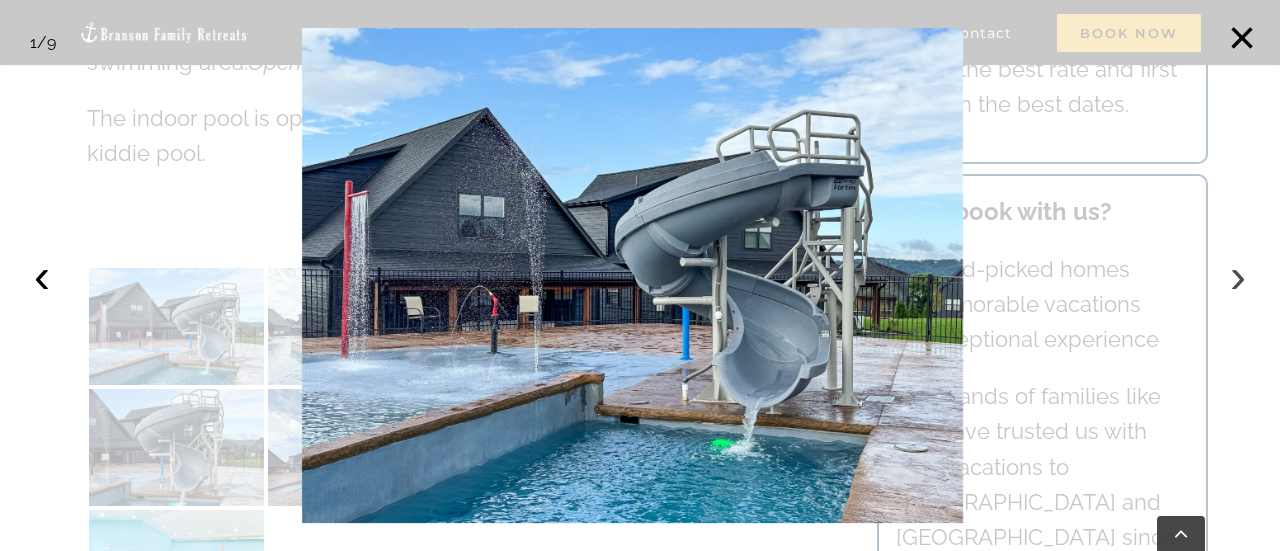 click on "›" at bounding box center [1238, 276] 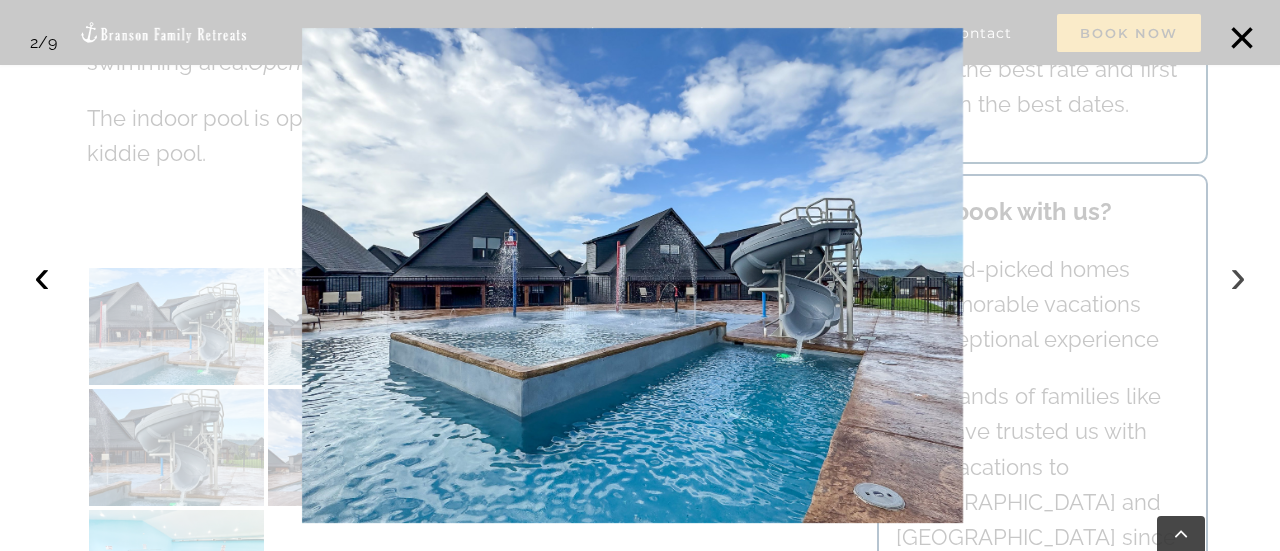 click on "›" at bounding box center [1238, 276] 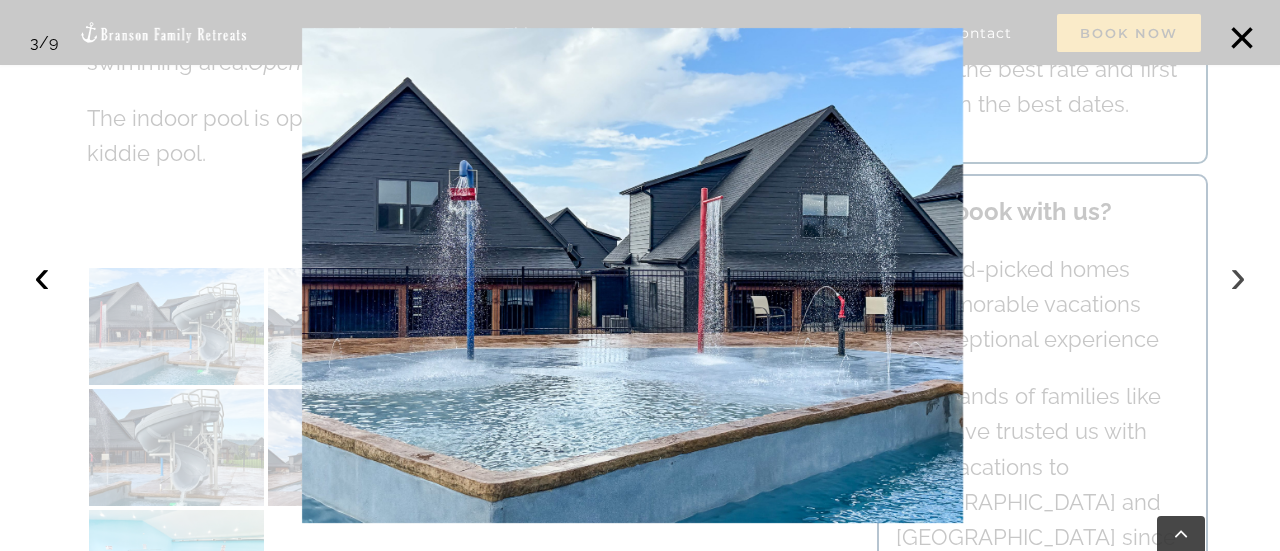 click on "›" at bounding box center (1238, 276) 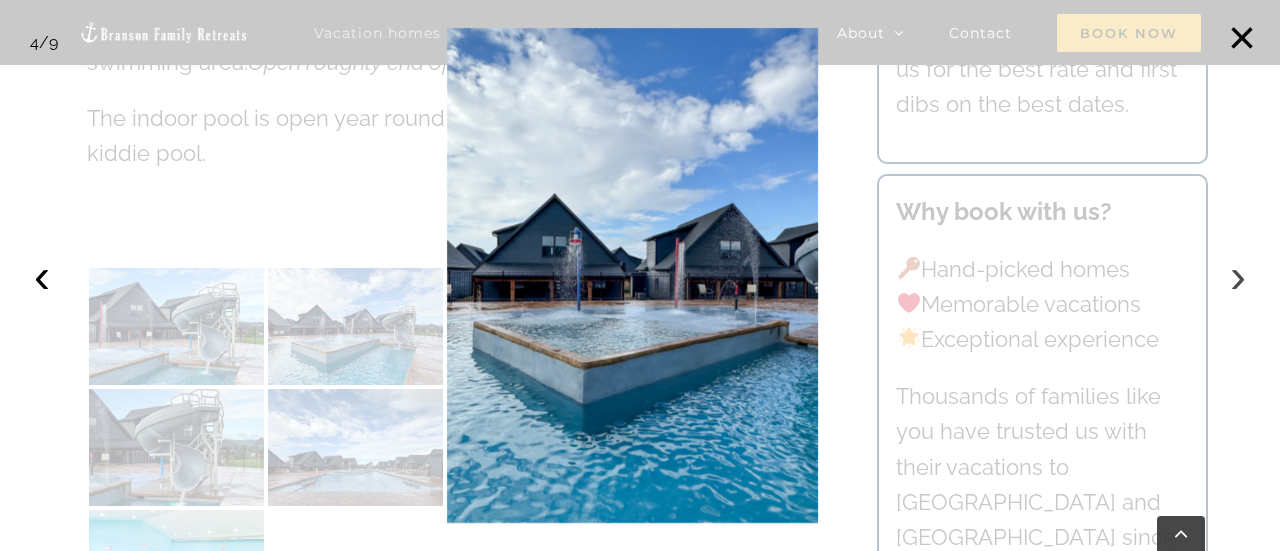 click on "›" at bounding box center (1238, 276) 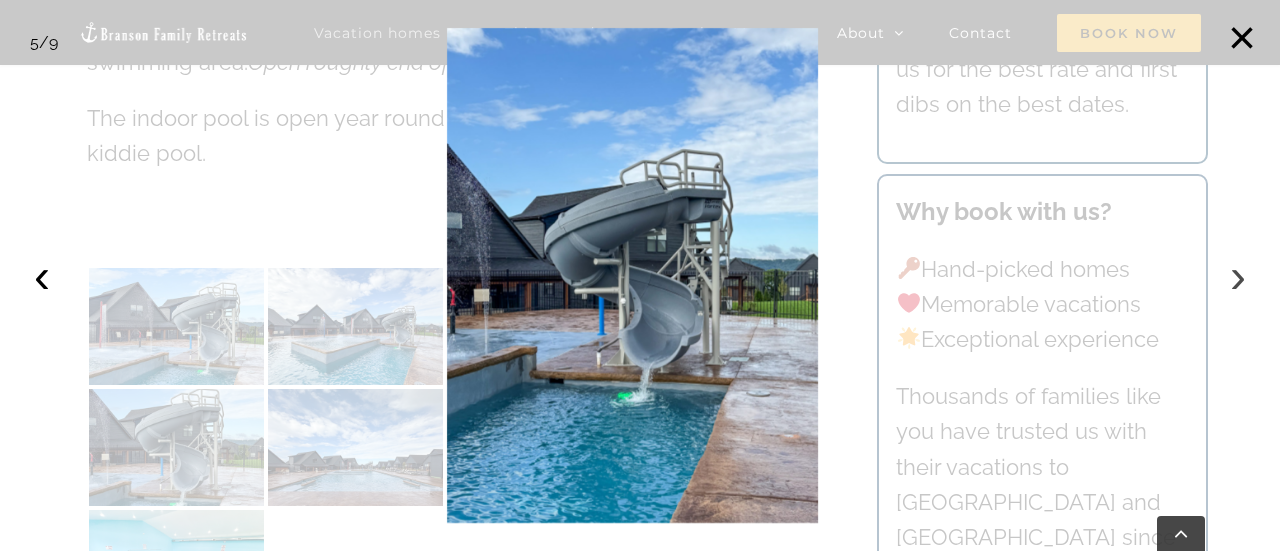 click on "›" at bounding box center (1238, 276) 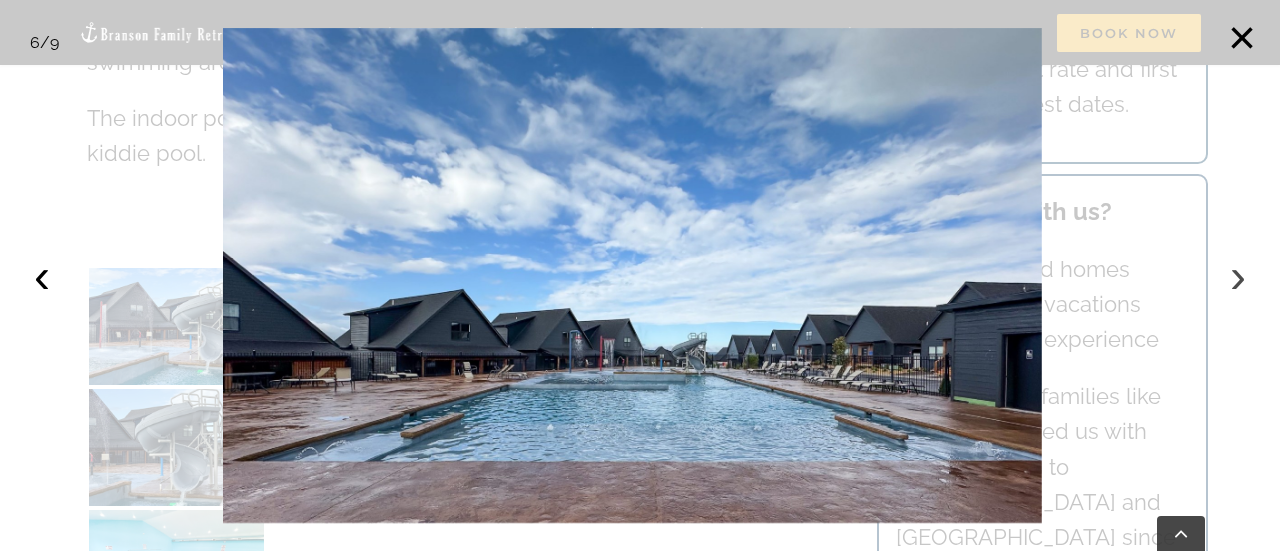 click on "›" at bounding box center (1238, 276) 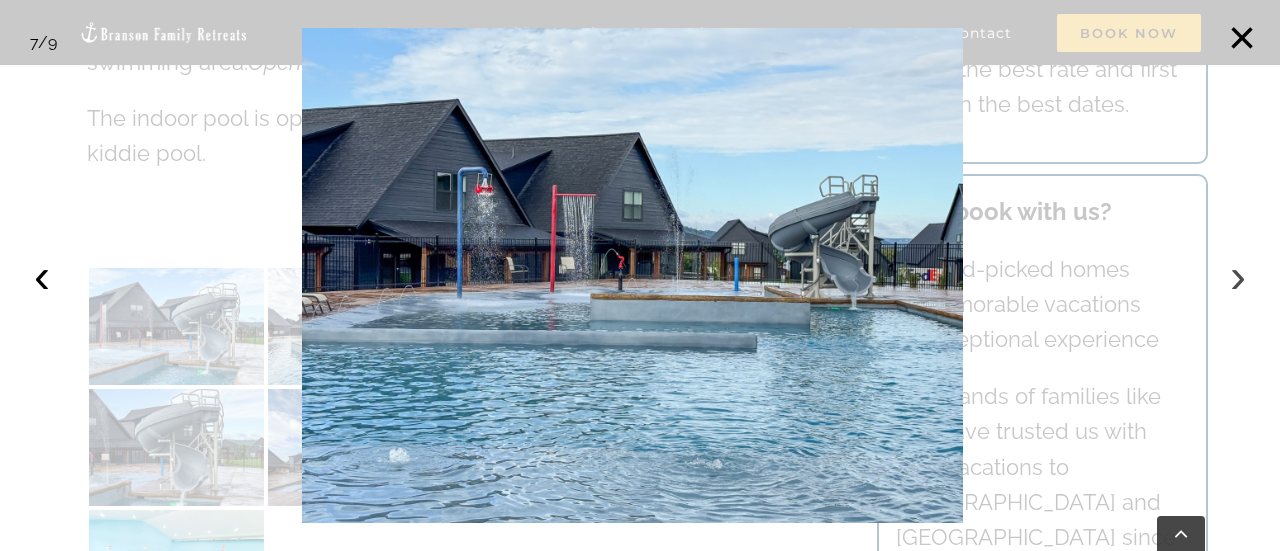 click on "›" at bounding box center [1238, 276] 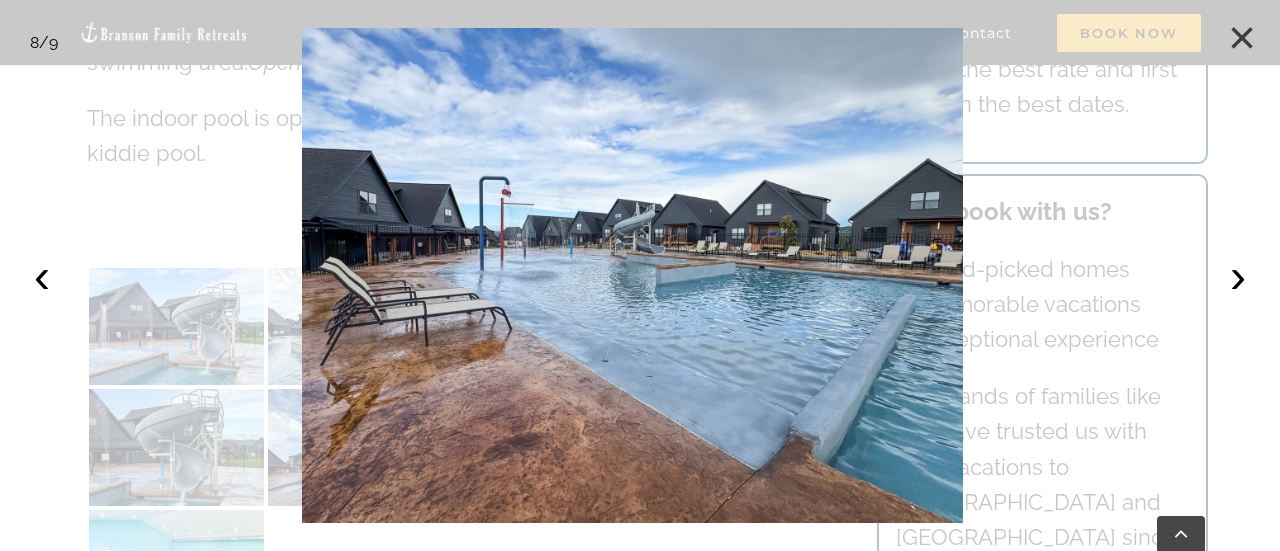 click on "×" at bounding box center [1242, 38] 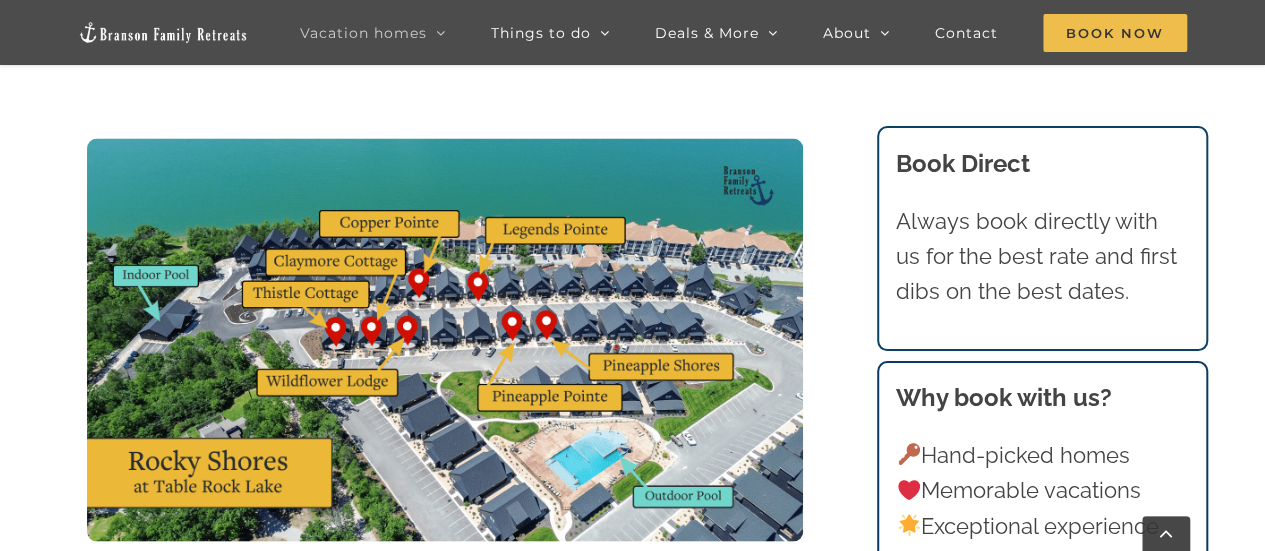 scroll, scrollTop: 5292, scrollLeft: 0, axis: vertical 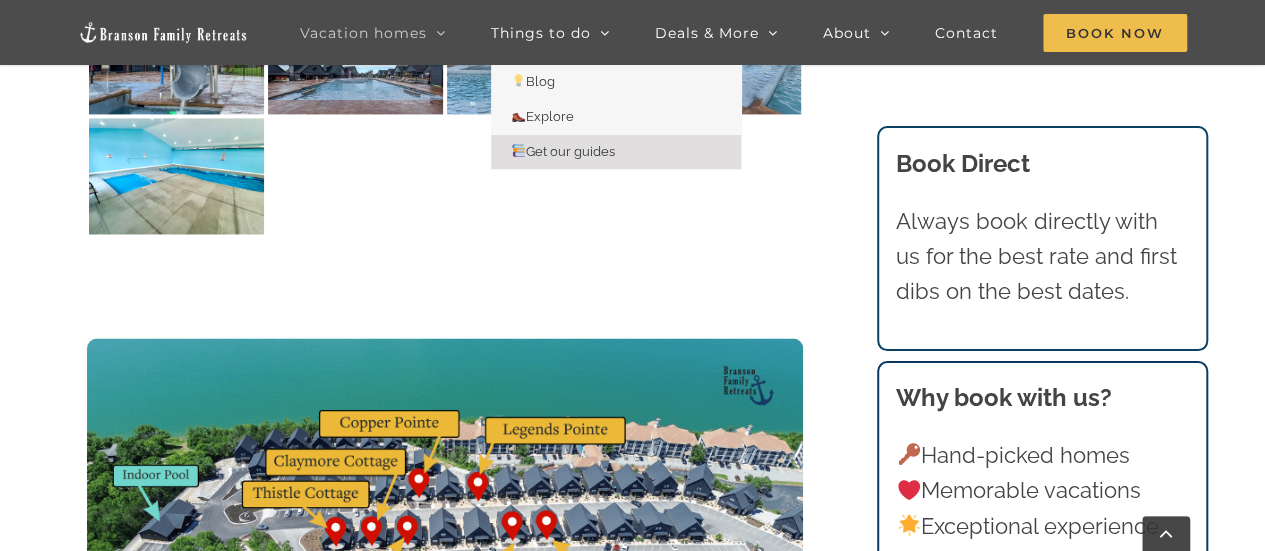 click on "Get our guides" at bounding box center [563, 151] 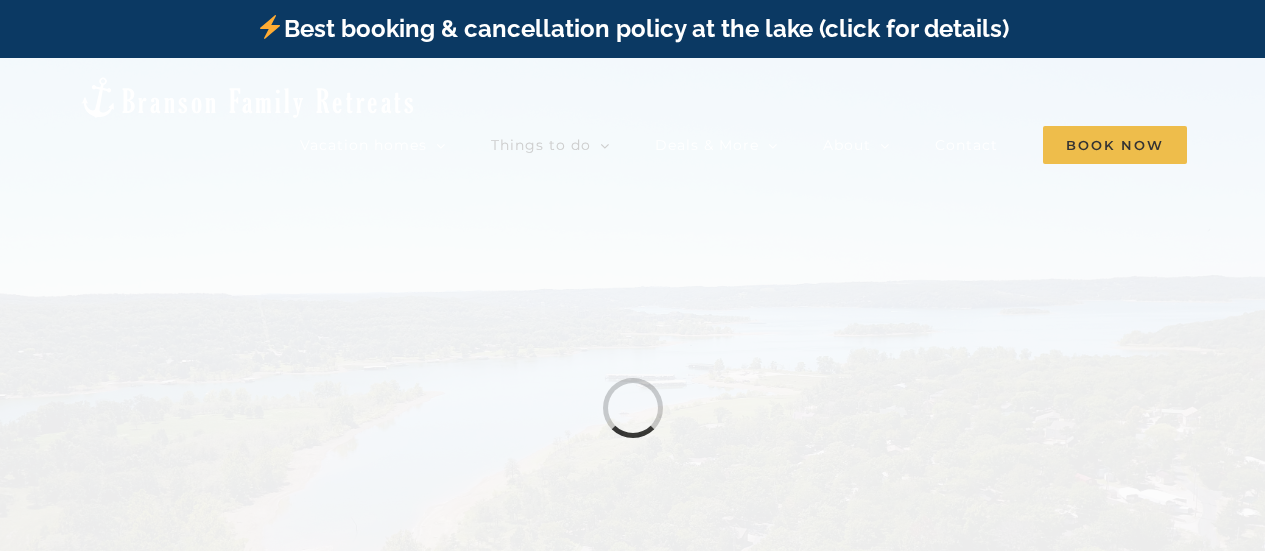 scroll, scrollTop: 0, scrollLeft: 0, axis: both 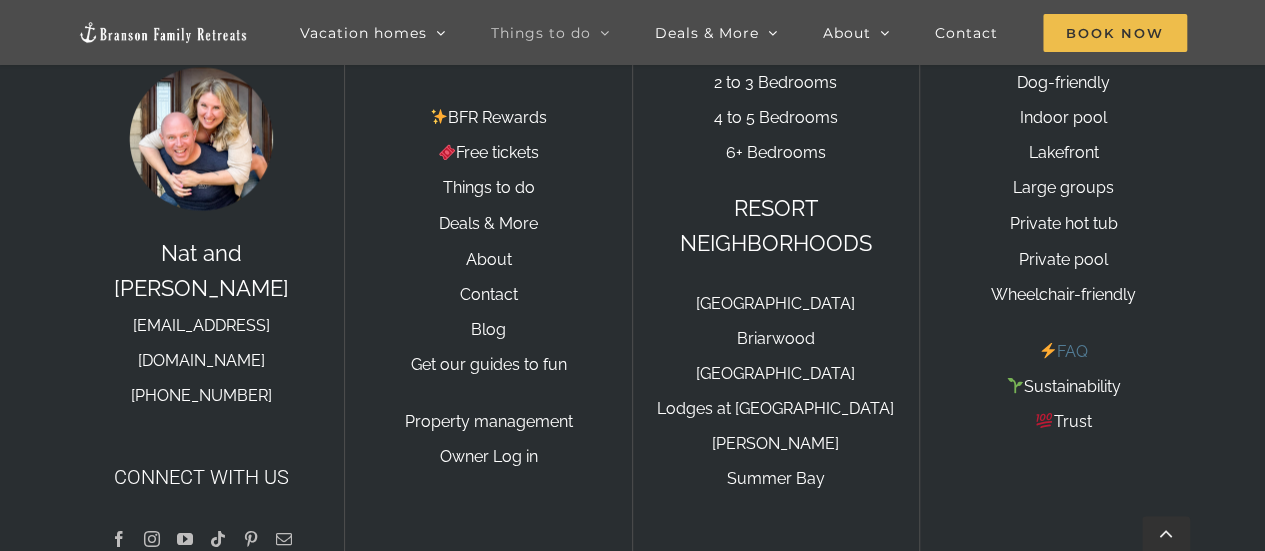 click on "FAQ" at bounding box center (1063, 350) 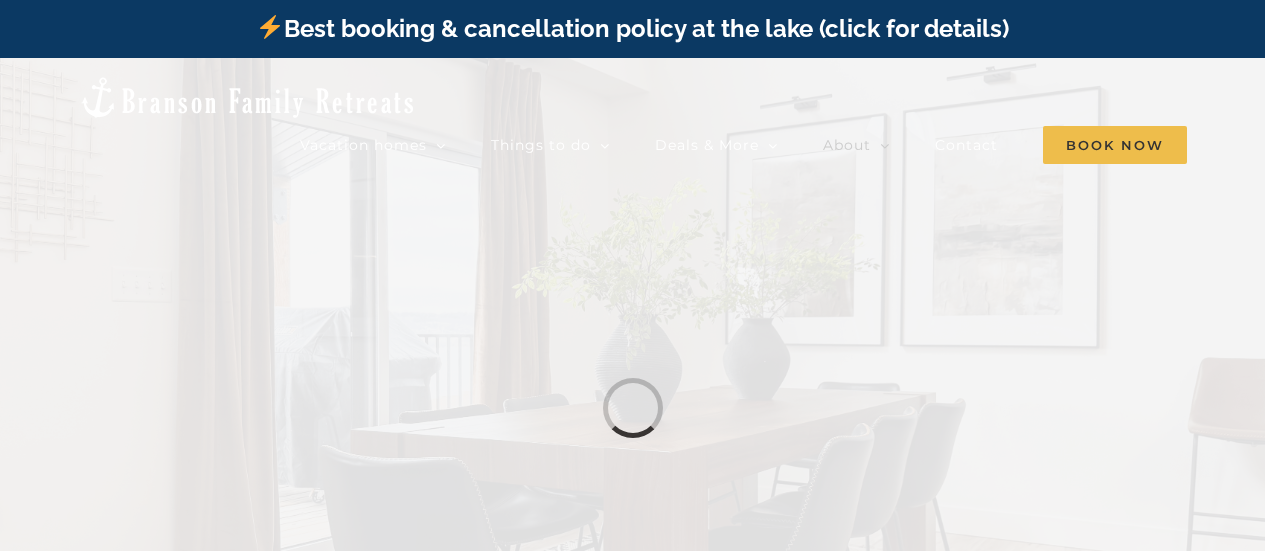 scroll, scrollTop: 0, scrollLeft: 0, axis: both 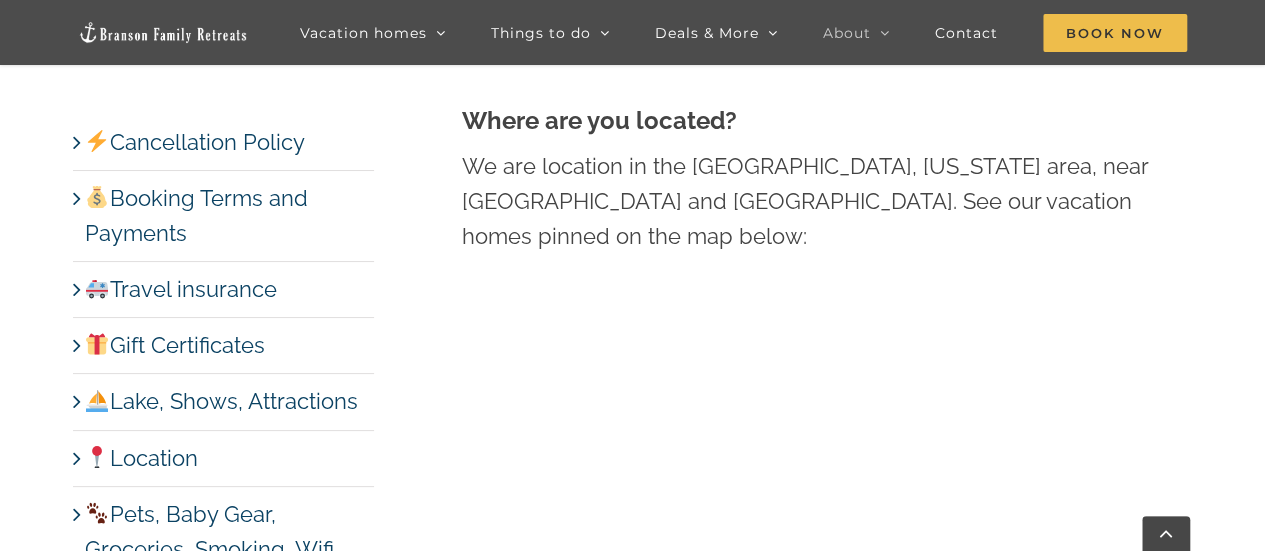 click on "Location
Where are you located?
We are location in the Branson, Missouri area, near Table Rock Lake and Lake Taneycomo. See our vacation homes pinned on the map below:" at bounding box center [820, 377] 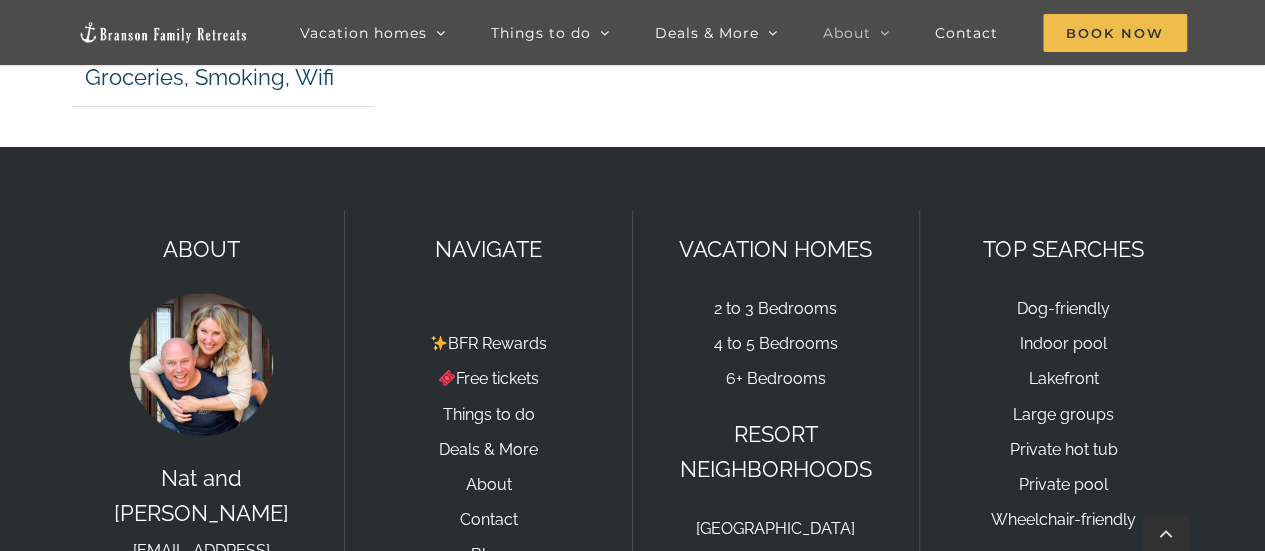 scroll, scrollTop: 11400, scrollLeft: 0, axis: vertical 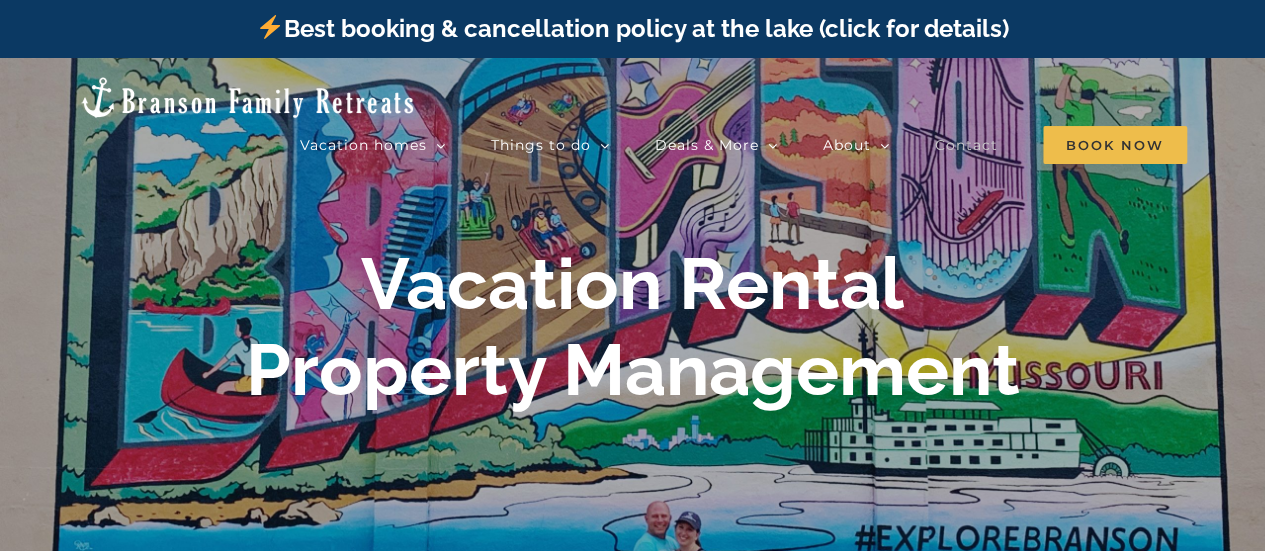click on "Contact" at bounding box center [966, 145] 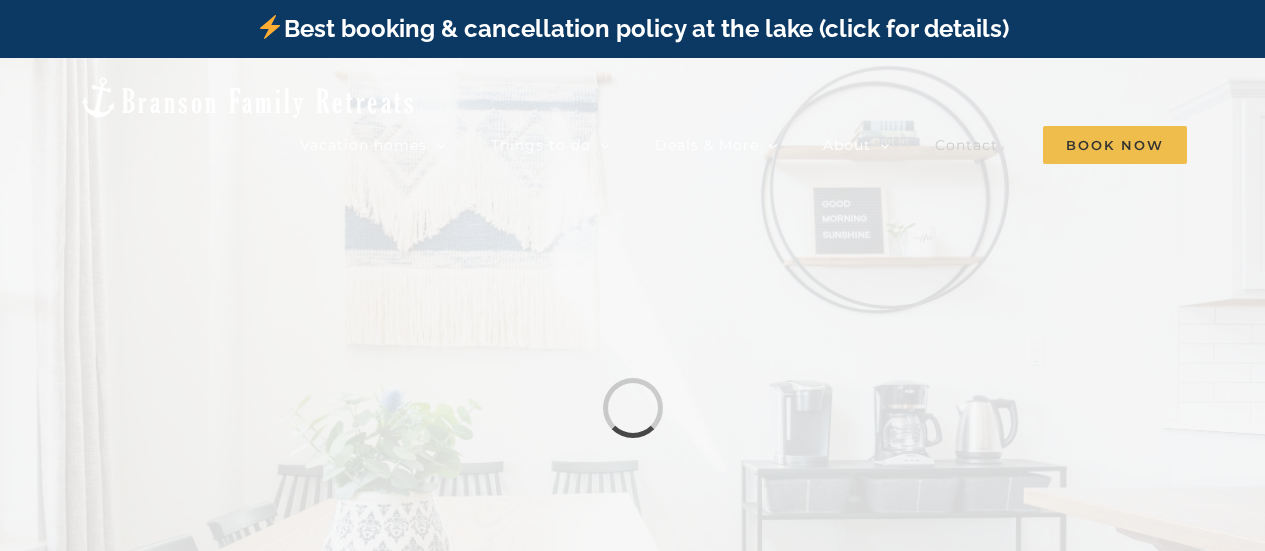 scroll, scrollTop: 0, scrollLeft: 0, axis: both 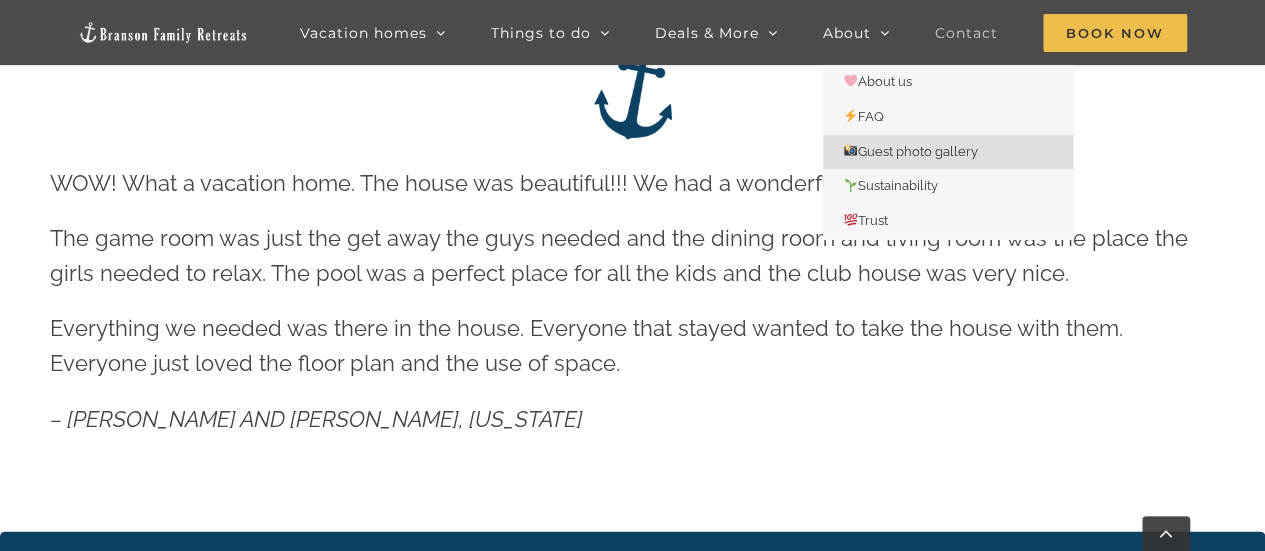 click on "Guest photo gallery" at bounding box center (910, 151) 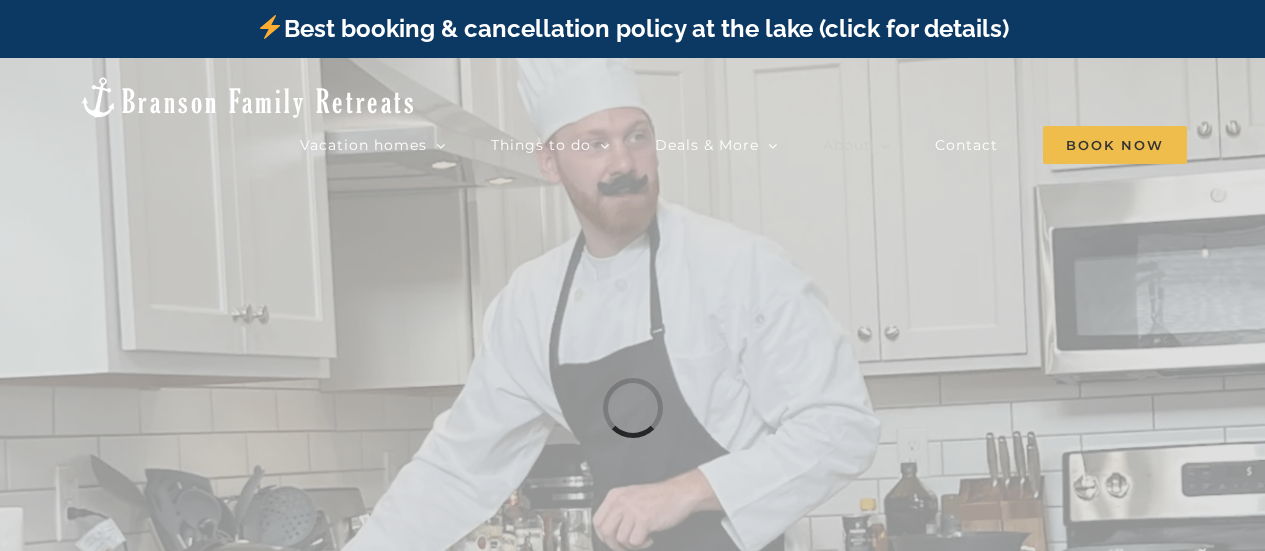 scroll, scrollTop: 0, scrollLeft: 0, axis: both 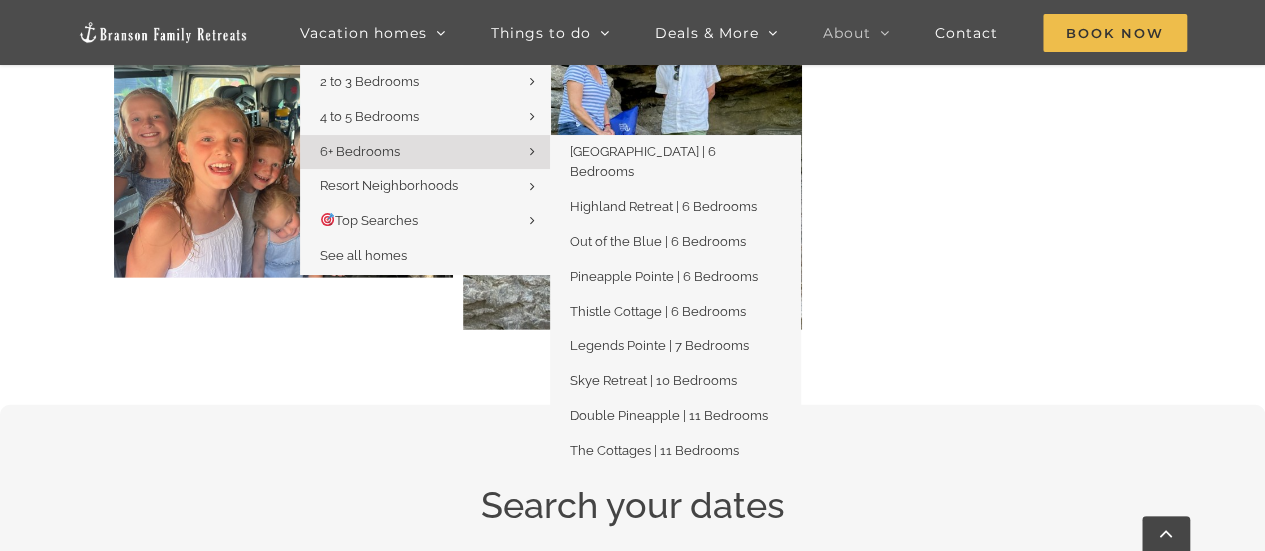 click on "6+ Bedrooms" at bounding box center [360, 151] 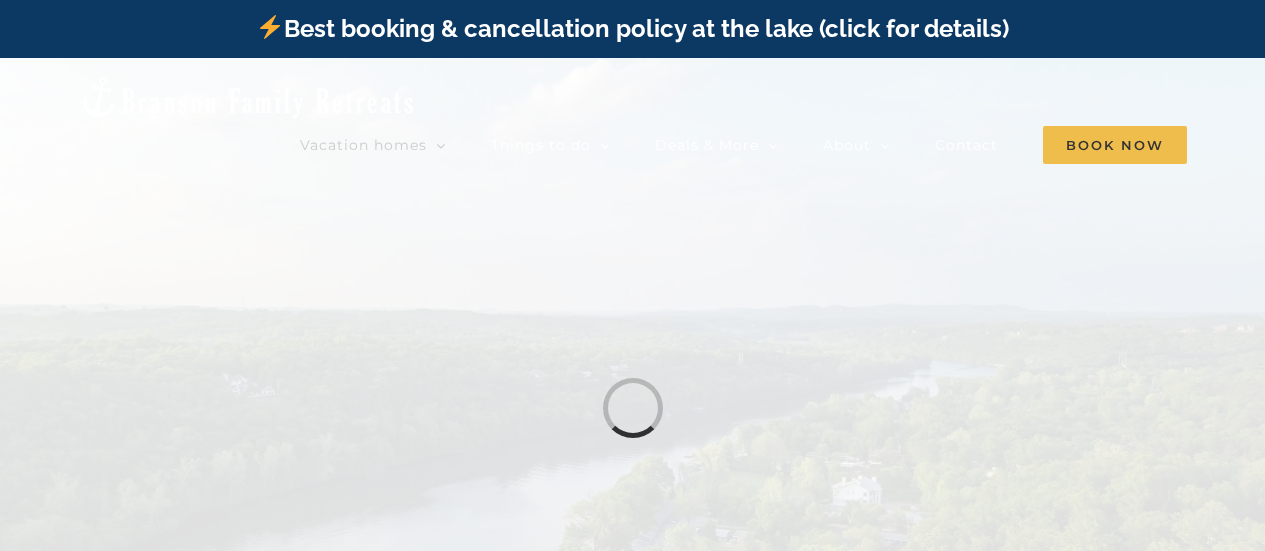scroll, scrollTop: 0, scrollLeft: 0, axis: both 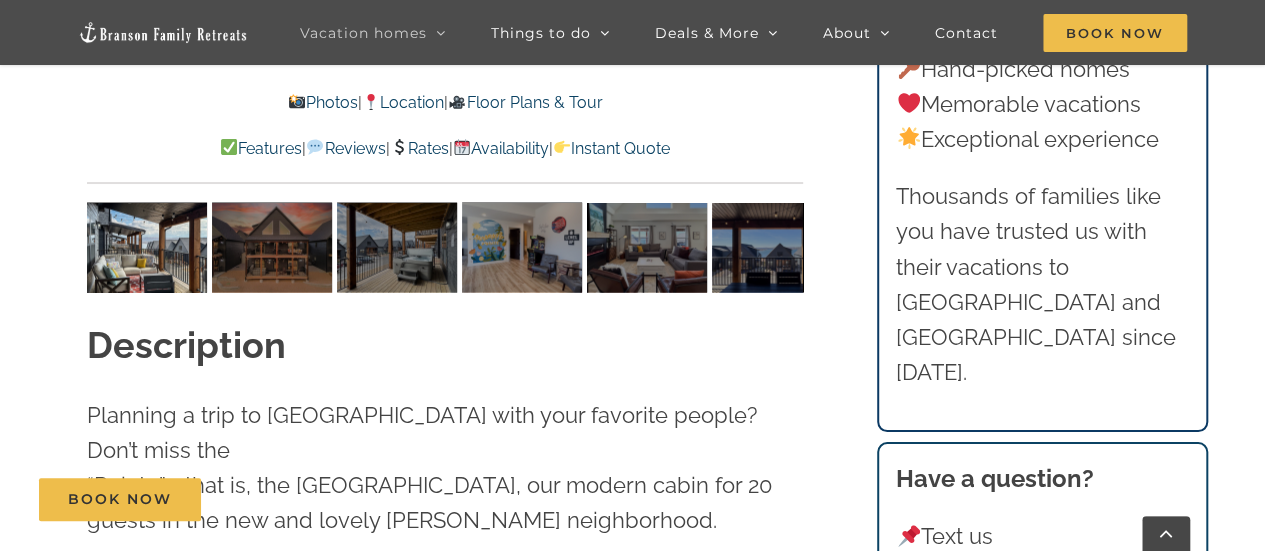 click on "Floor Plans & Tour" at bounding box center (525, 102) 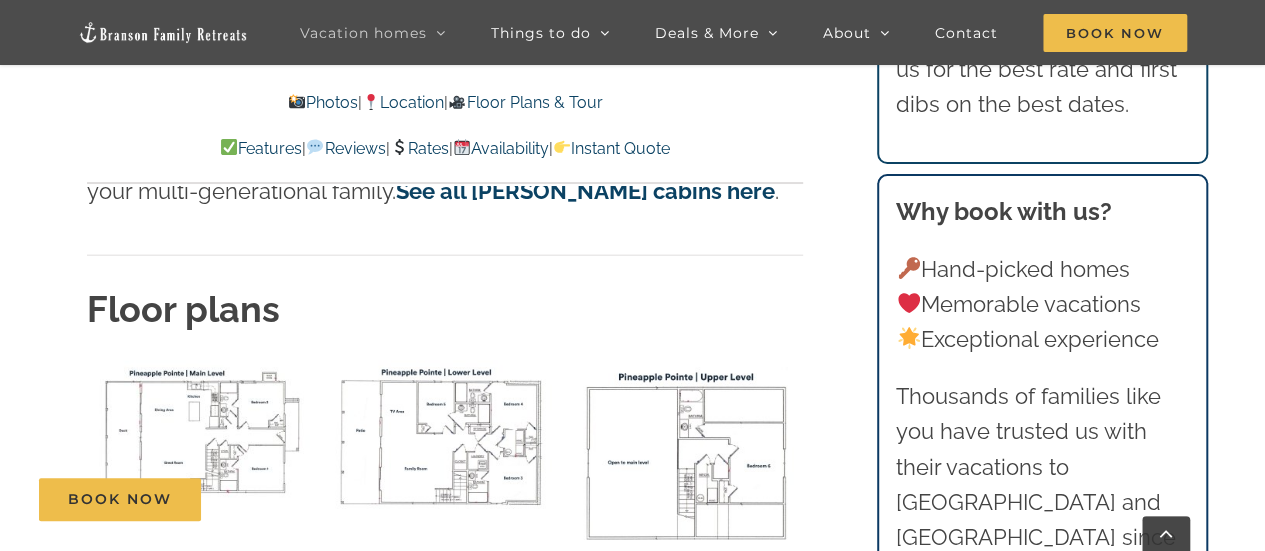 scroll, scrollTop: 6083, scrollLeft: 0, axis: vertical 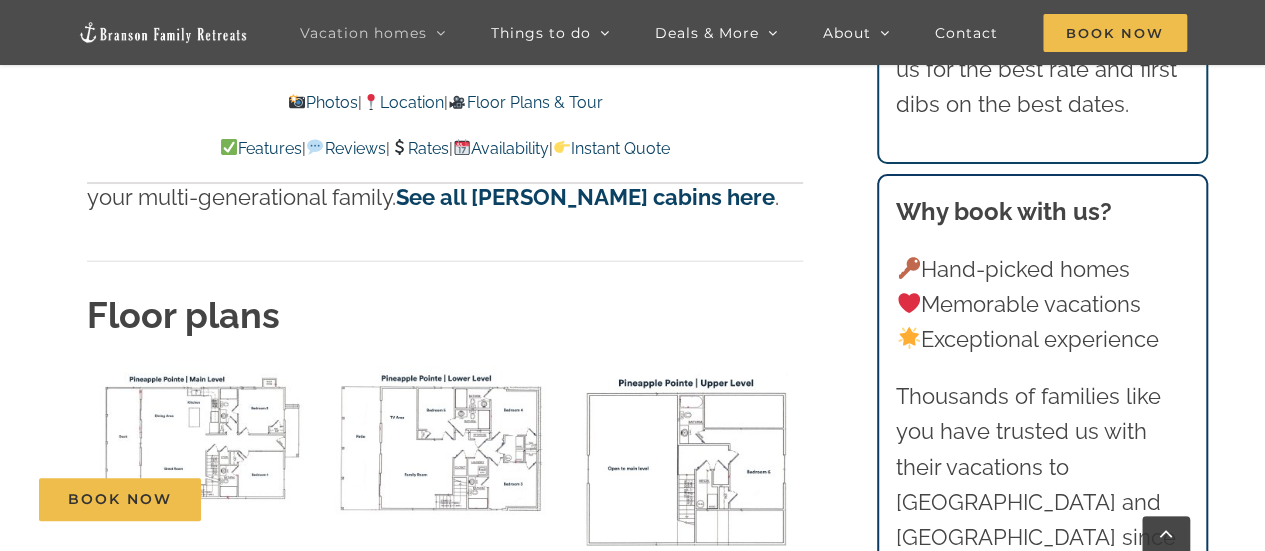 click on "Floor Plans & Tour" at bounding box center [525, 102] 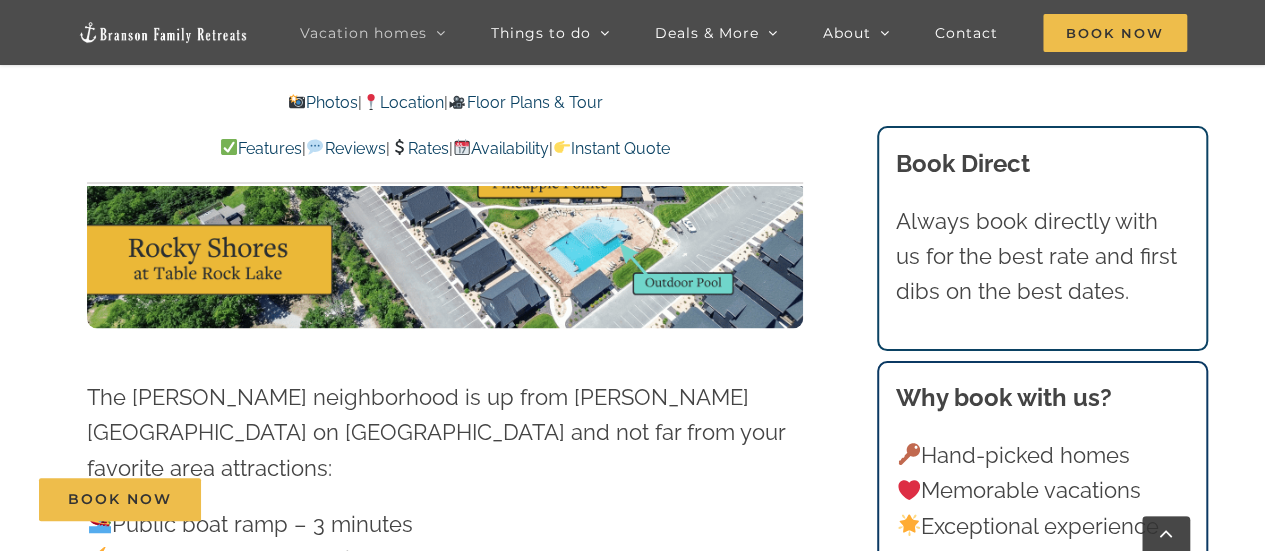scroll, scrollTop: 5183, scrollLeft: 0, axis: vertical 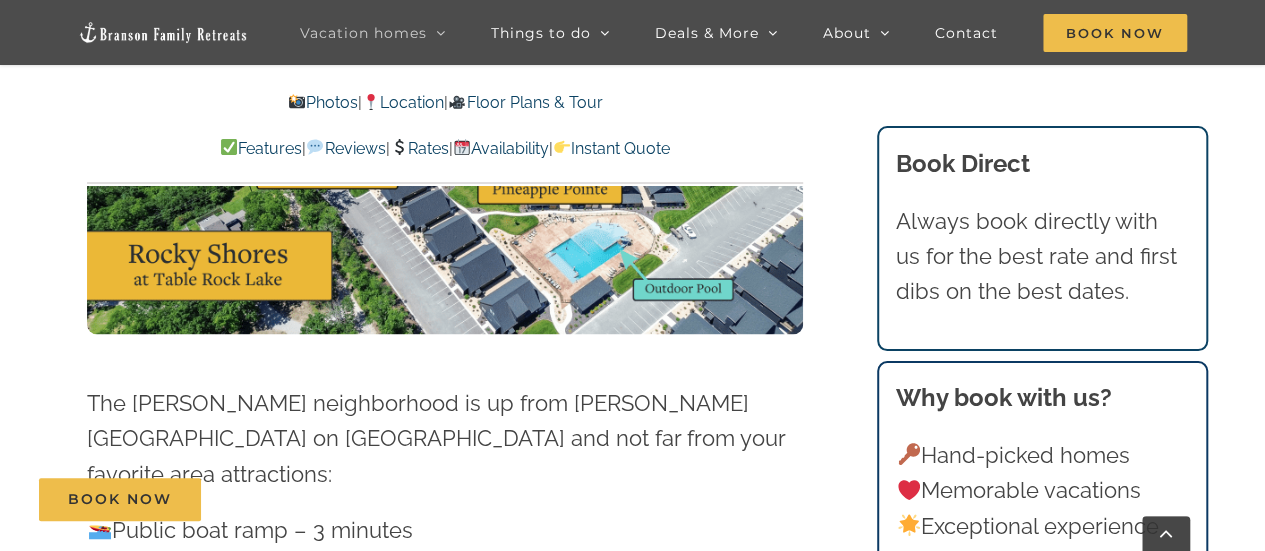 click on "Photos" at bounding box center (323, 102) 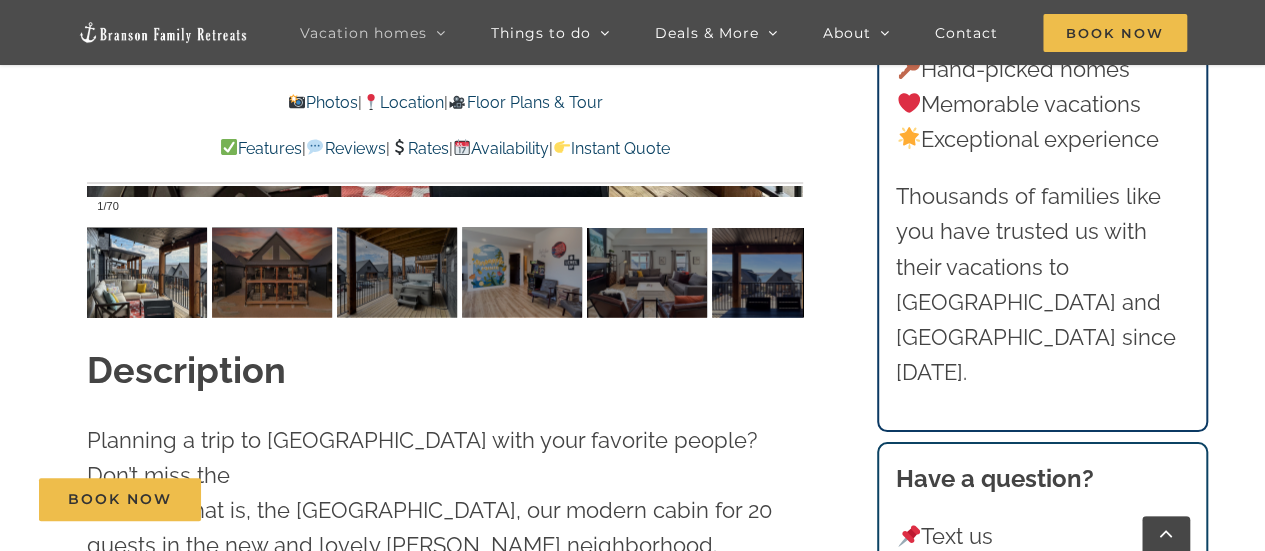 scroll, scrollTop: 1894, scrollLeft: 0, axis: vertical 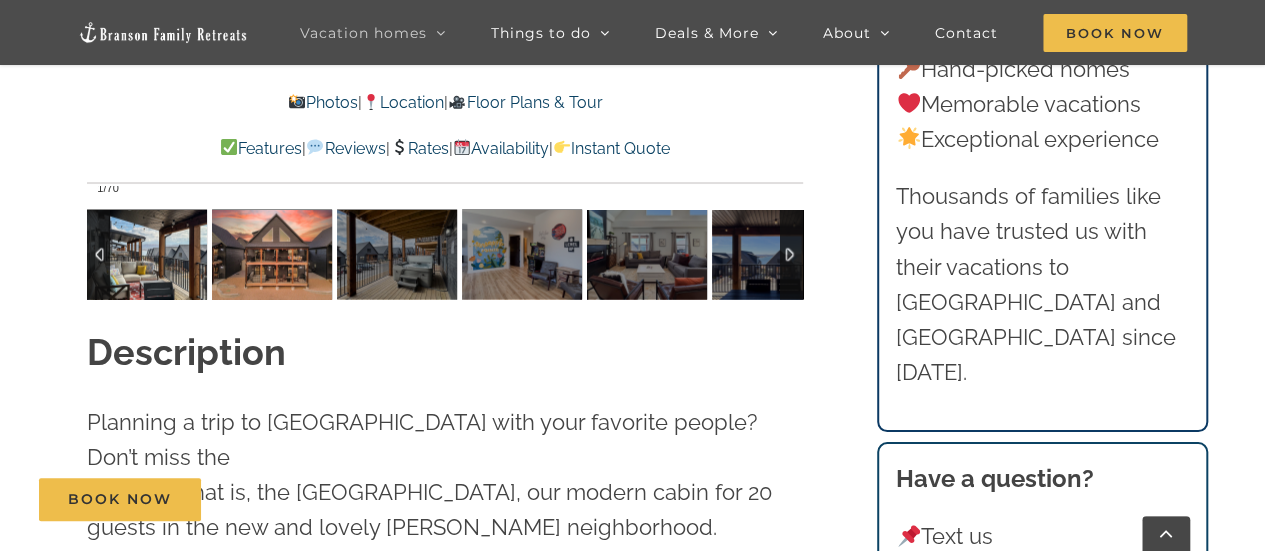click at bounding box center (272, 254) 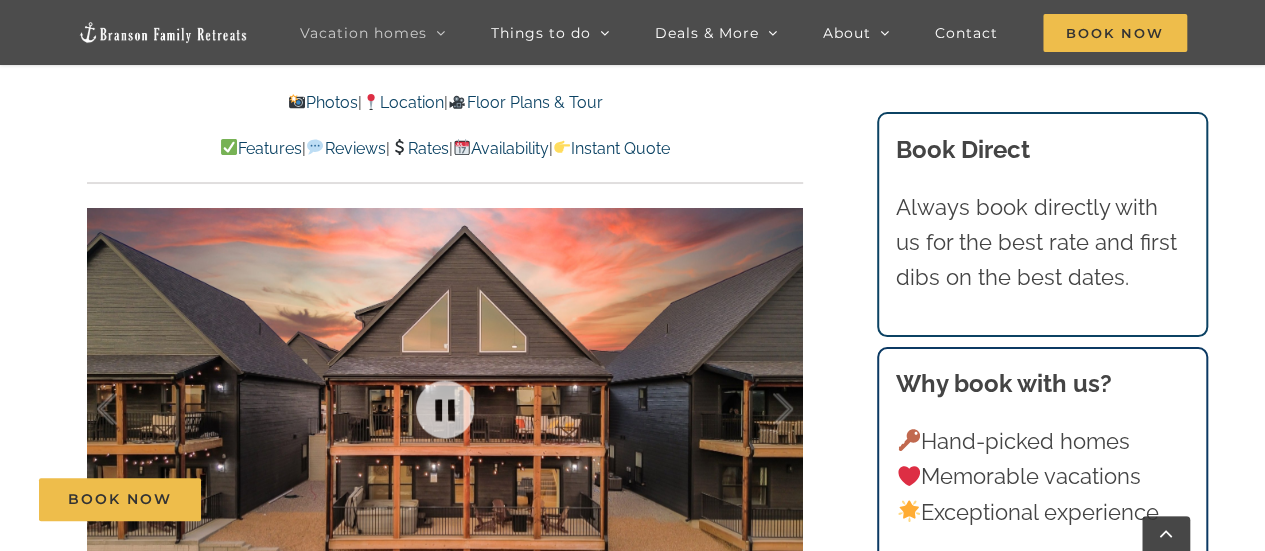scroll, scrollTop: 1494, scrollLeft: 0, axis: vertical 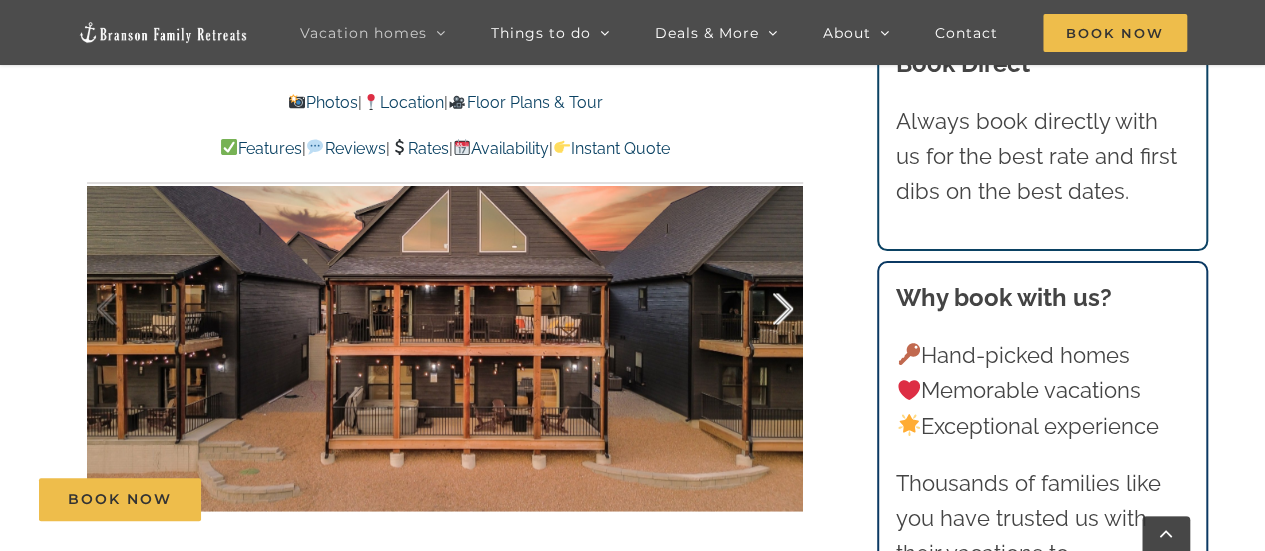 click at bounding box center (762, 309) 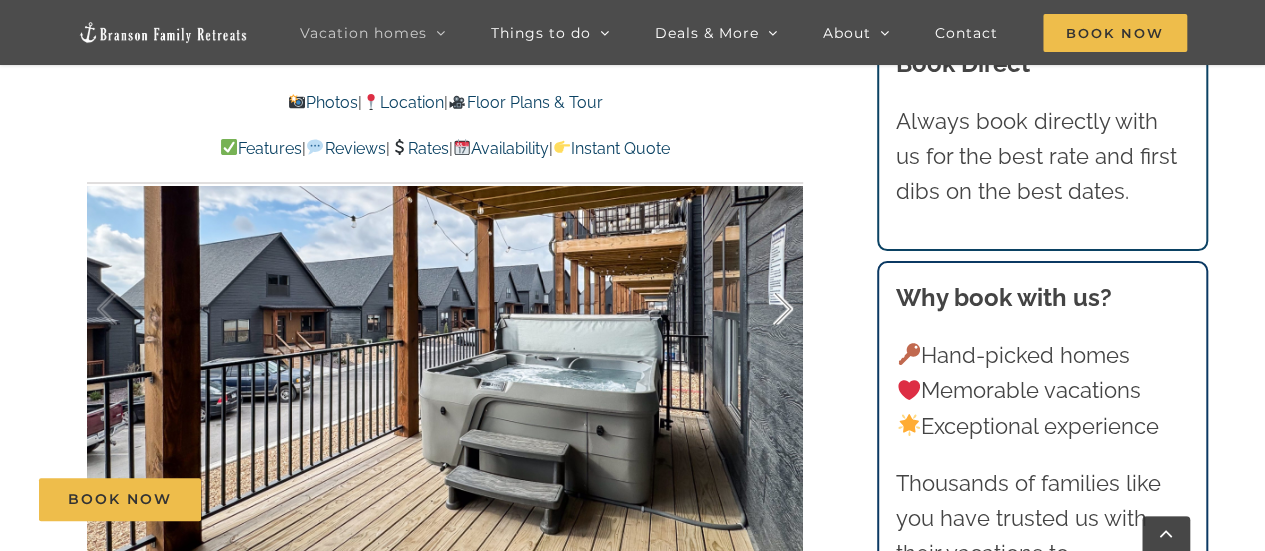 click at bounding box center [762, 309] 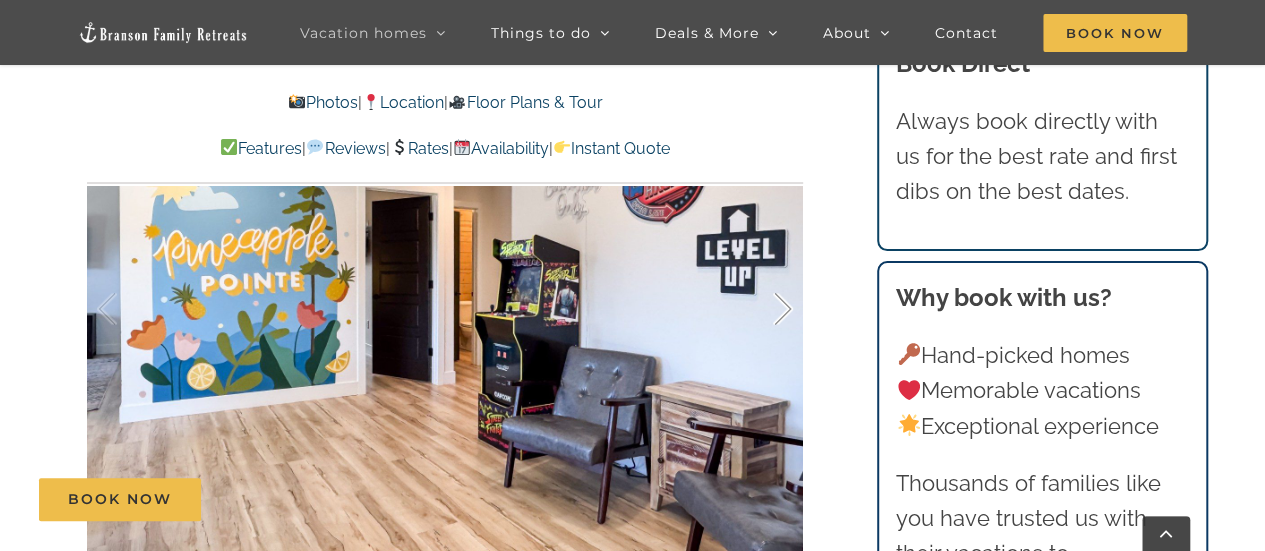 click at bounding box center (762, 309) 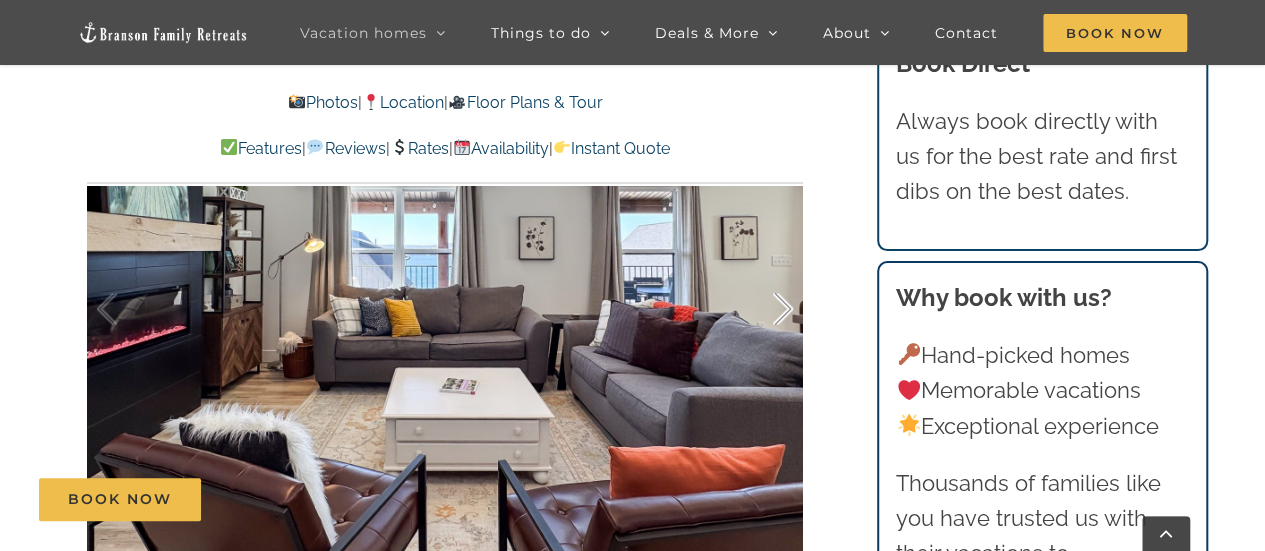 click at bounding box center [762, 309] 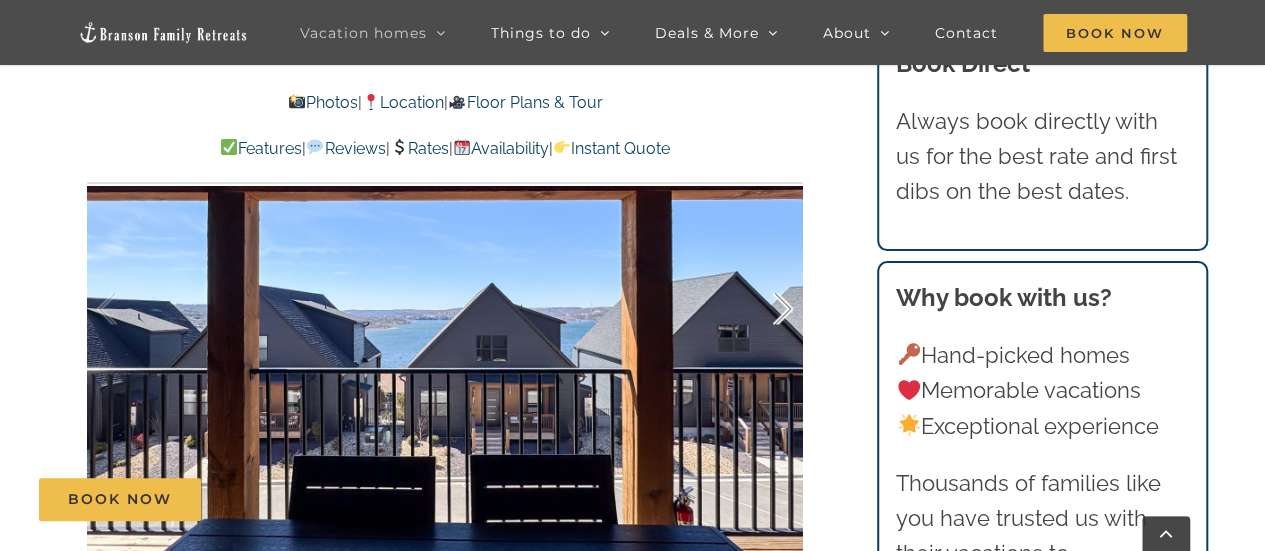 click at bounding box center [762, 309] 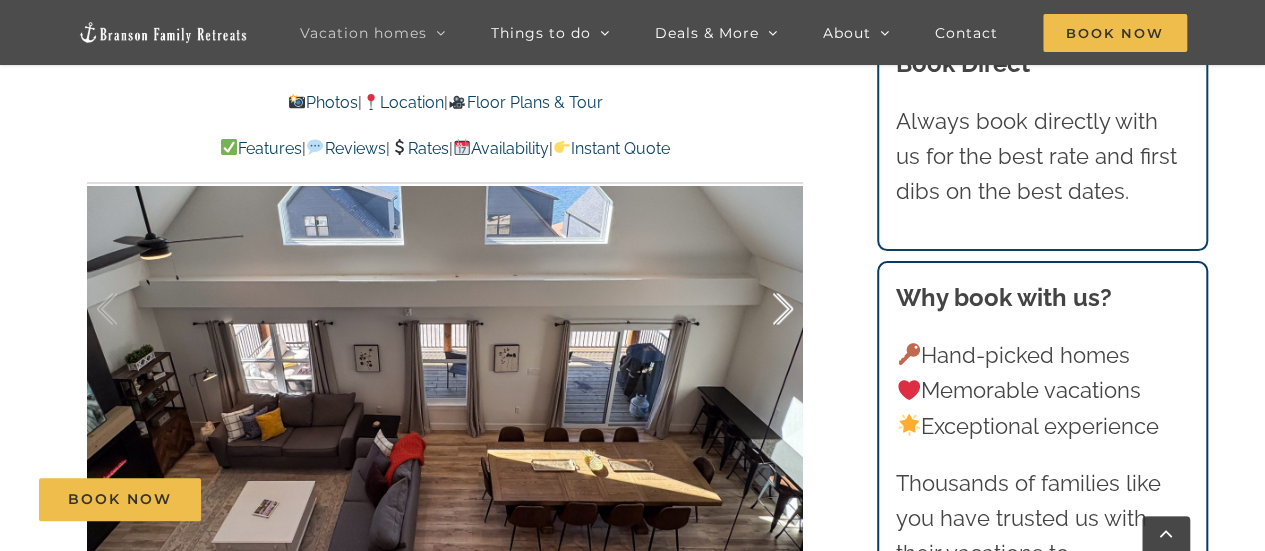 click at bounding box center (762, 309) 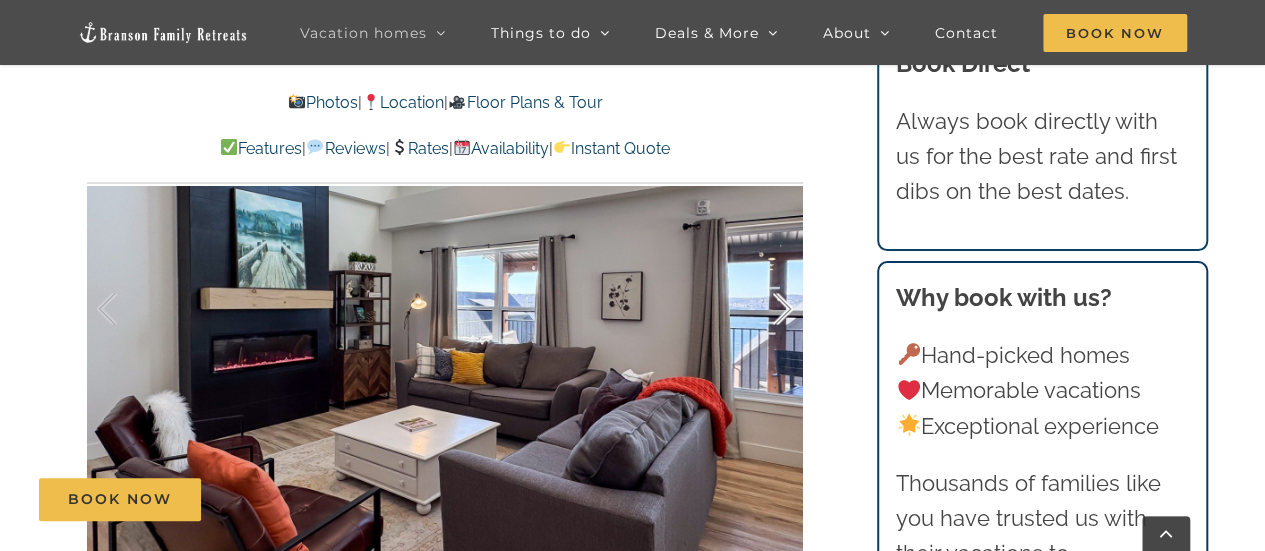 click at bounding box center [762, 309] 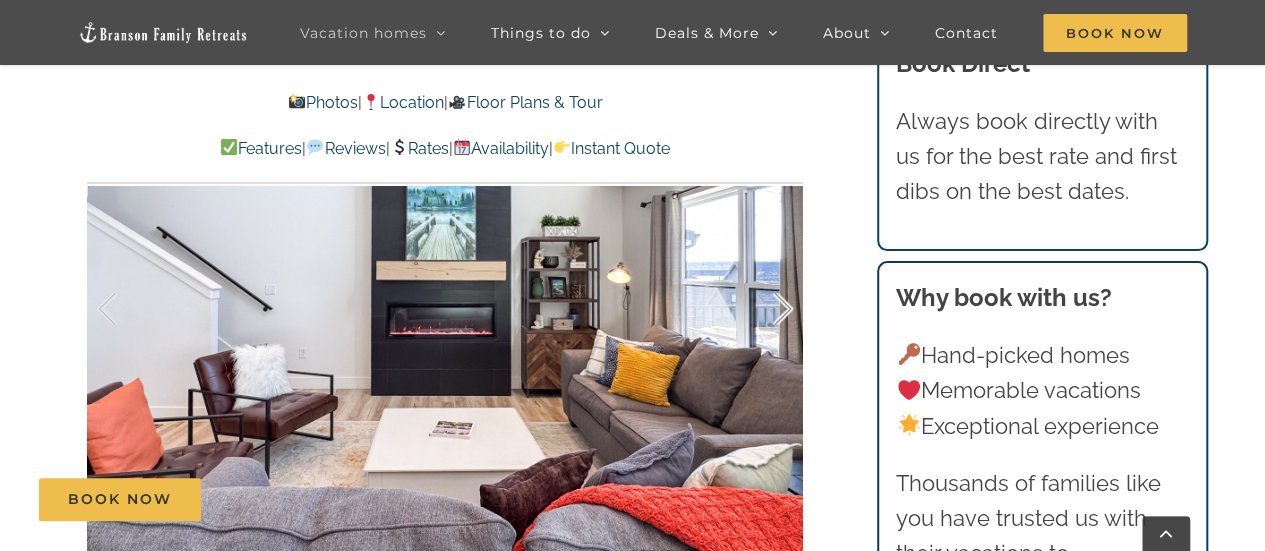 click at bounding box center [762, 309] 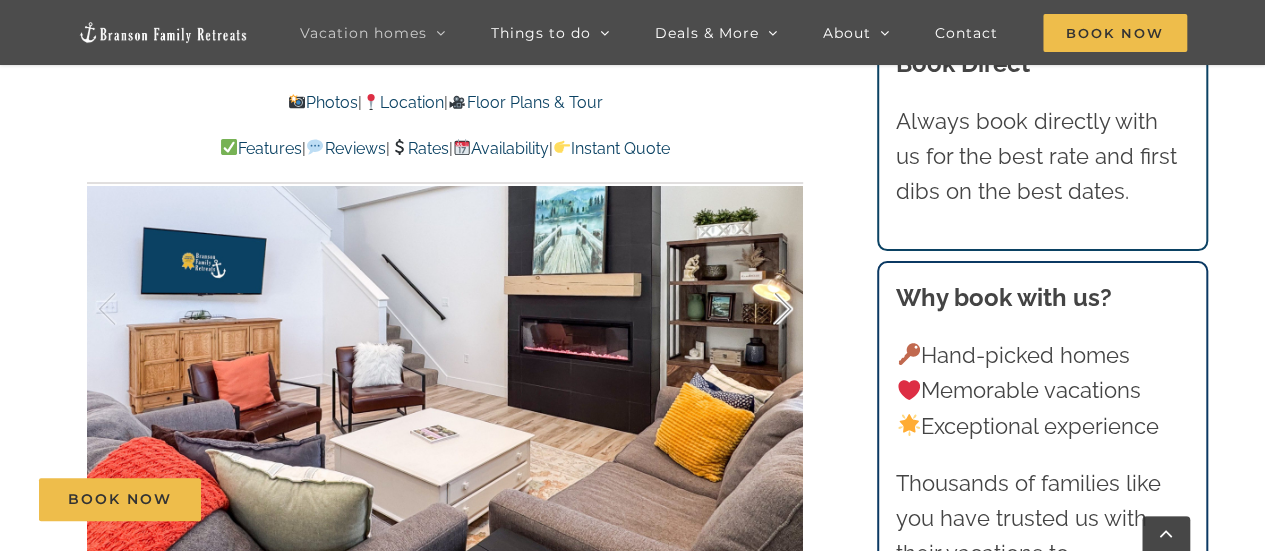 click at bounding box center [762, 309] 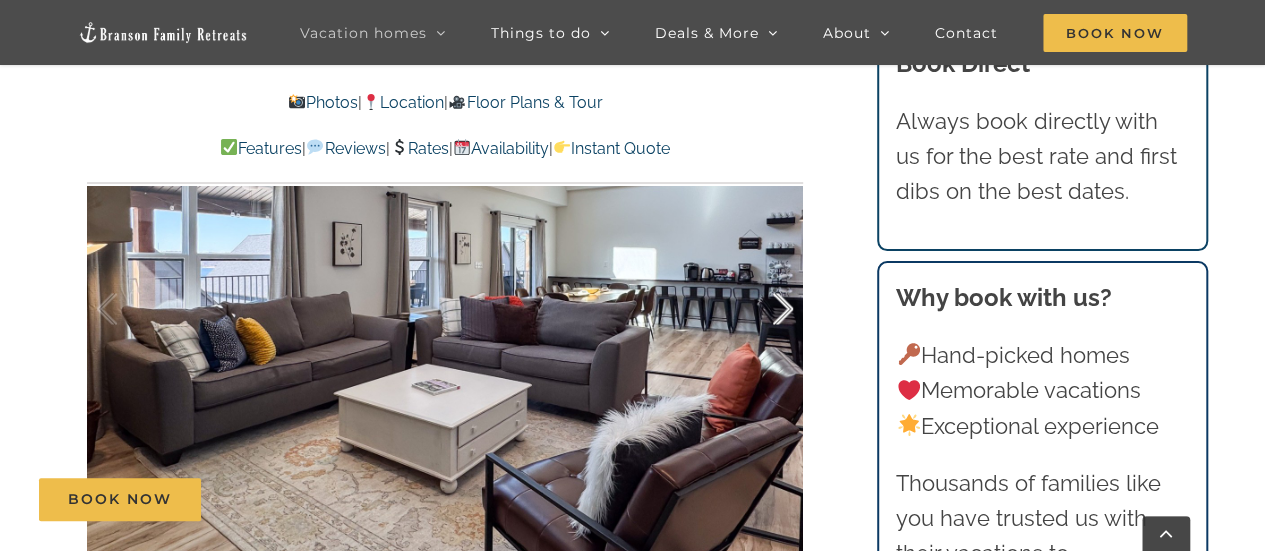 click at bounding box center (762, 309) 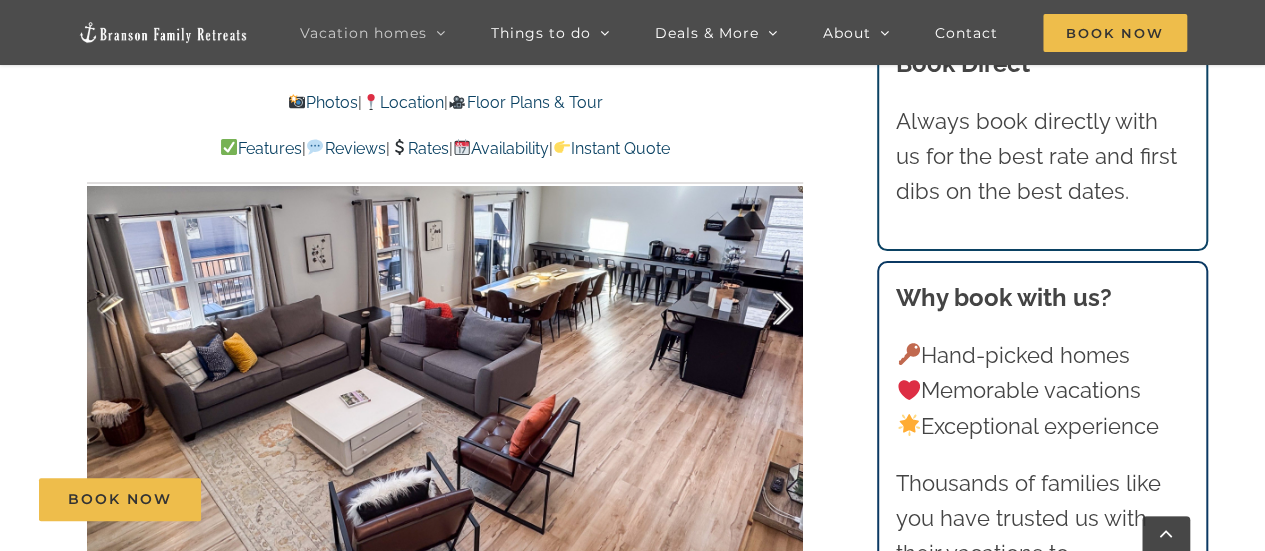 click at bounding box center [762, 309] 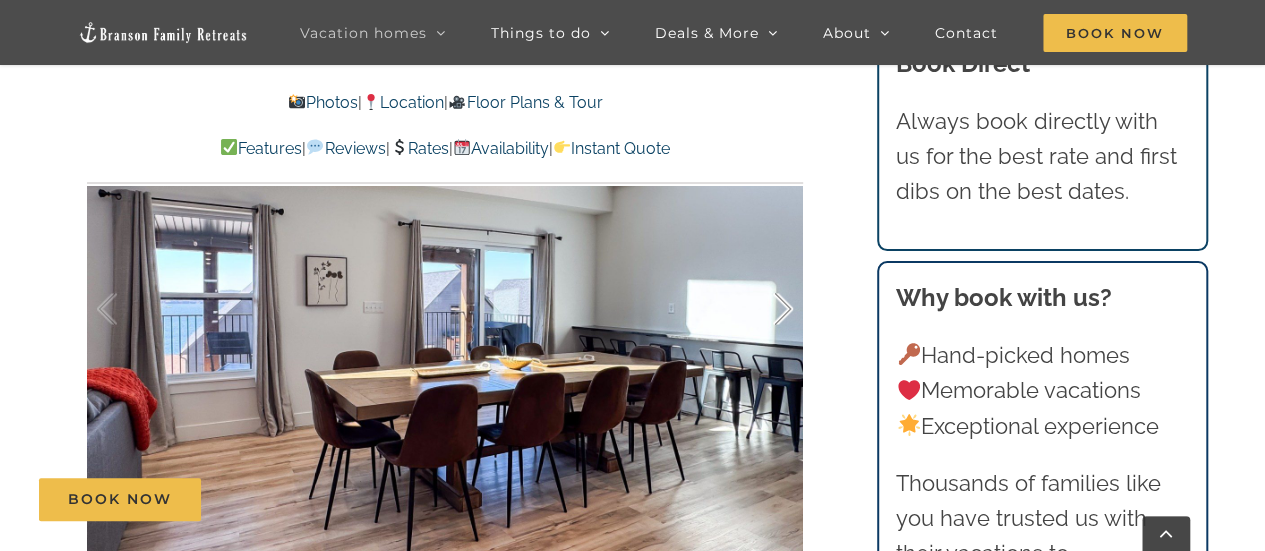 click at bounding box center [762, 309] 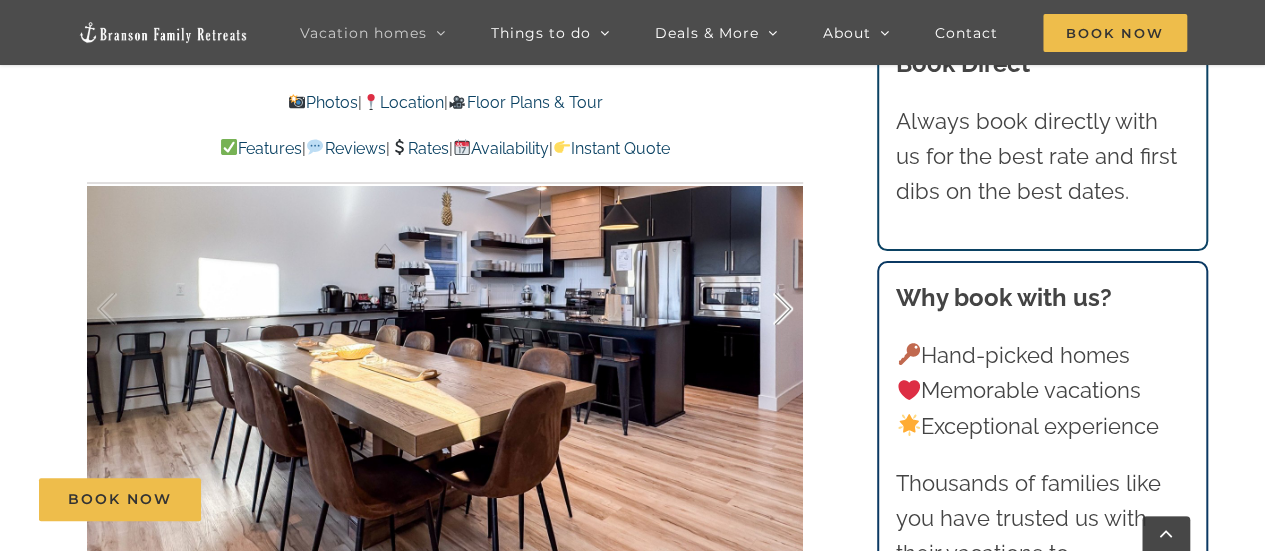 click at bounding box center [762, 309] 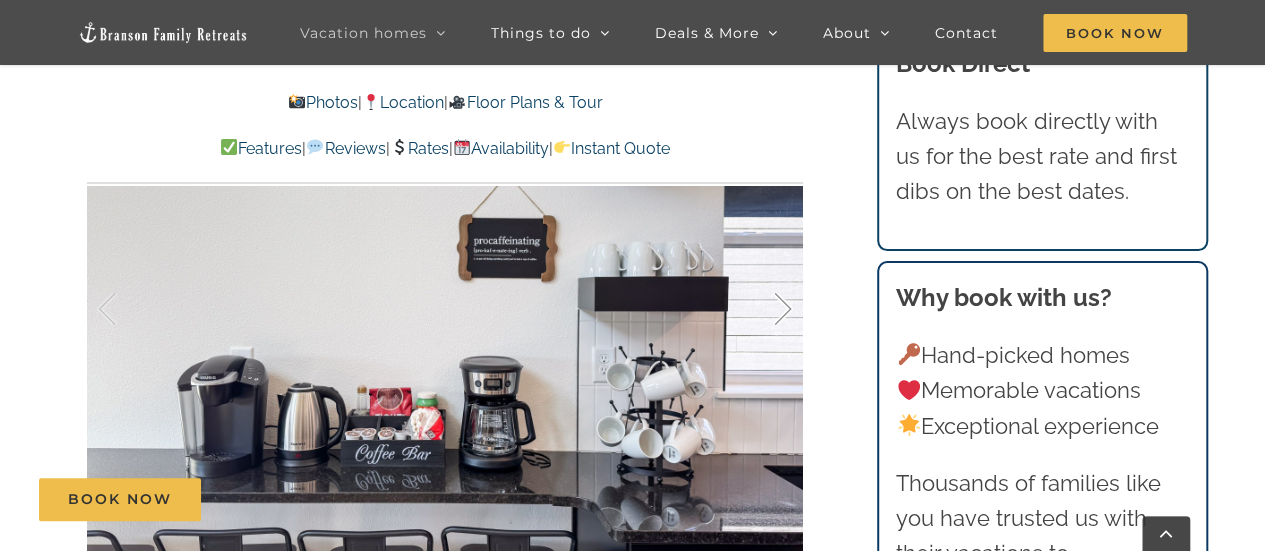 click at bounding box center [762, 309] 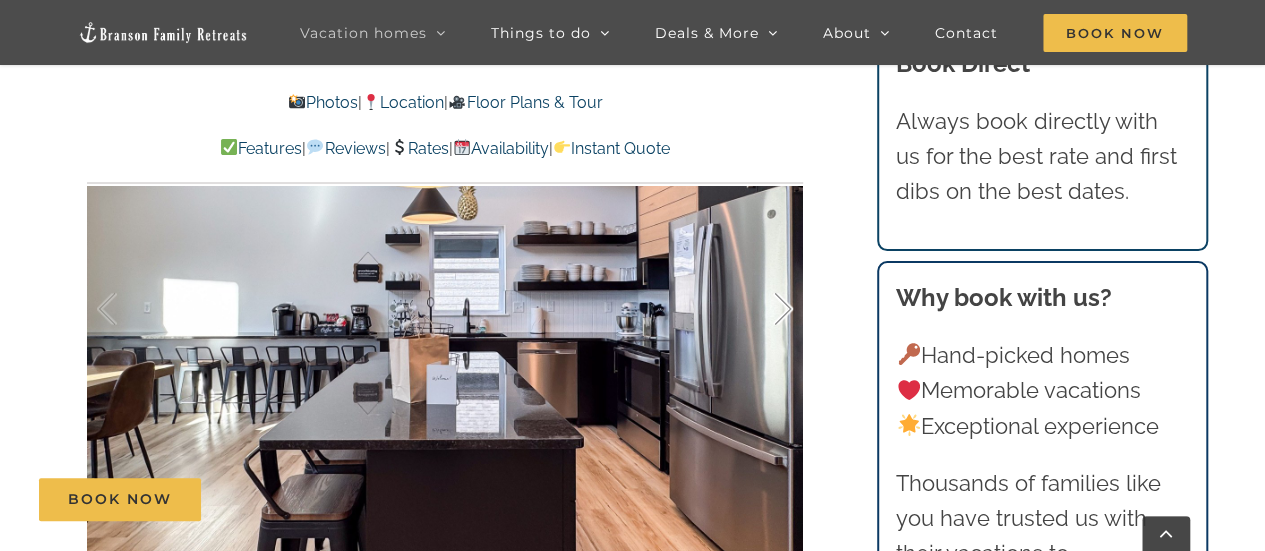 click at bounding box center [762, 309] 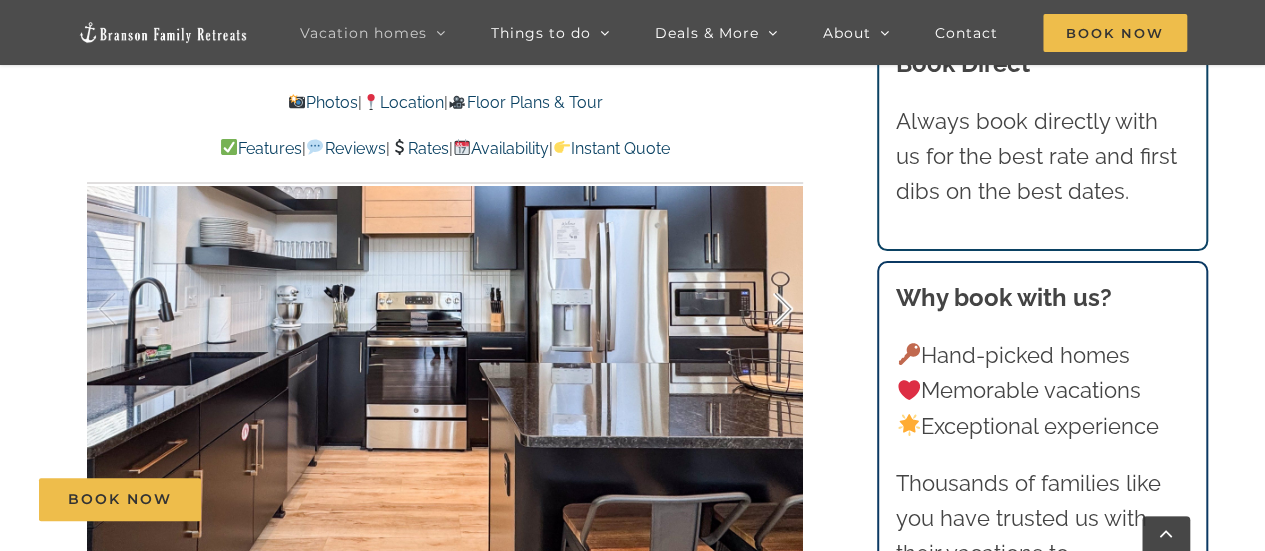 click at bounding box center (762, 309) 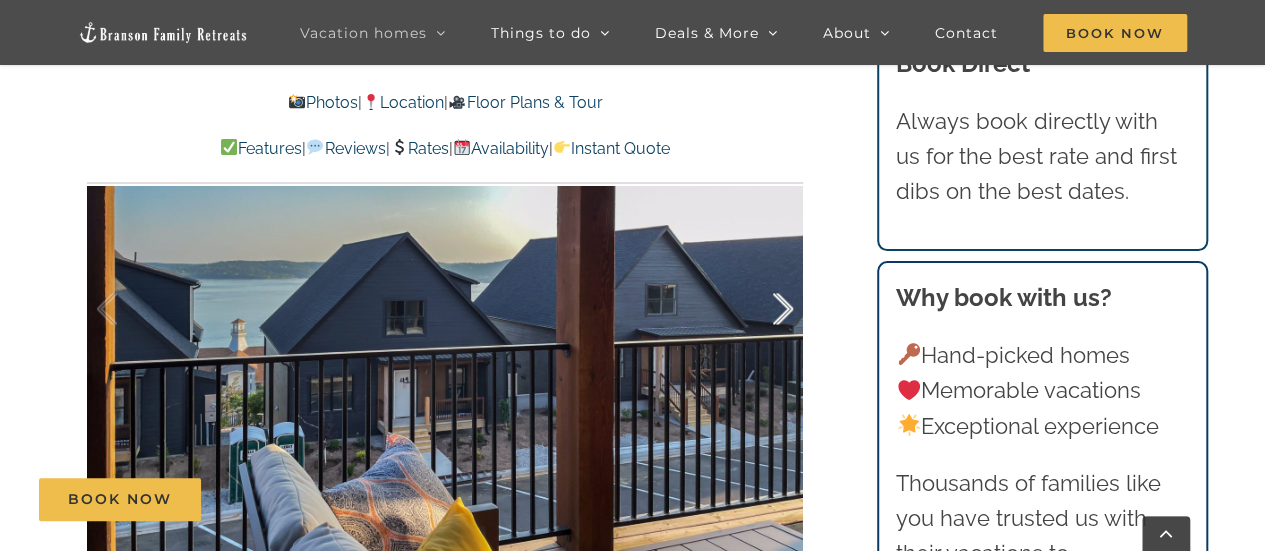 click at bounding box center (762, 309) 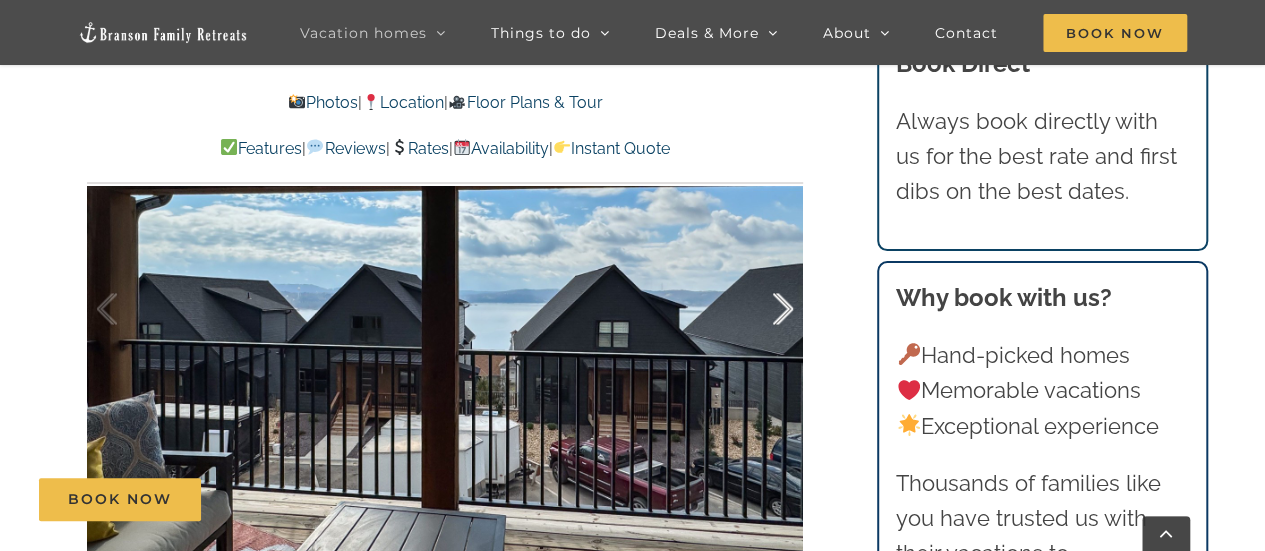 click at bounding box center (762, 309) 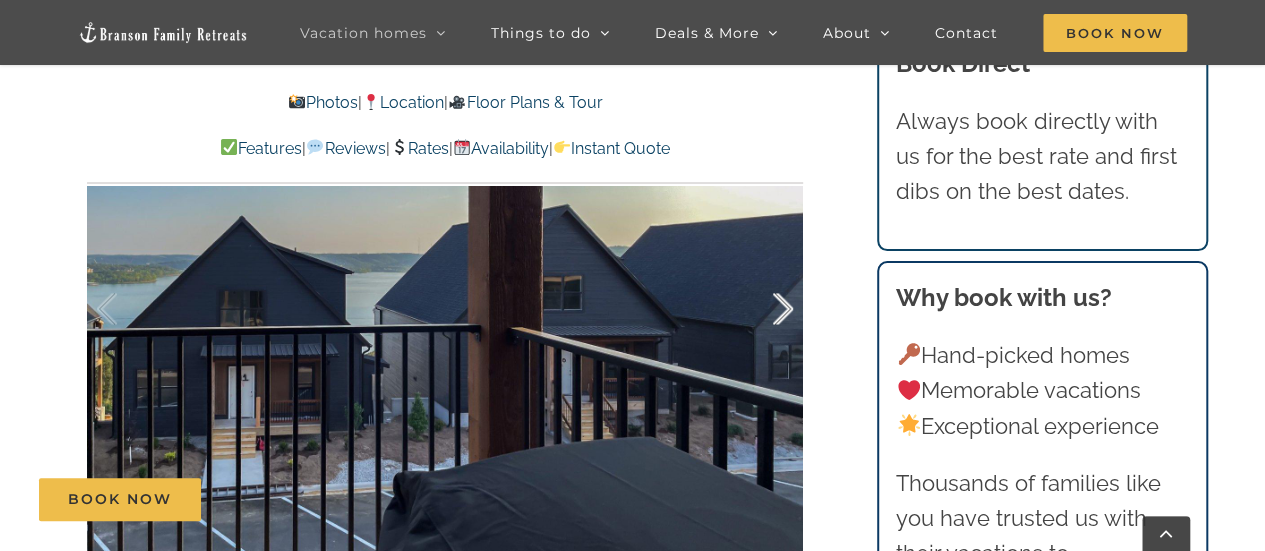 click at bounding box center [762, 309] 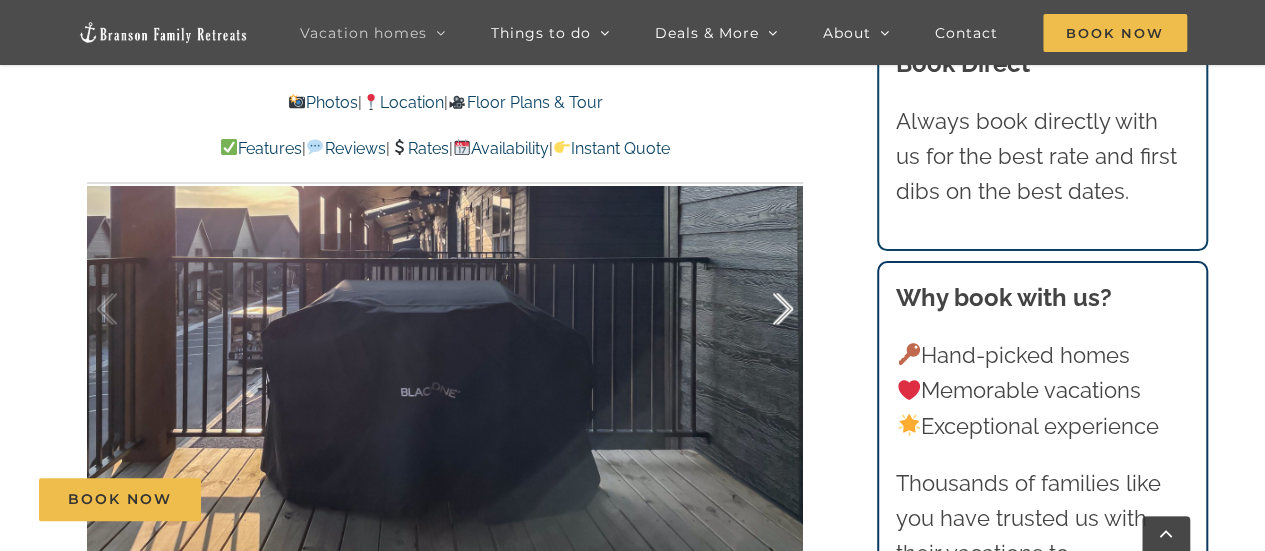 click at bounding box center [762, 309] 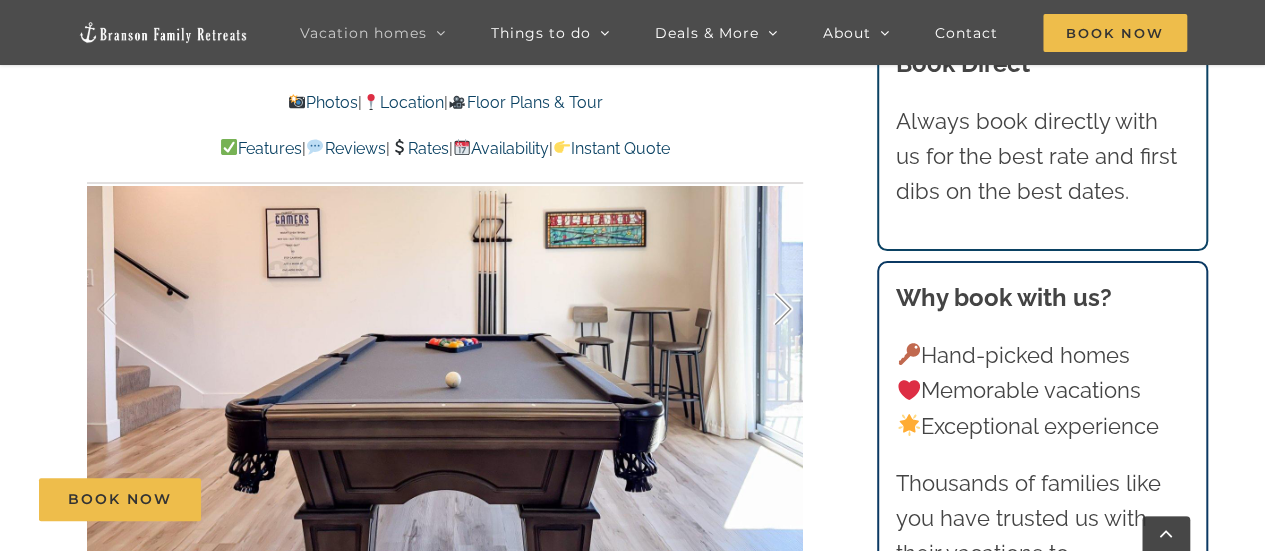 click at bounding box center [762, 309] 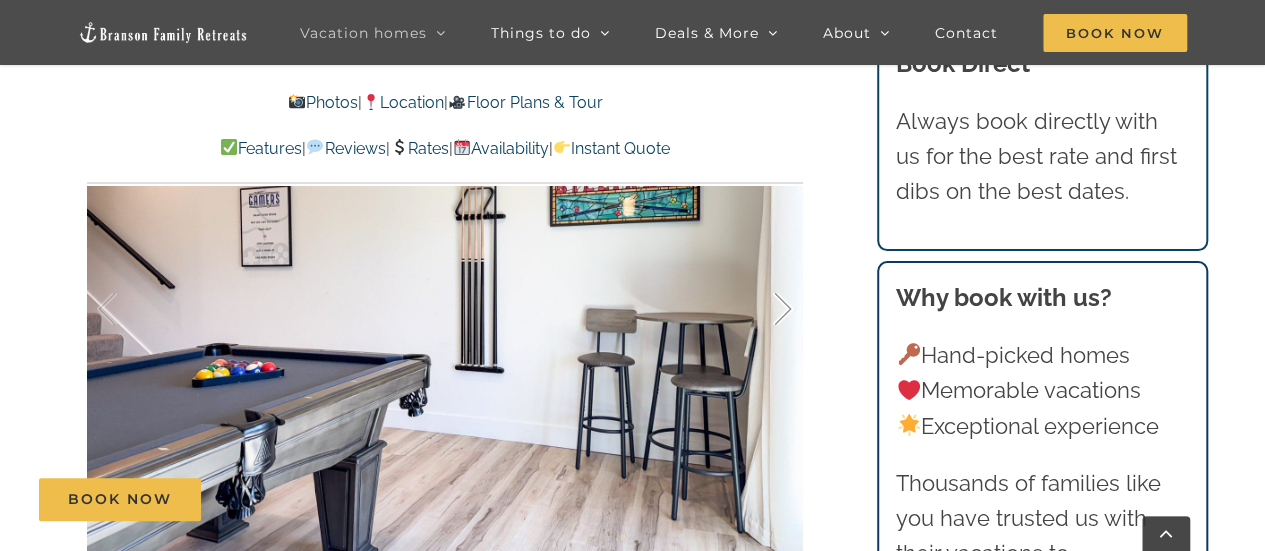 click at bounding box center [762, 309] 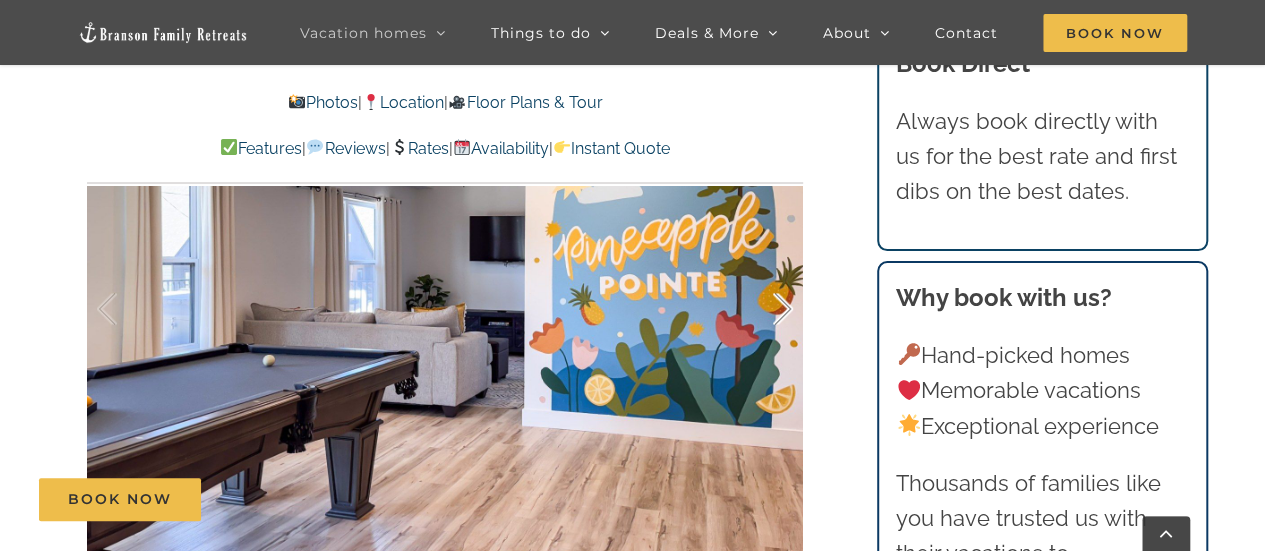 click at bounding box center [762, 309] 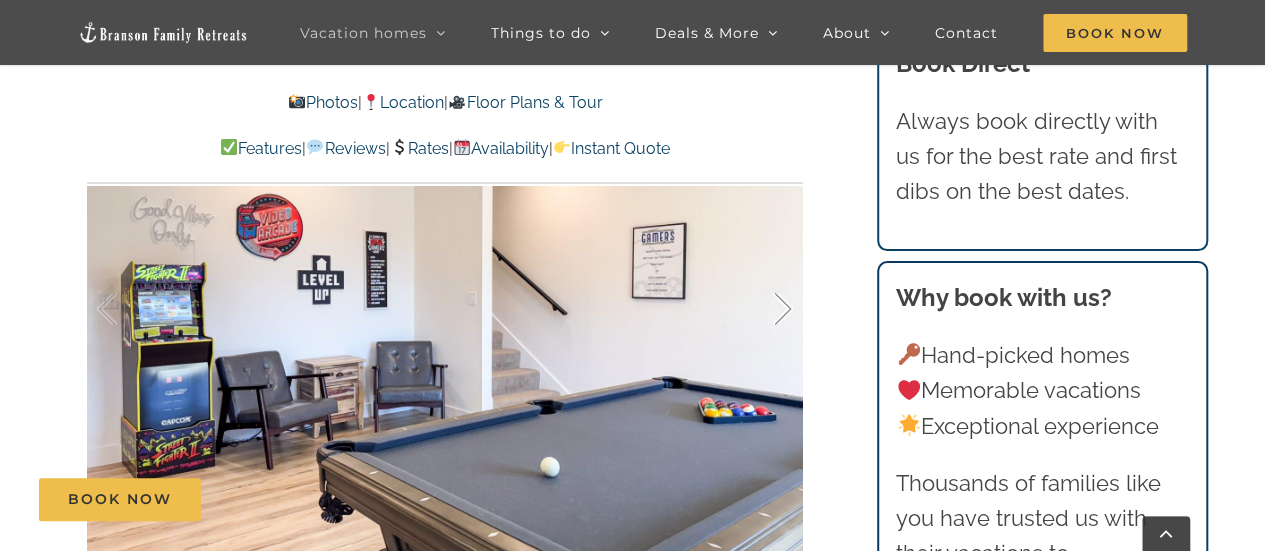 click at bounding box center [762, 309] 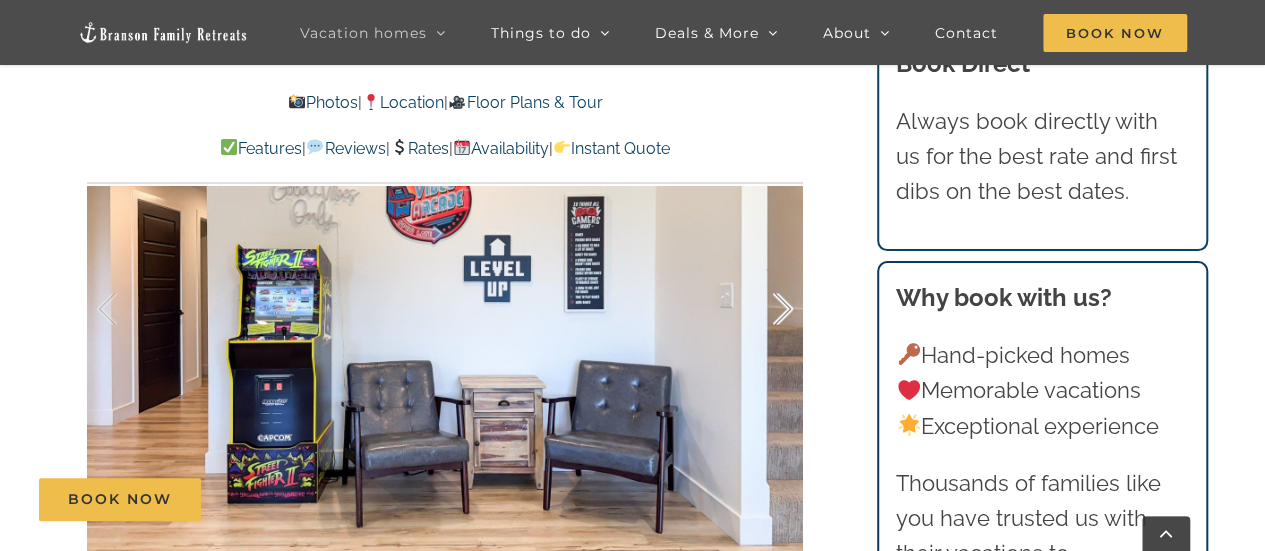 click at bounding box center [762, 309] 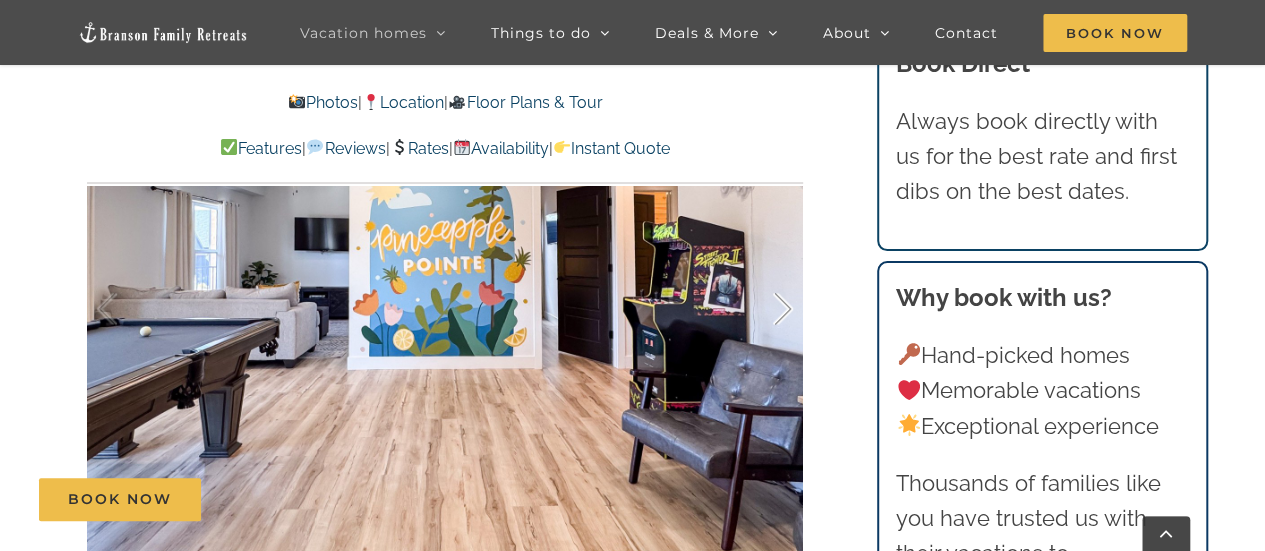 click at bounding box center (762, 309) 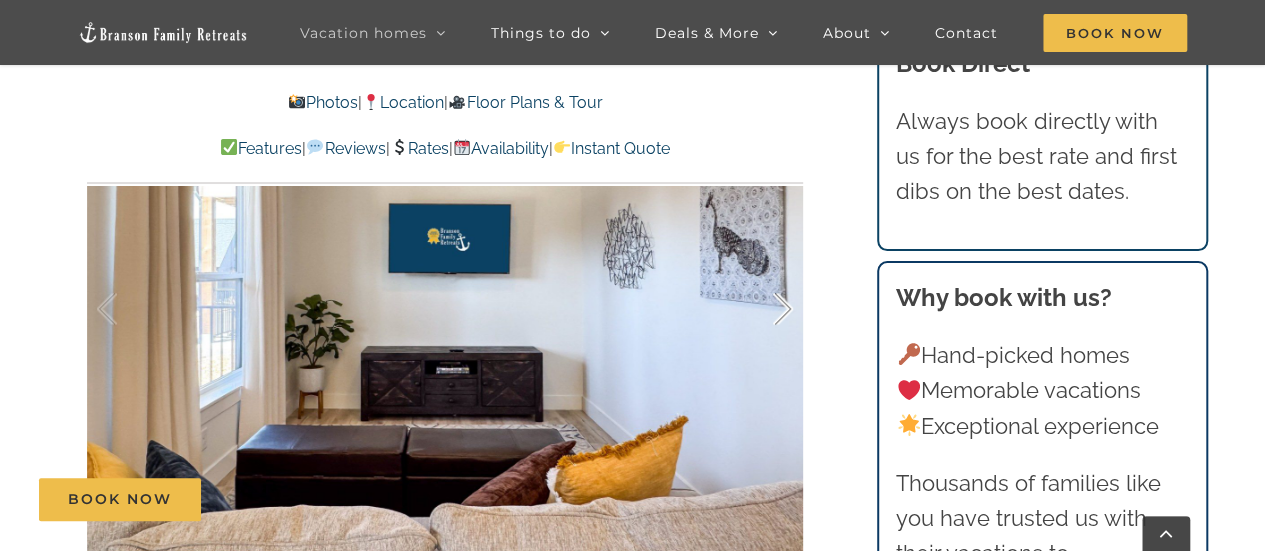 click at bounding box center [762, 309] 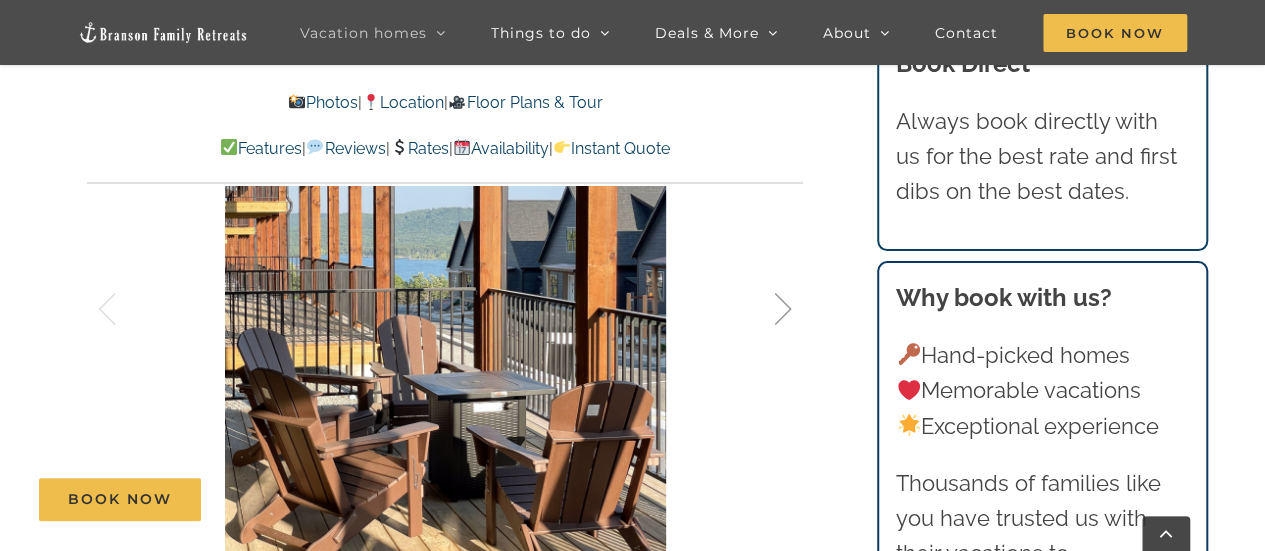click at bounding box center (762, 309) 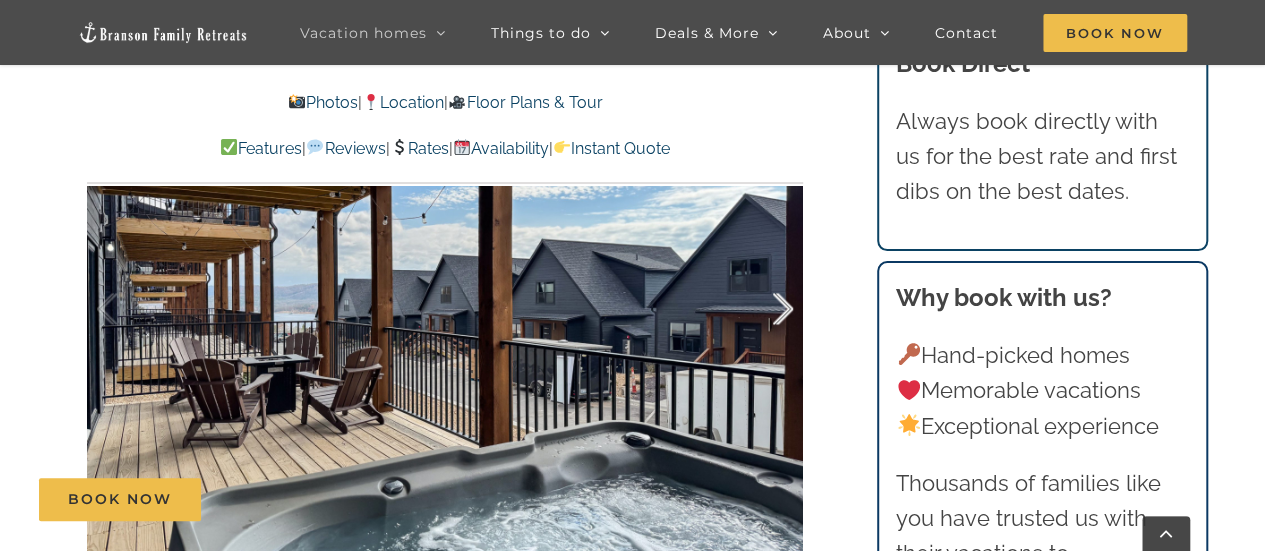 click at bounding box center [762, 309] 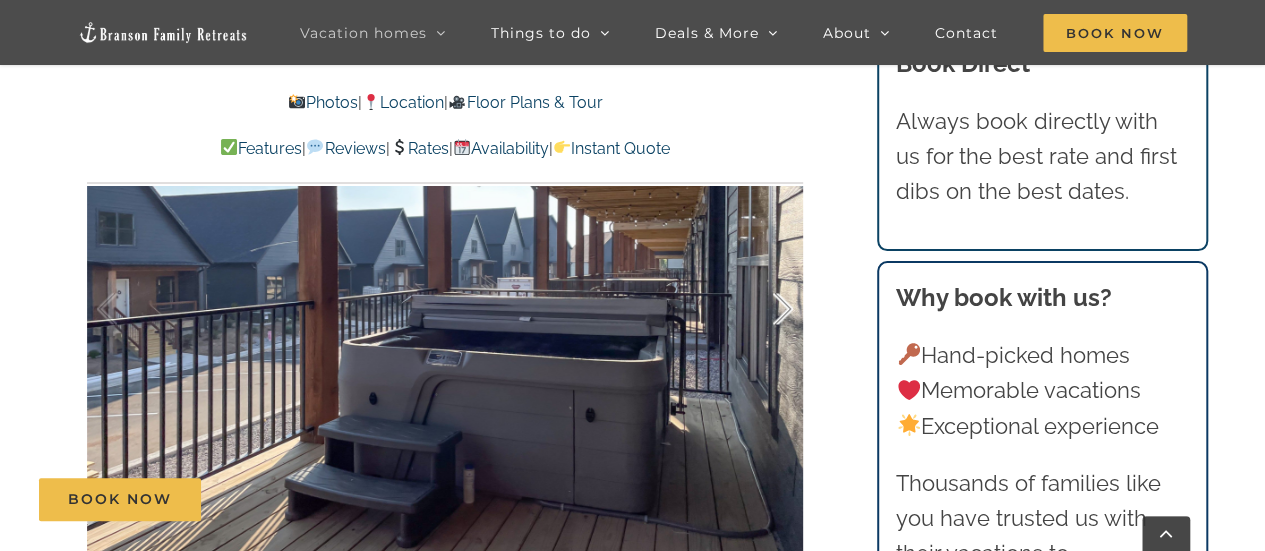 click at bounding box center (762, 309) 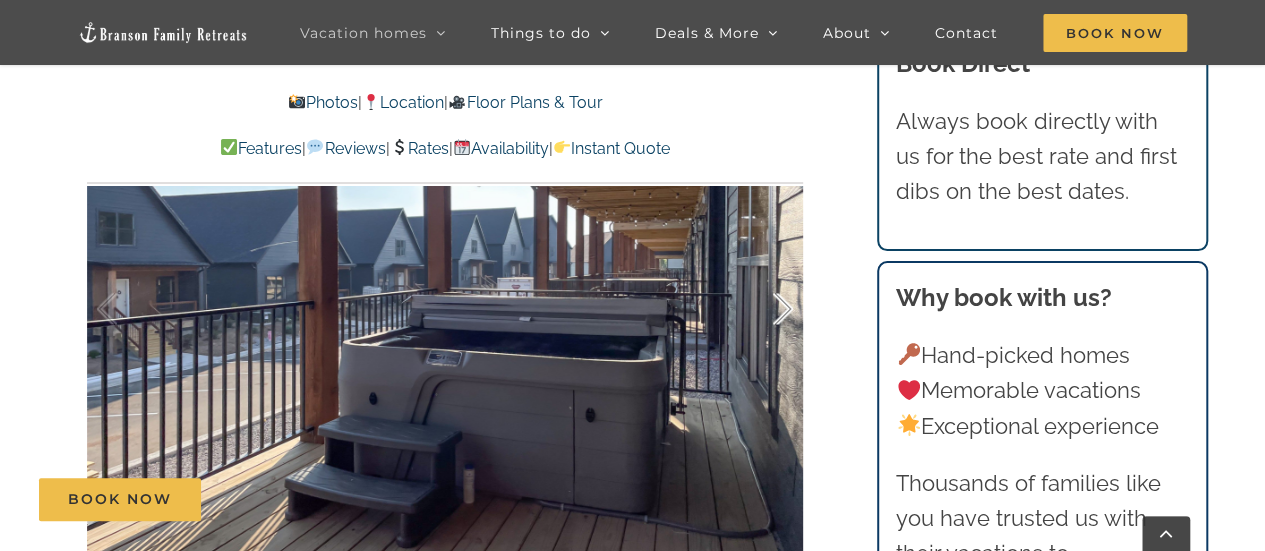 click at bounding box center [762, 309] 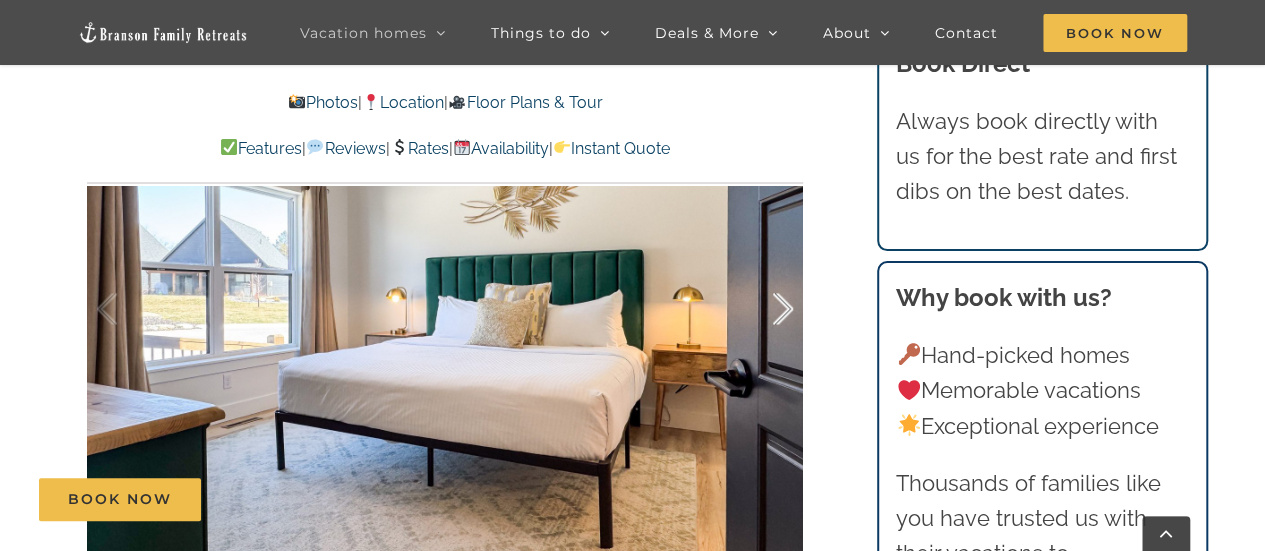 click at bounding box center [762, 309] 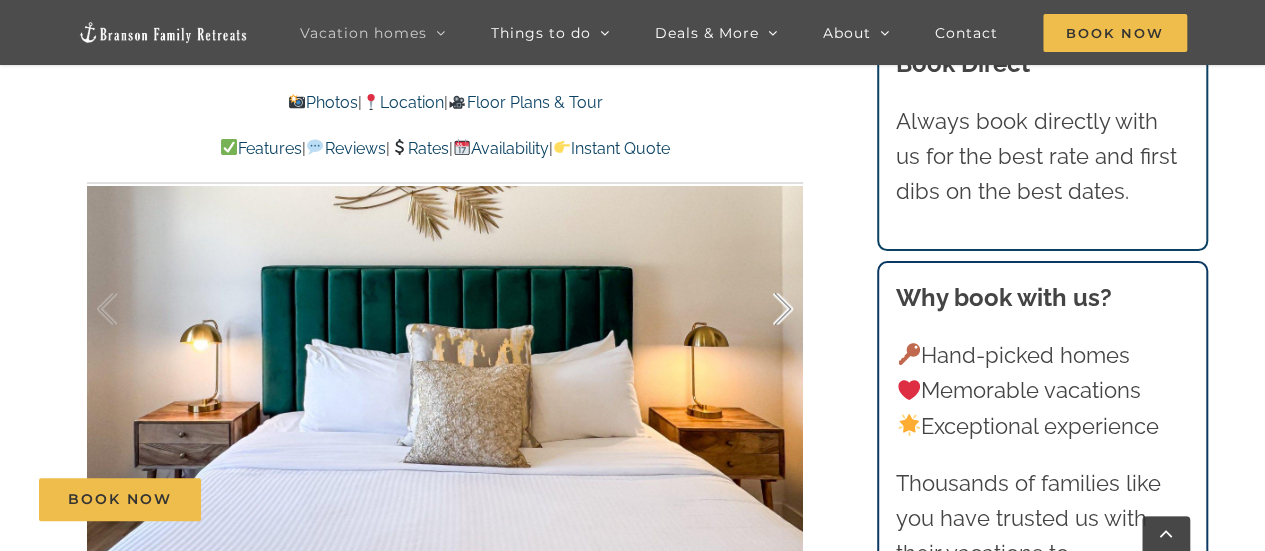 click at bounding box center (762, 309) 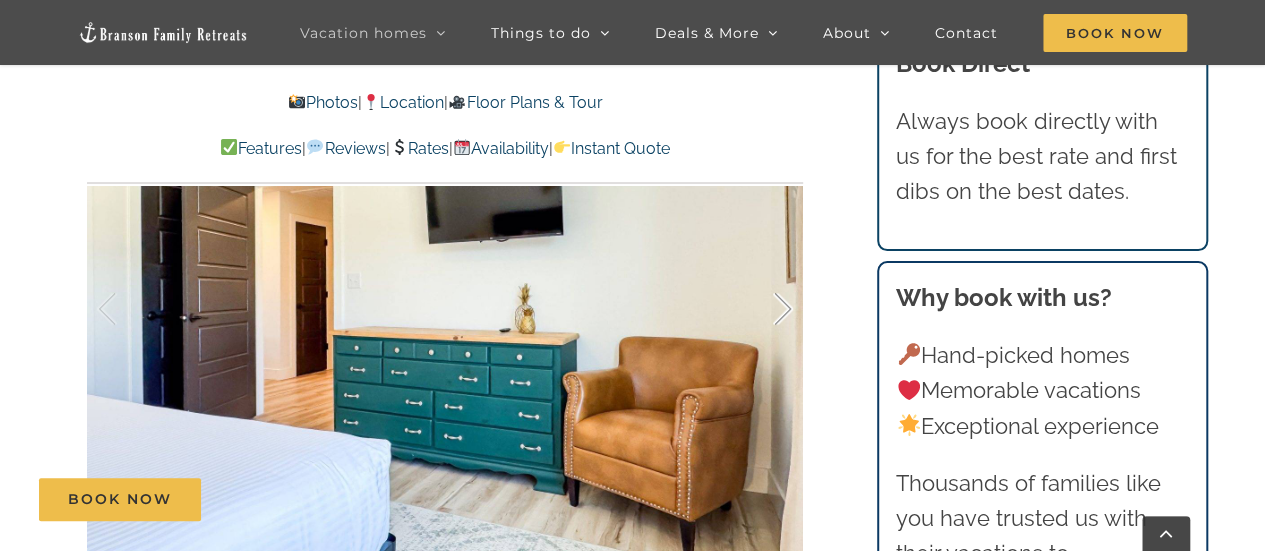click at bounding box center (762, 309) 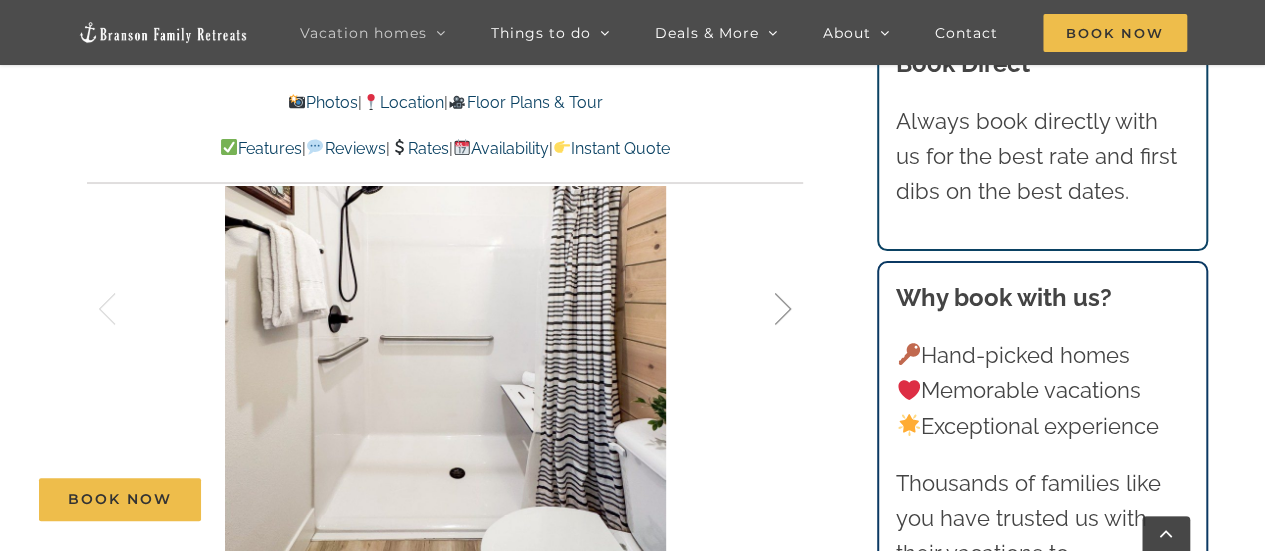 click at bounding box center [762, 309] 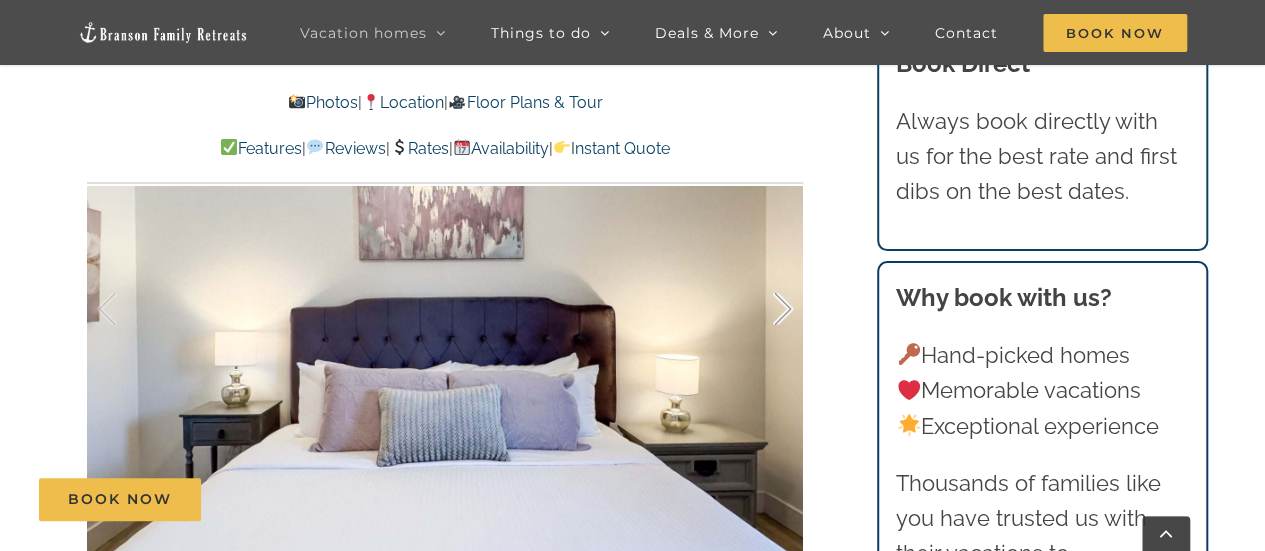 click at bounding box center [762, 309] 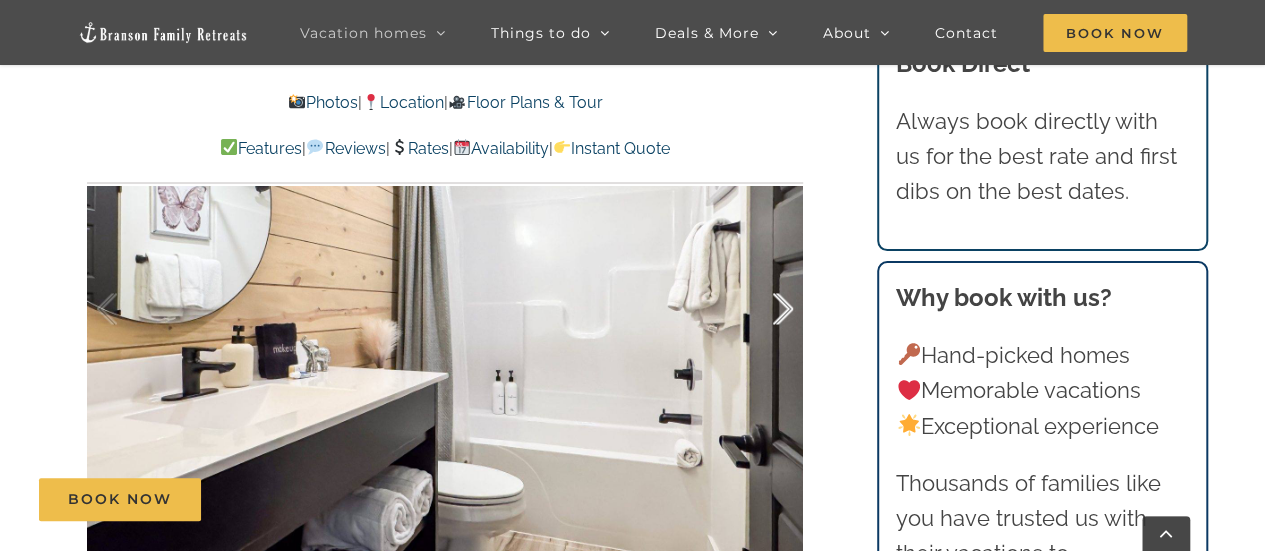 click at bounding box center (762, 309) 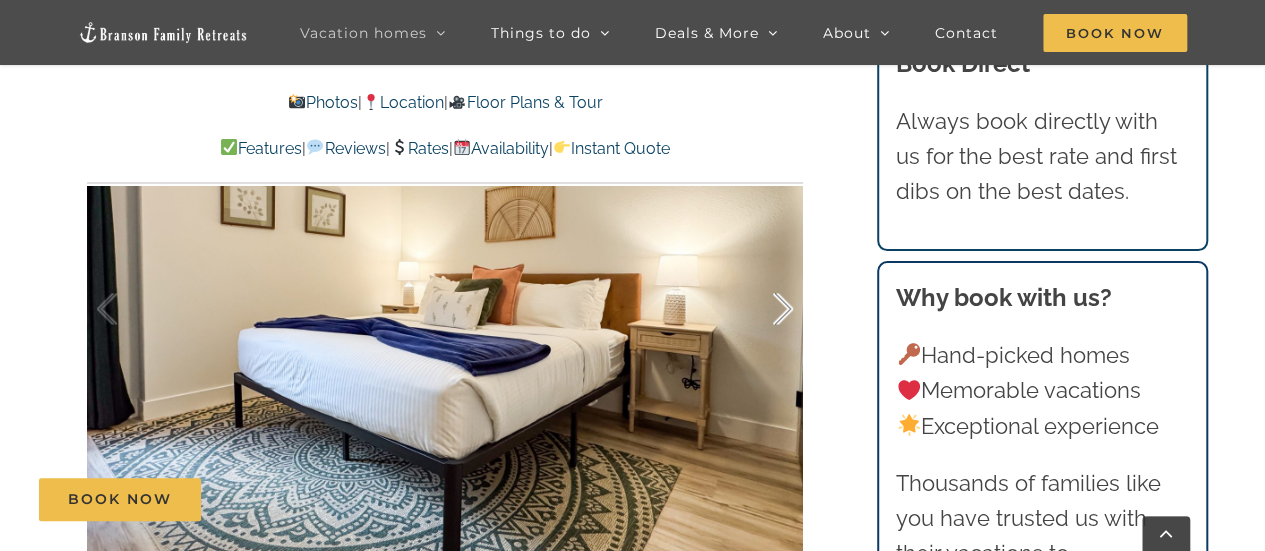 click at bounding box center [762, 309] 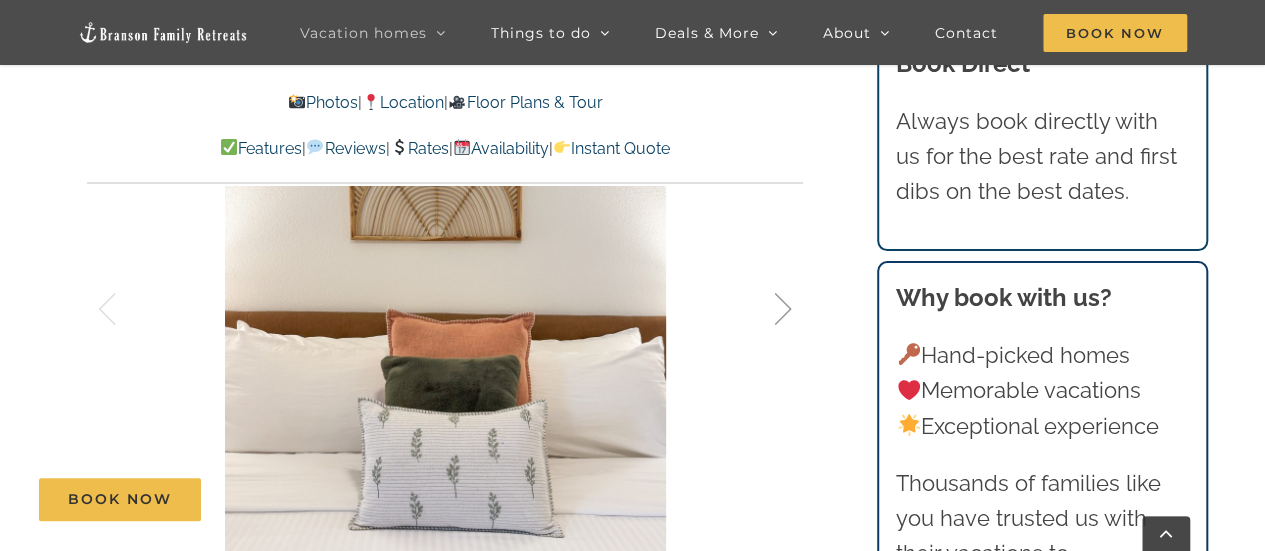 click at bounding box center [762, 309] 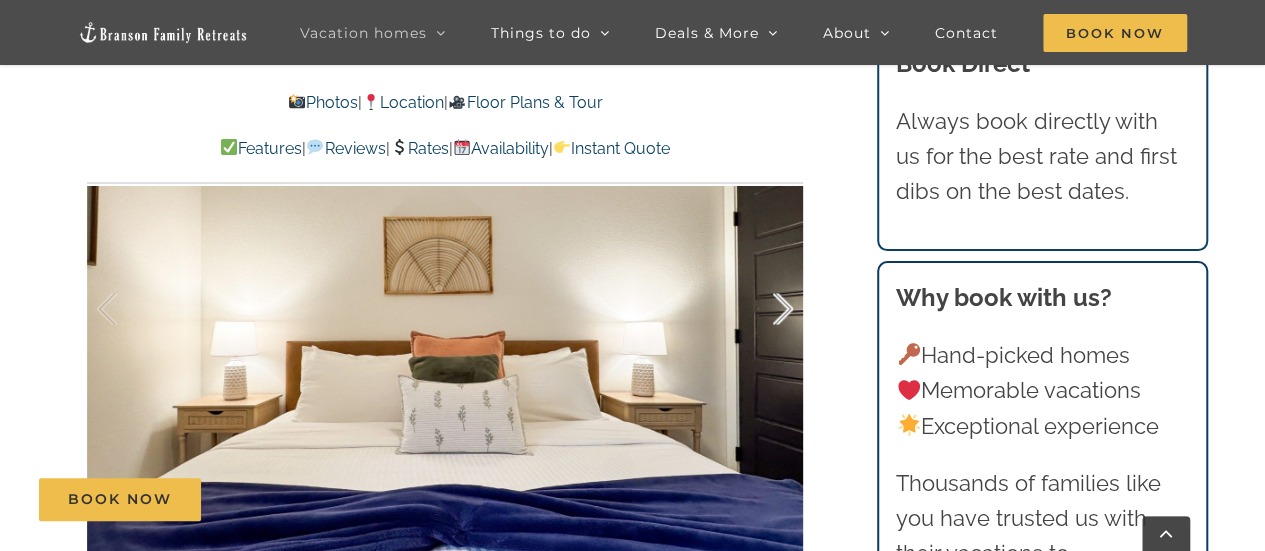 click at bounding box center (762, 309) 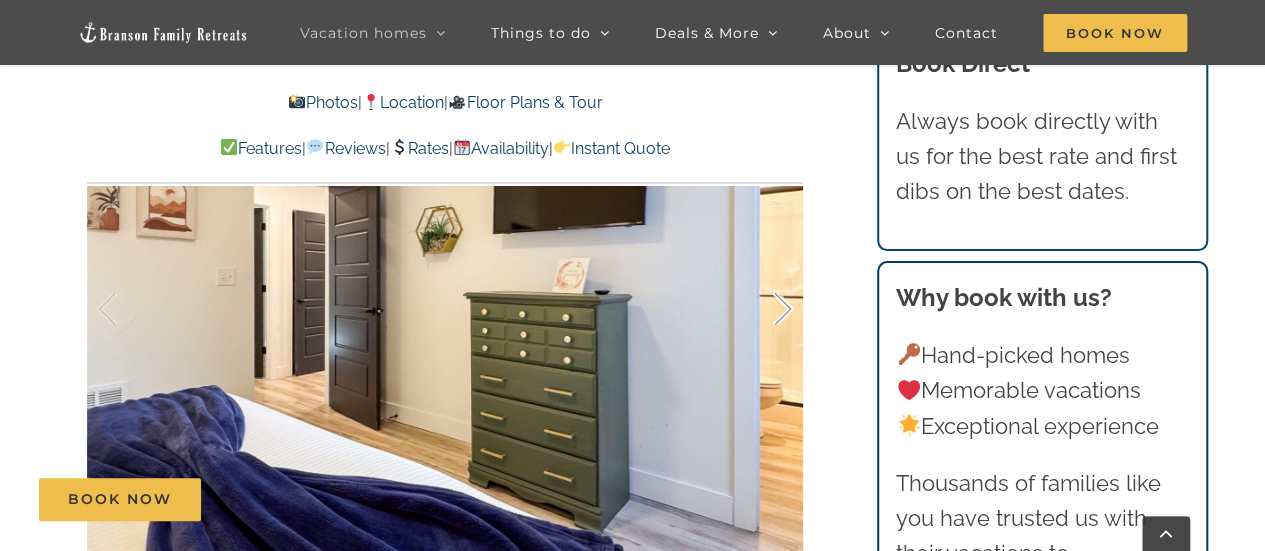 click at bounding box center (762, 309) 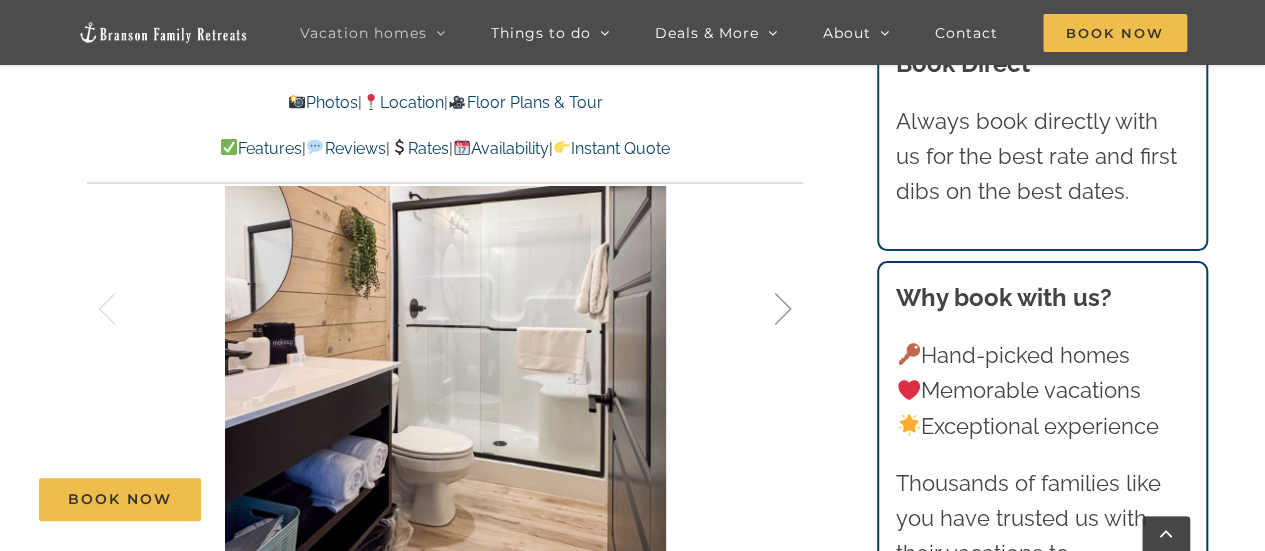 click at bounding box center (762, 309) 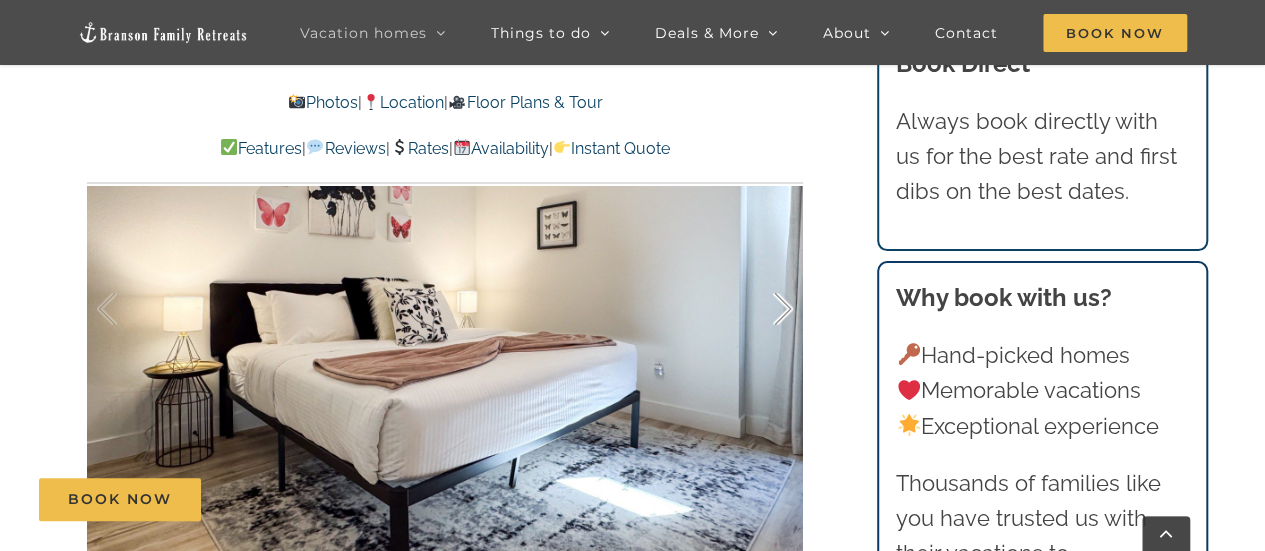 click at bounding box center [762, 309] 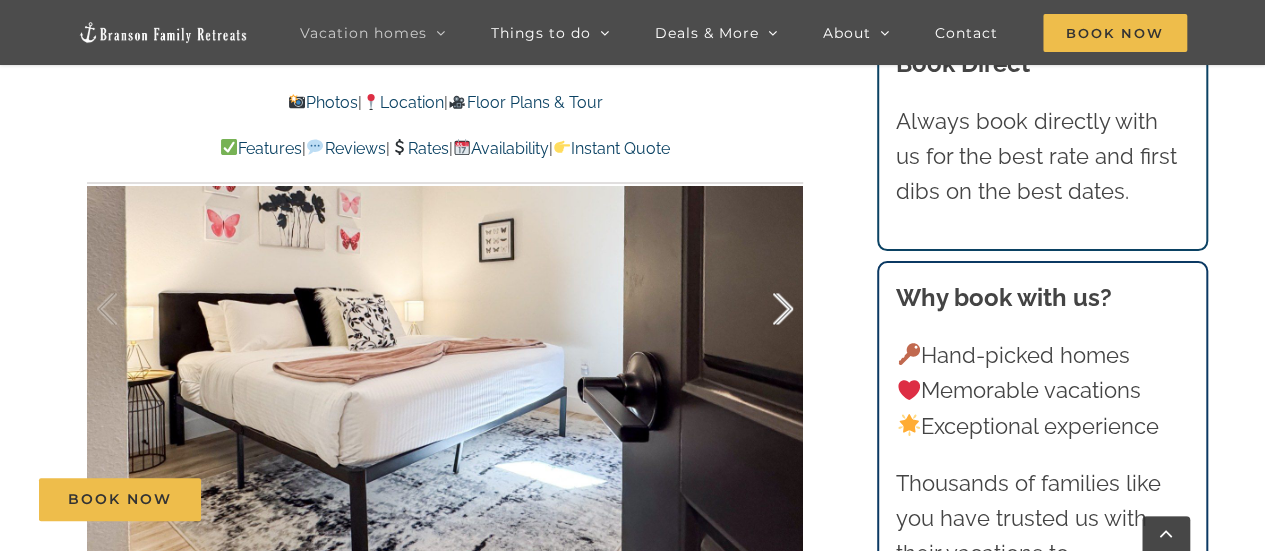 click at bounding box center (762, 309) 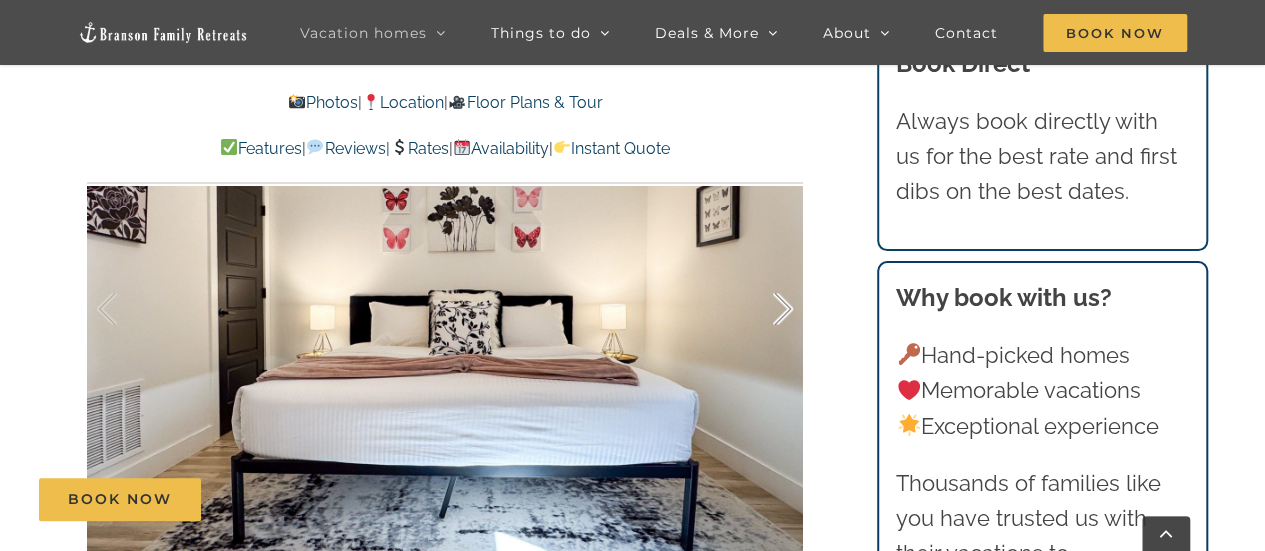 click at bounding box center [762, 309] 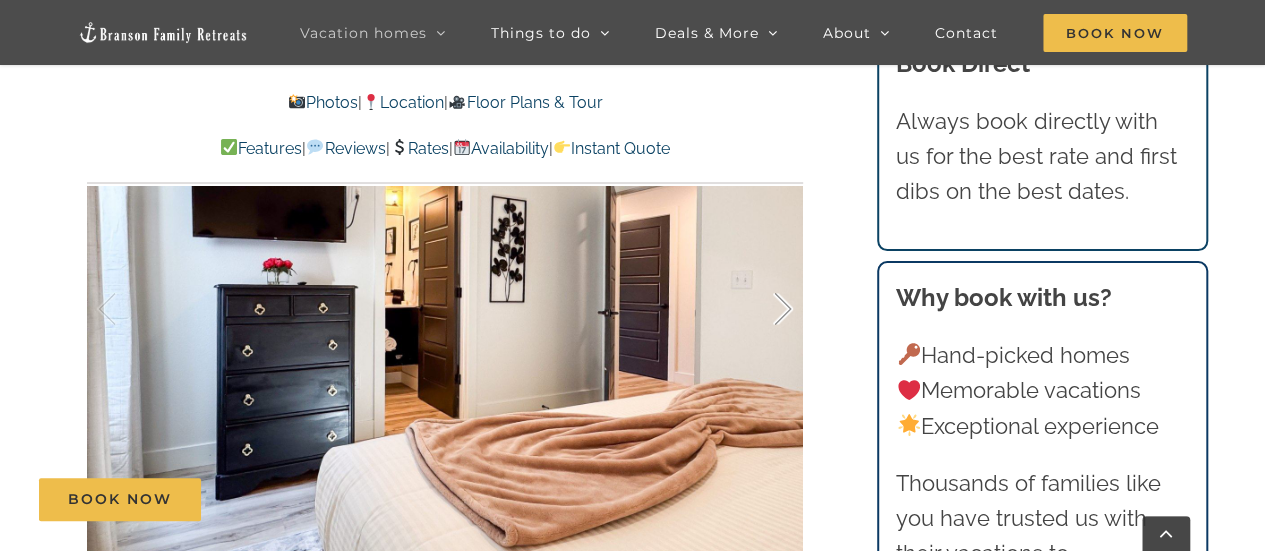 click at bounding box center [762, 309] 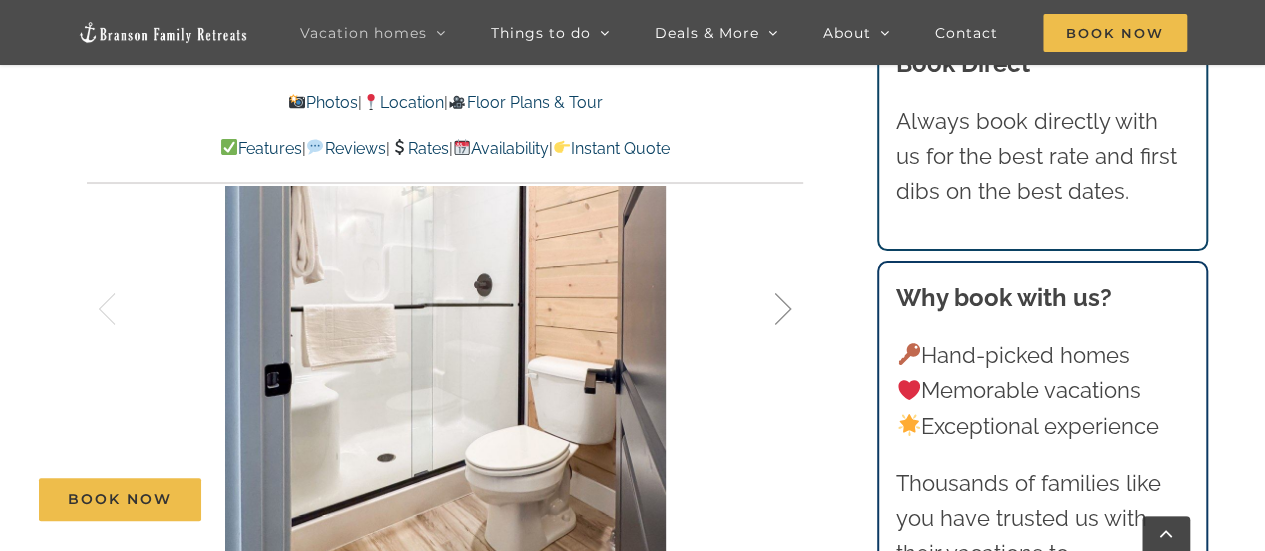 click at bounding box center (762, 309) 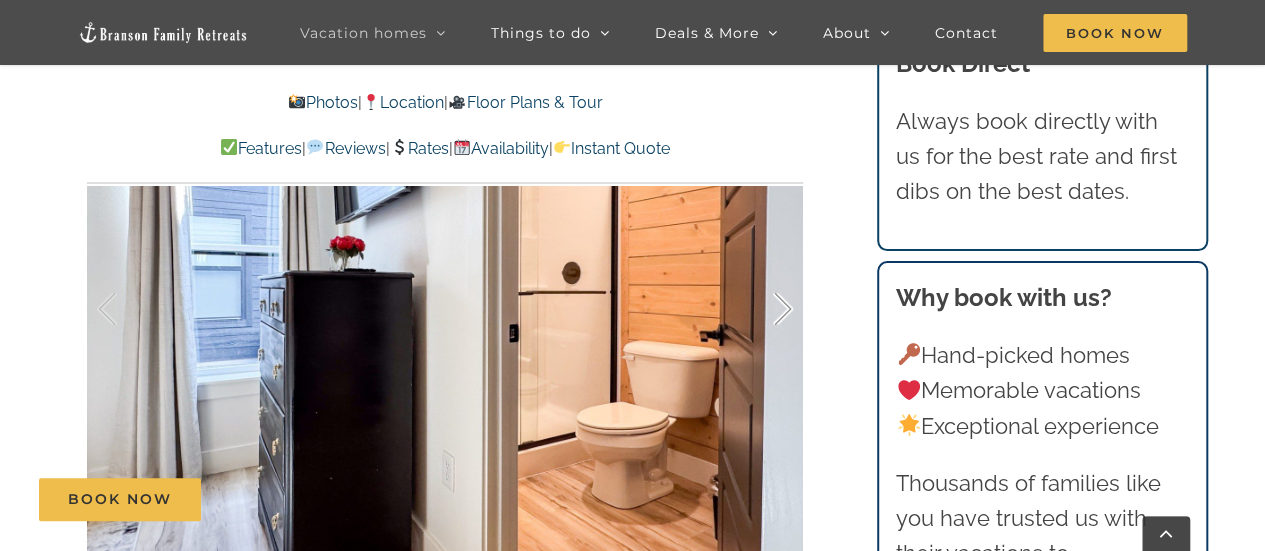click at bounding box center [762, 309] 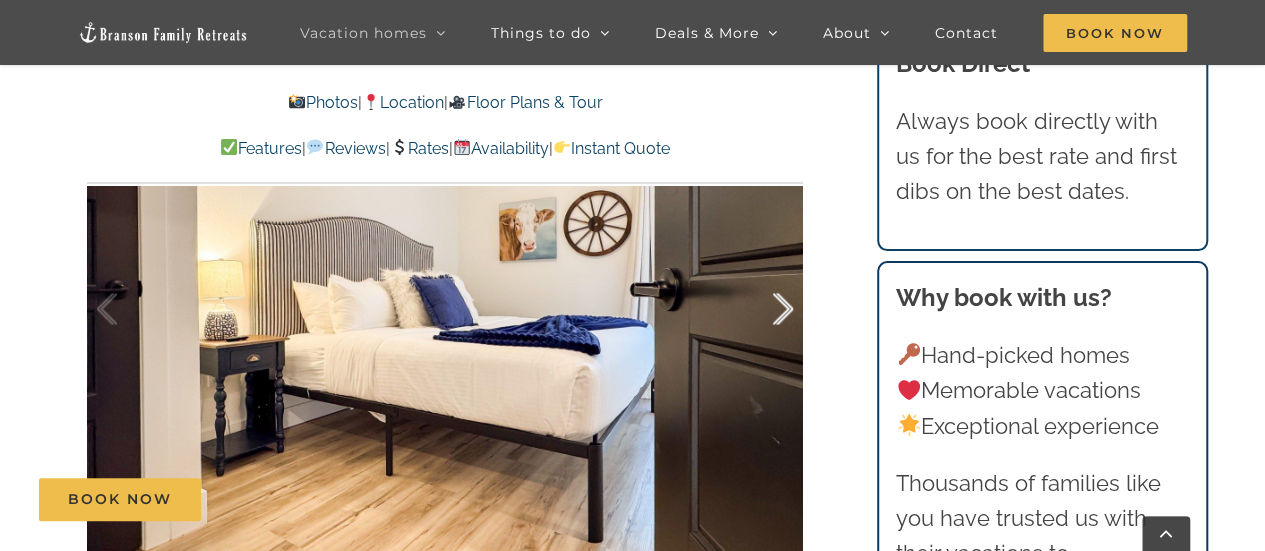 click at bounding box center [762, 309] 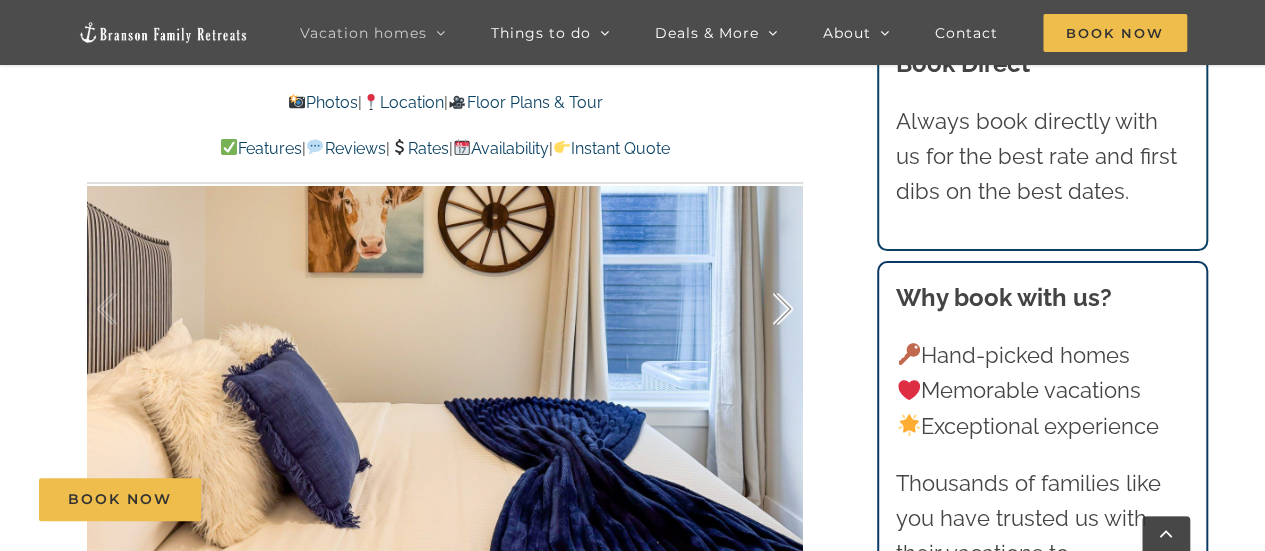 click at bounding box center (762, 309) 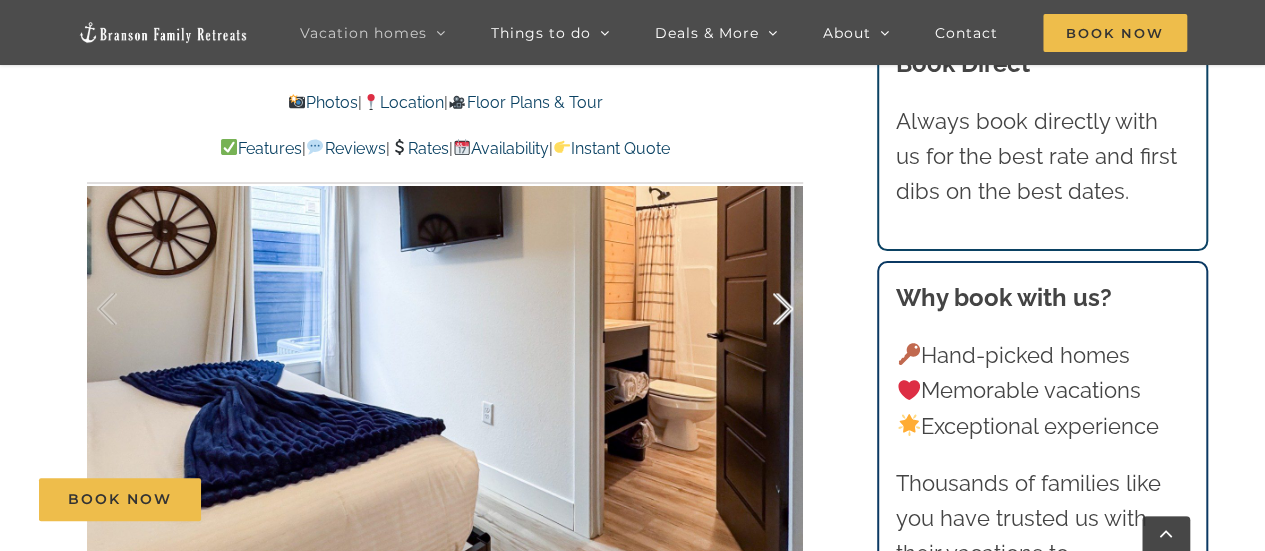 click at bounding box center [762, 309] 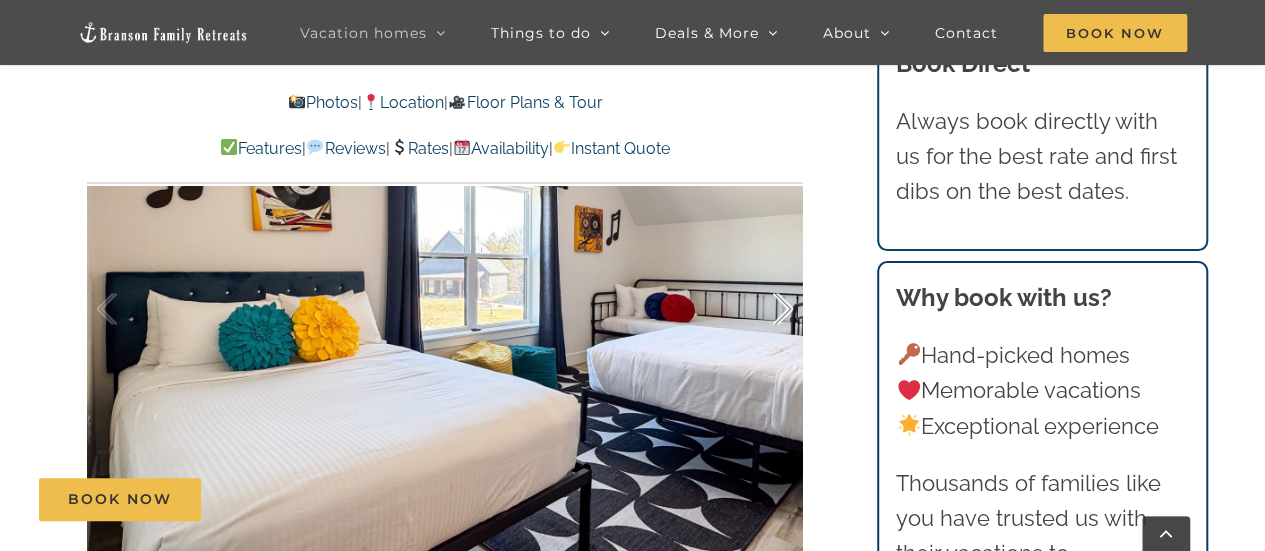 click at bounding box center (762, 309) 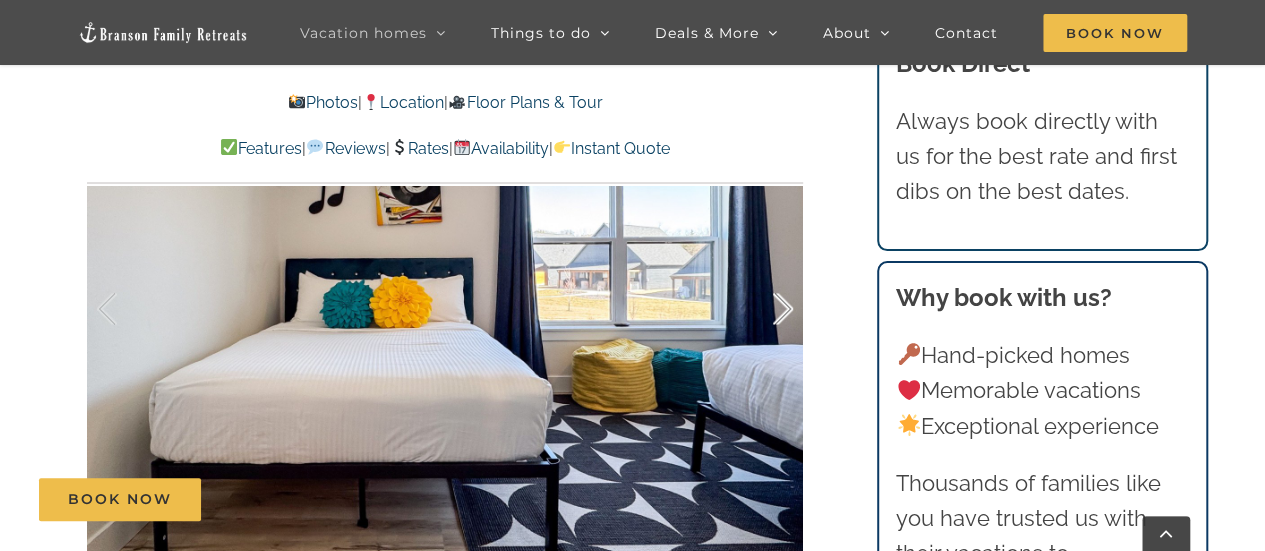 click at bounding box center [762, 309] 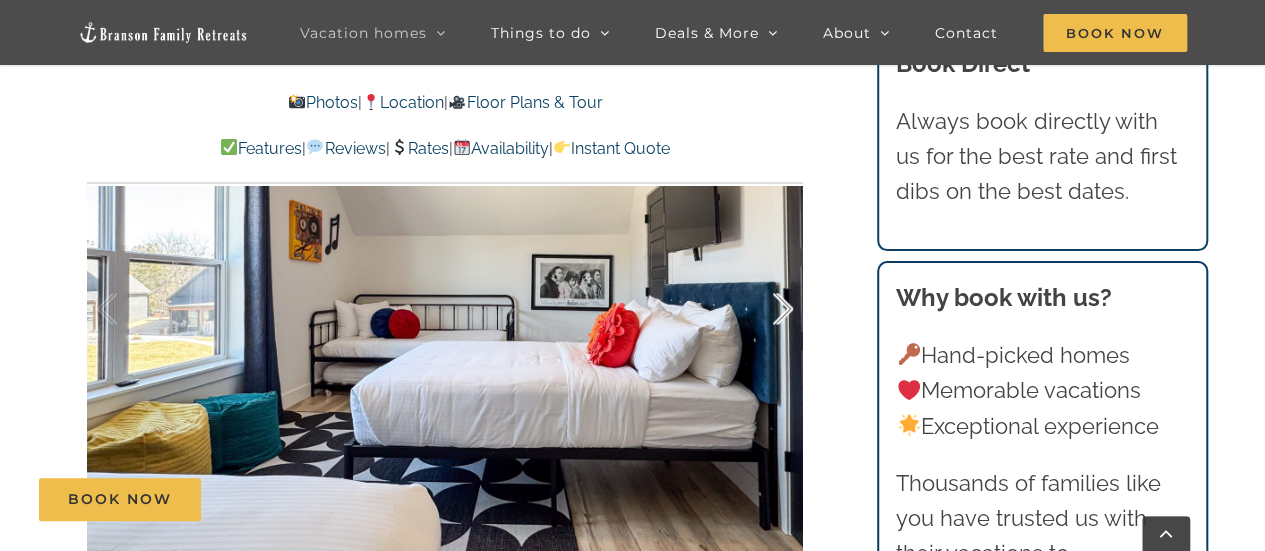 click at bounding box center (762, 309) 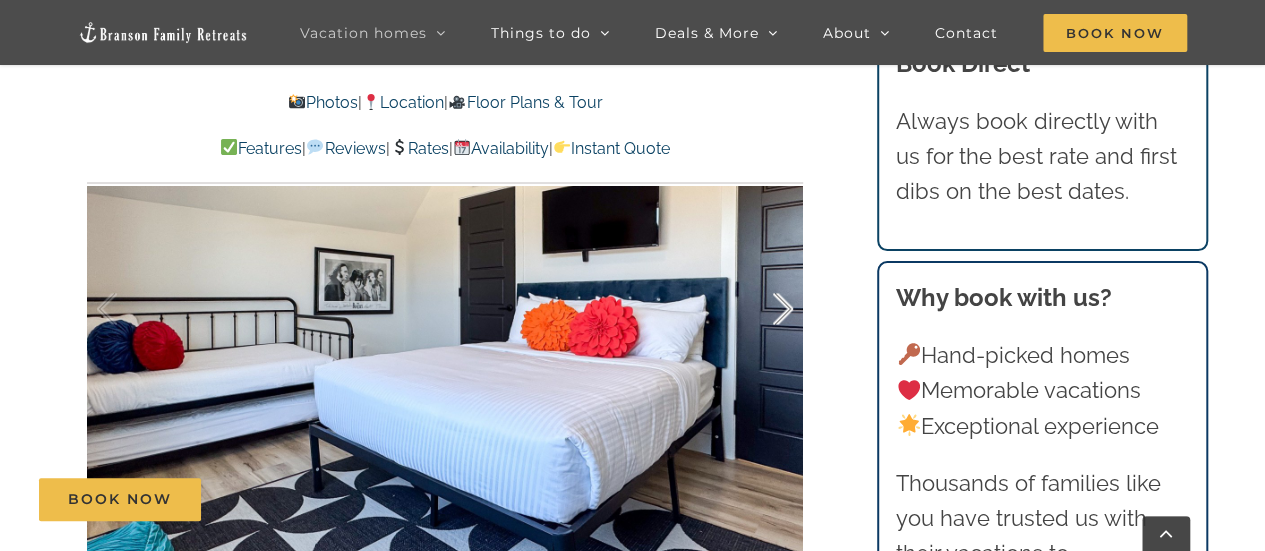 click at bounding box center [762, 309] 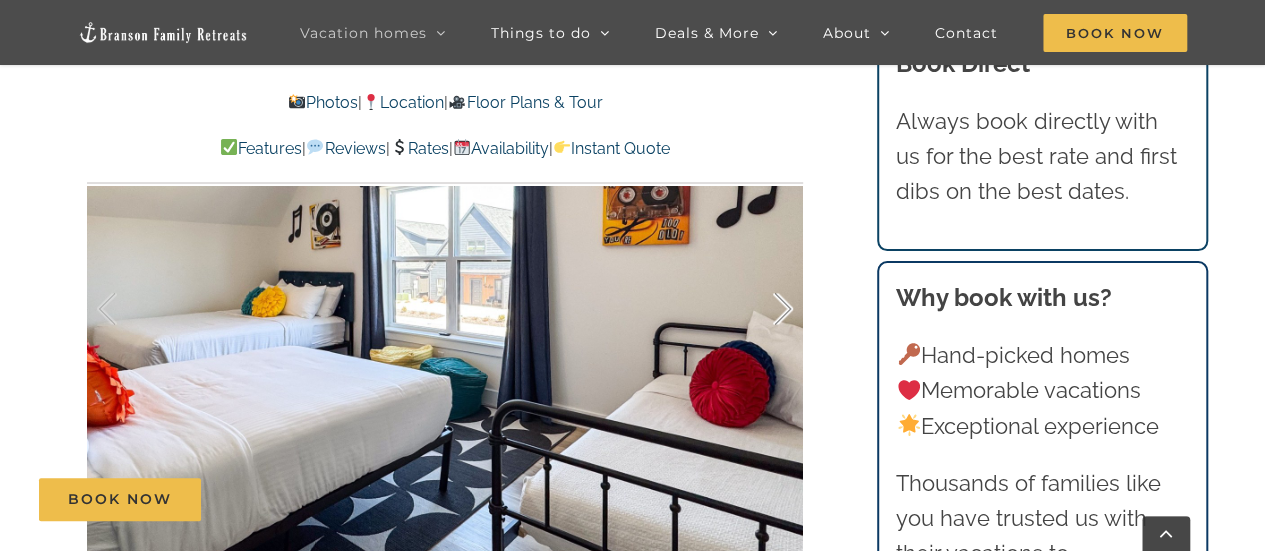 click at bounding box center [762, 309] 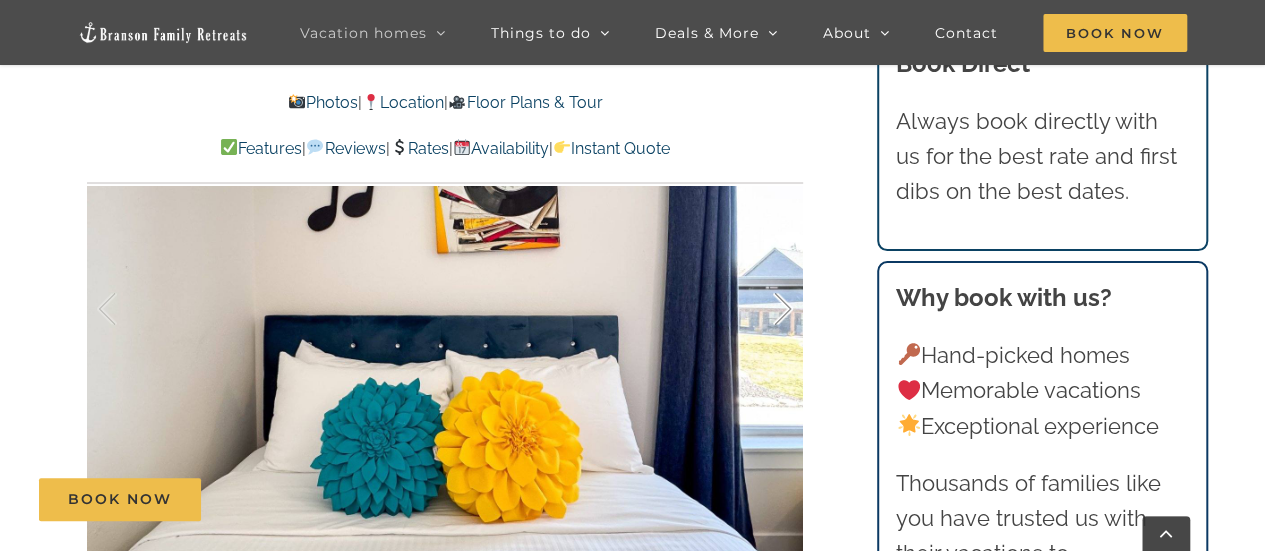 click at bounding box center (762, 309) 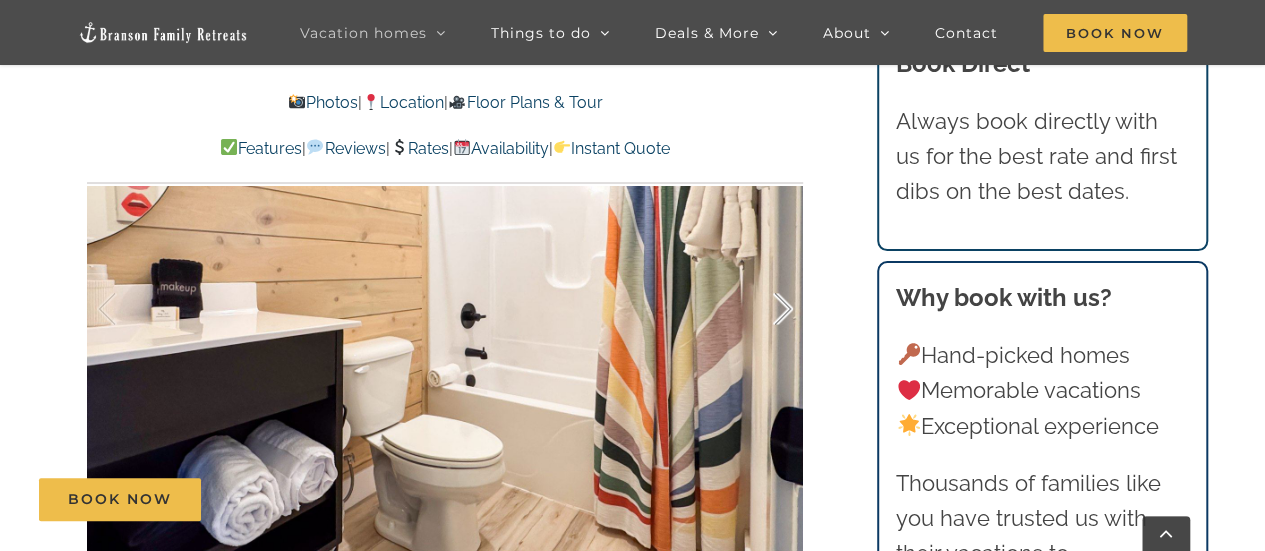 click at bounding box center [762, 309] 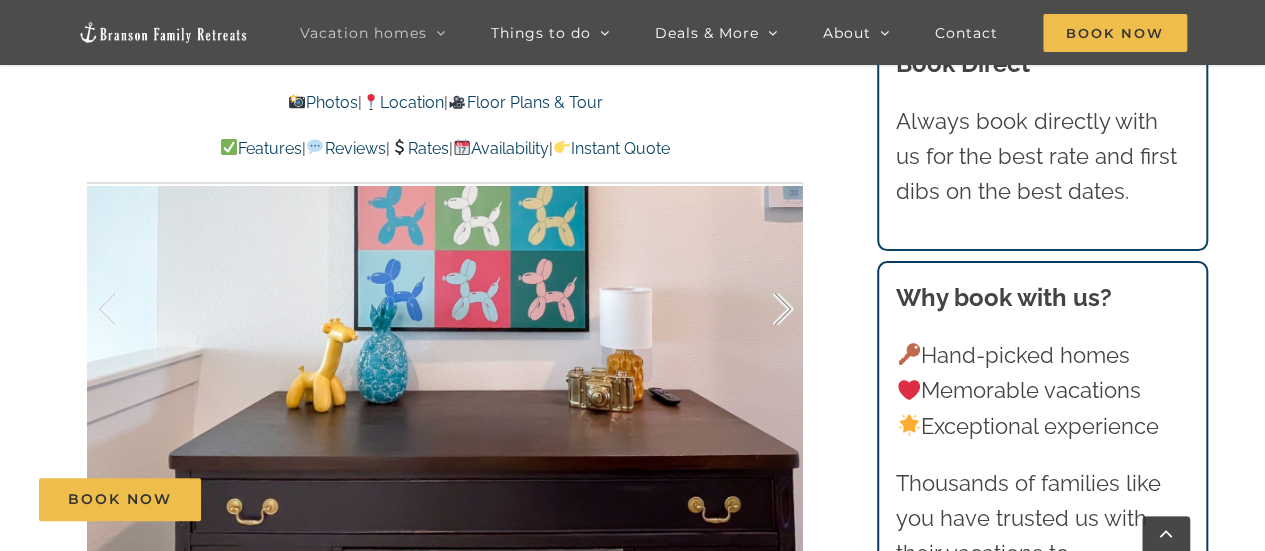 click at bounding box center [762, 309] 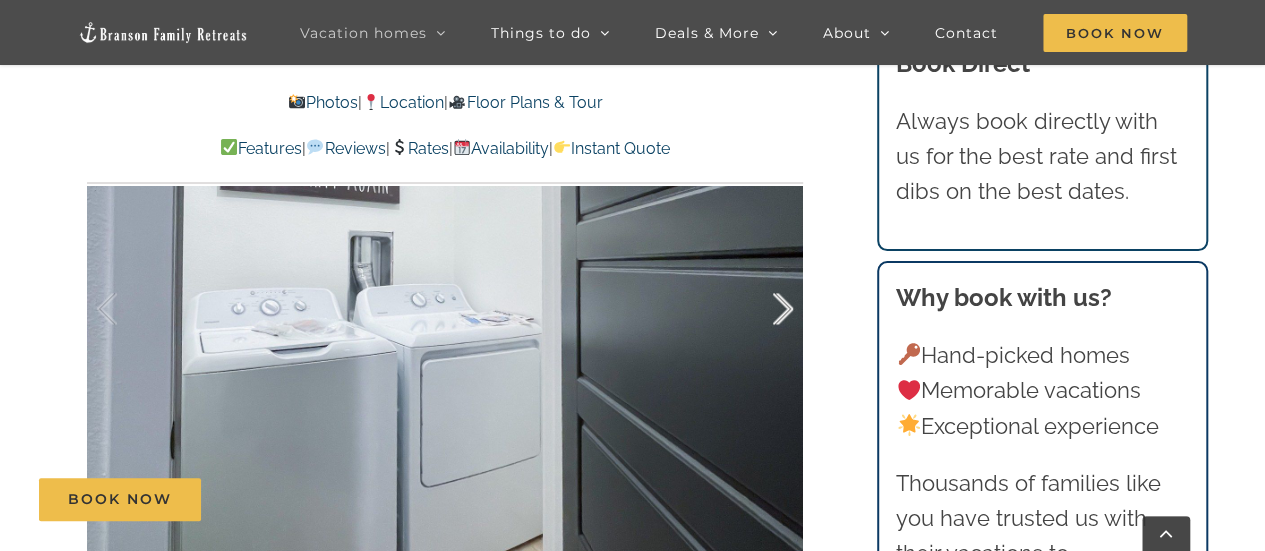 click at bounding box center (762, 309) 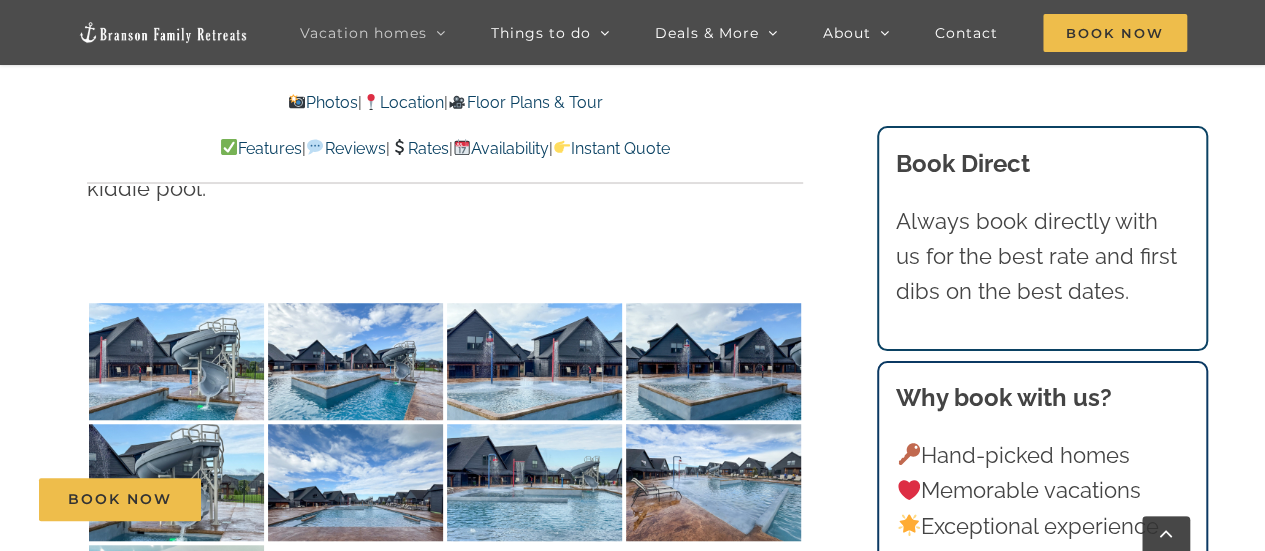 scroll, scrollTop: 3994, scrollLeft: 0, axis: vertical 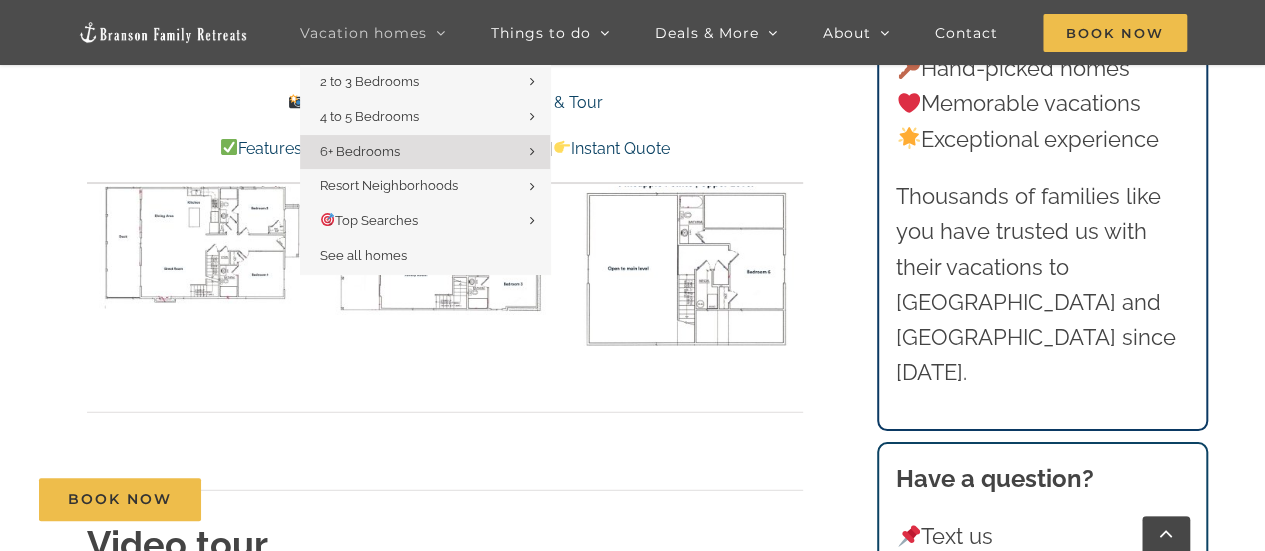 click on "Vacation homes" at bounding box center [363, 33] 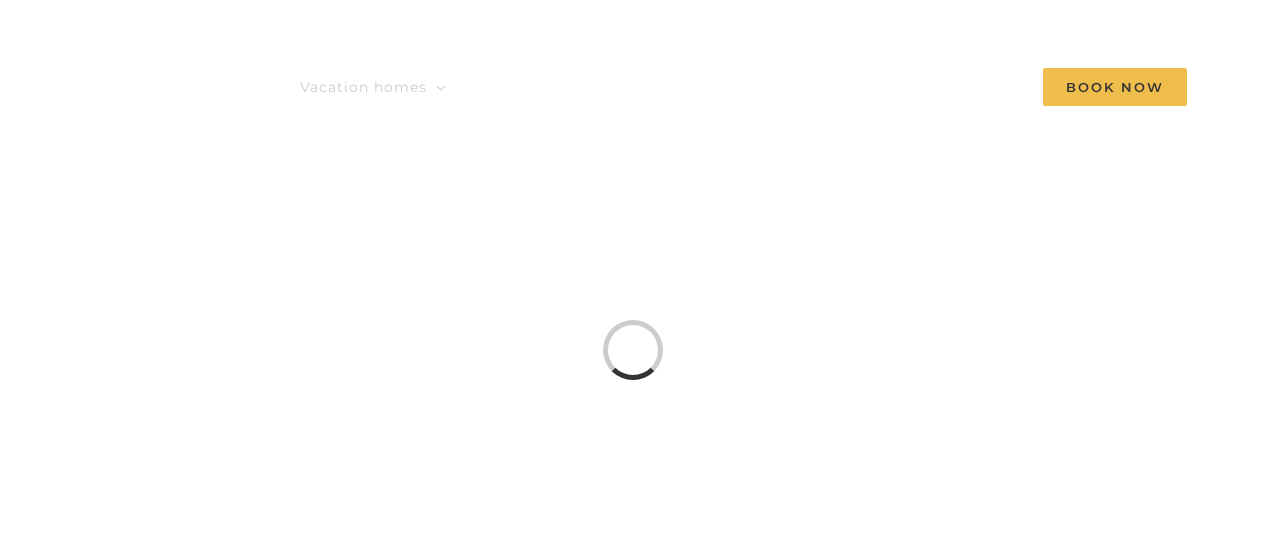 scroll, scrollTop: 0, scrollLeft: 0, axis: both 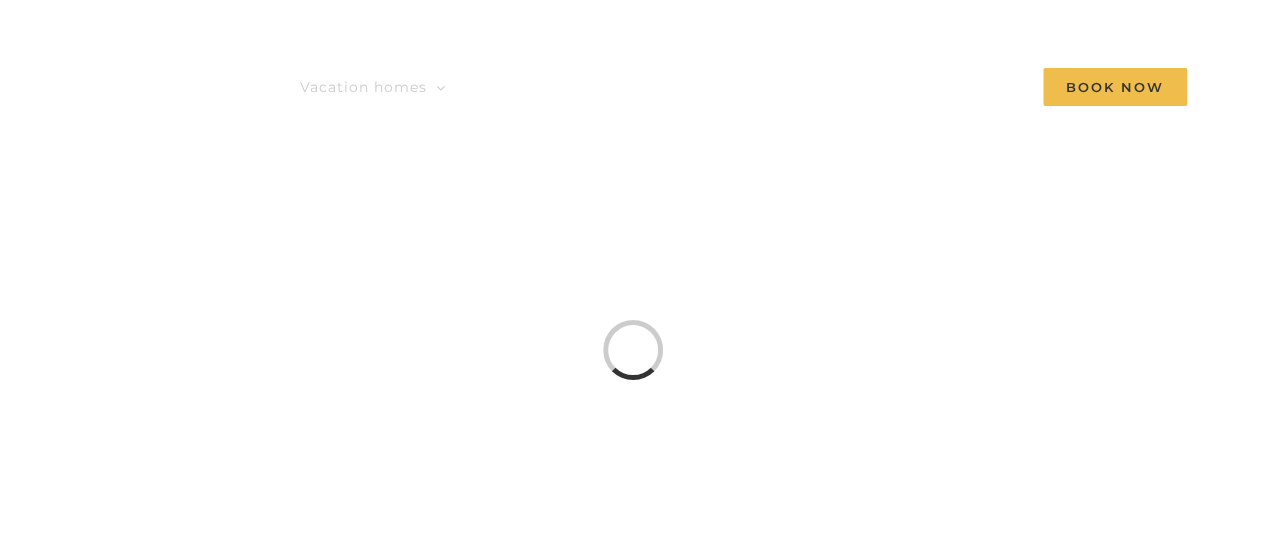 drag, startPoint x: 0, startPoint y: 0, endPoint x: 340, endPoint y: 117, distance: 359.5678 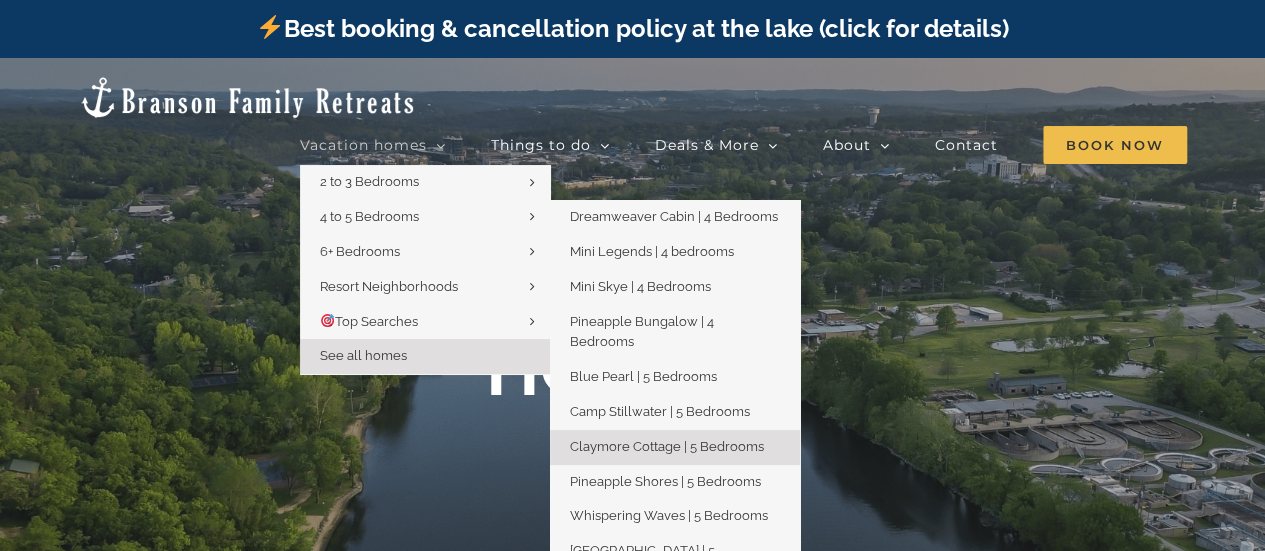 click on "Claymore Cottage | 5 Bedrooms" at bounding box center (667, 446) 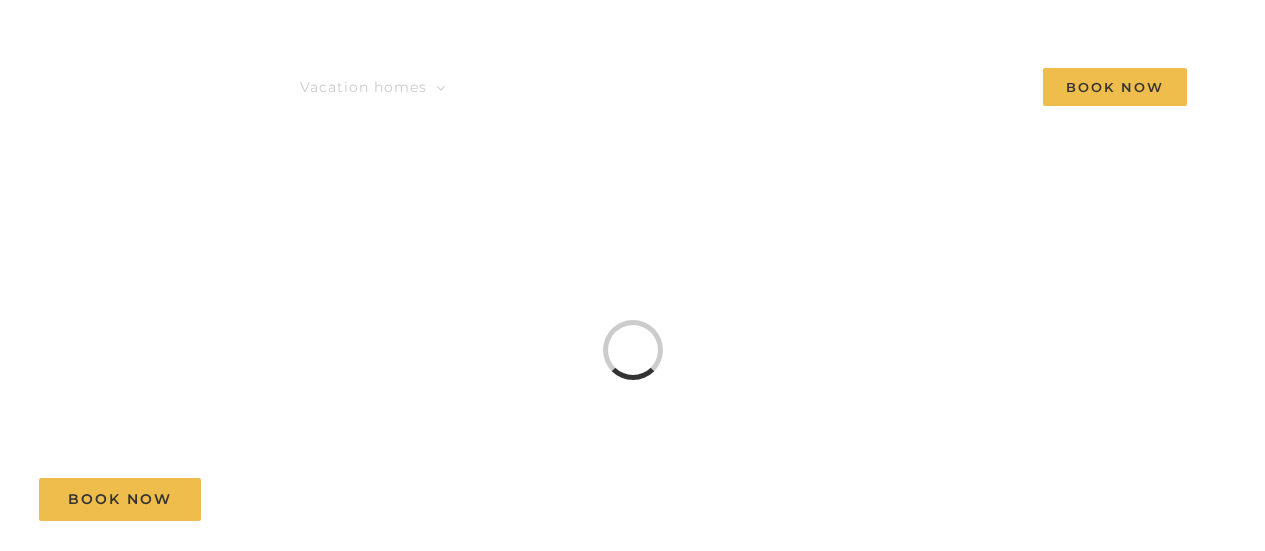 scroll, scrollTop: 0, scrollLeft: 0, axis: both 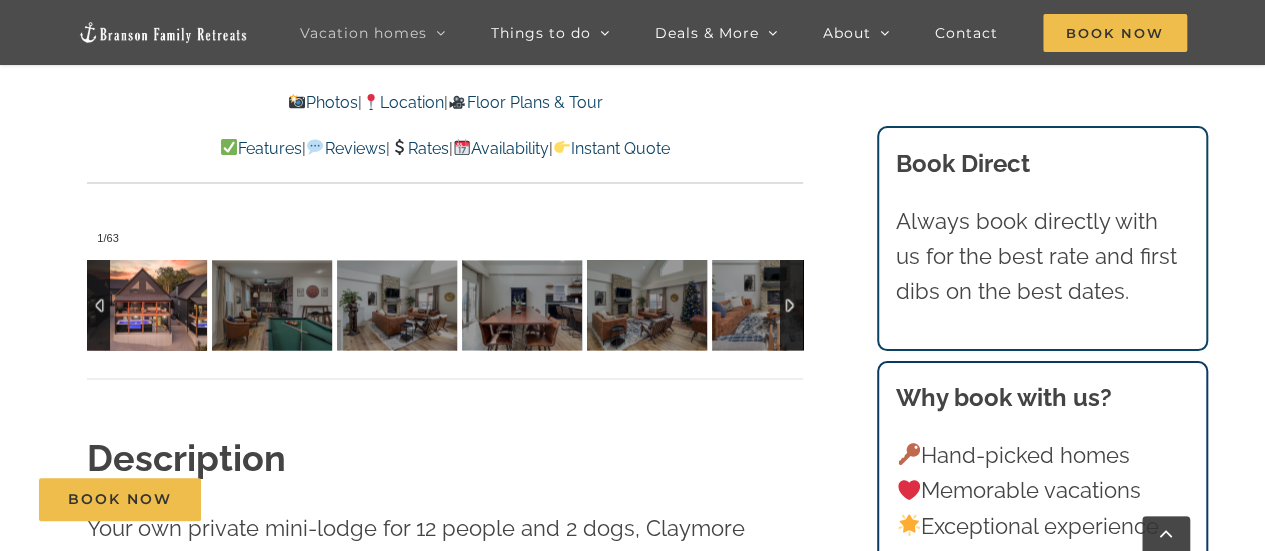 click at bounding box center (147, 305) 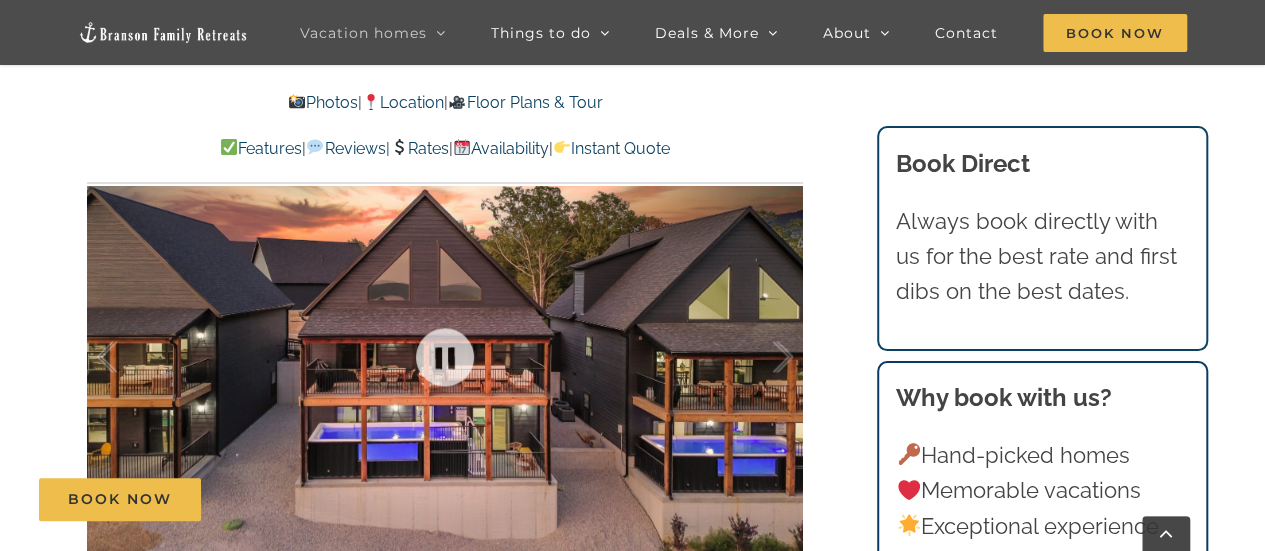 scroll, scrollTop: 1200, scrollLeft: 0, axis: vertical 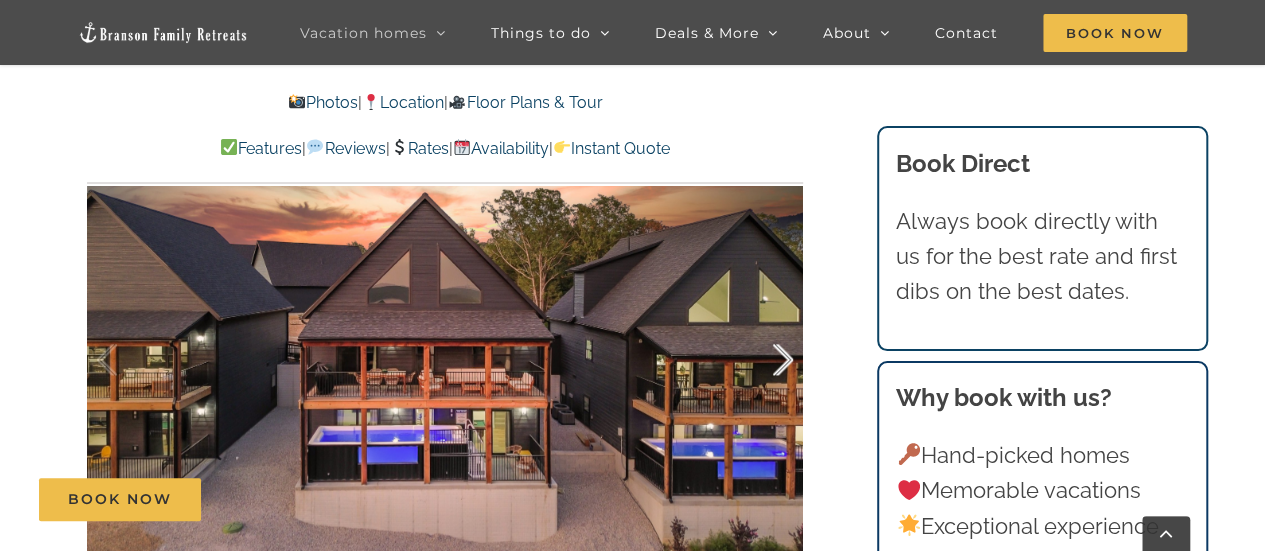 click at bounding box center (762, 360) 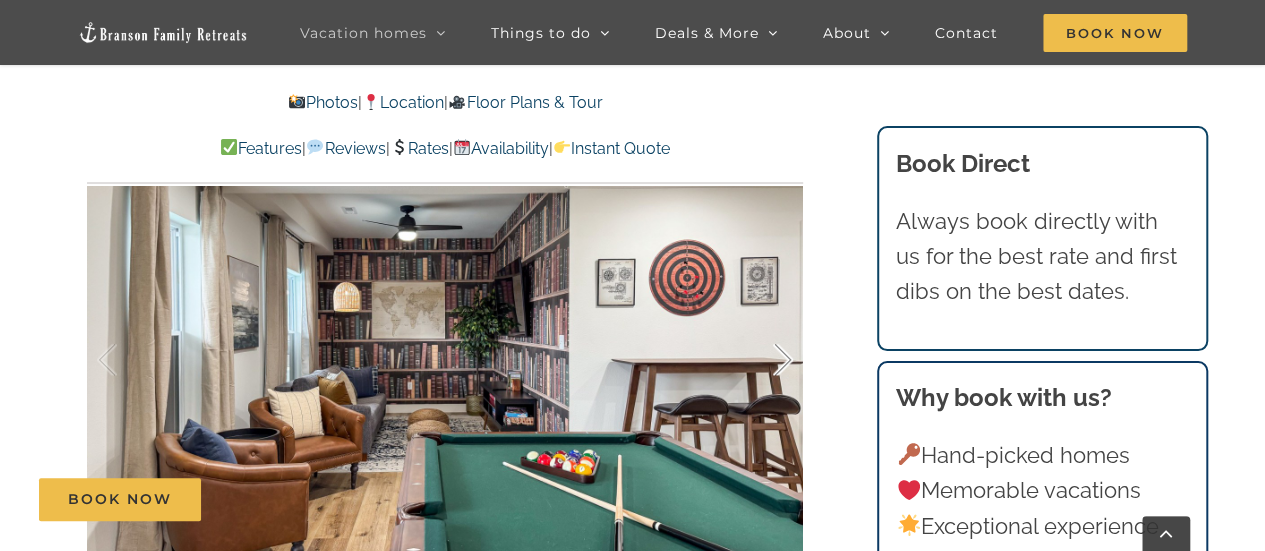 click at bounding box center (762, 360) 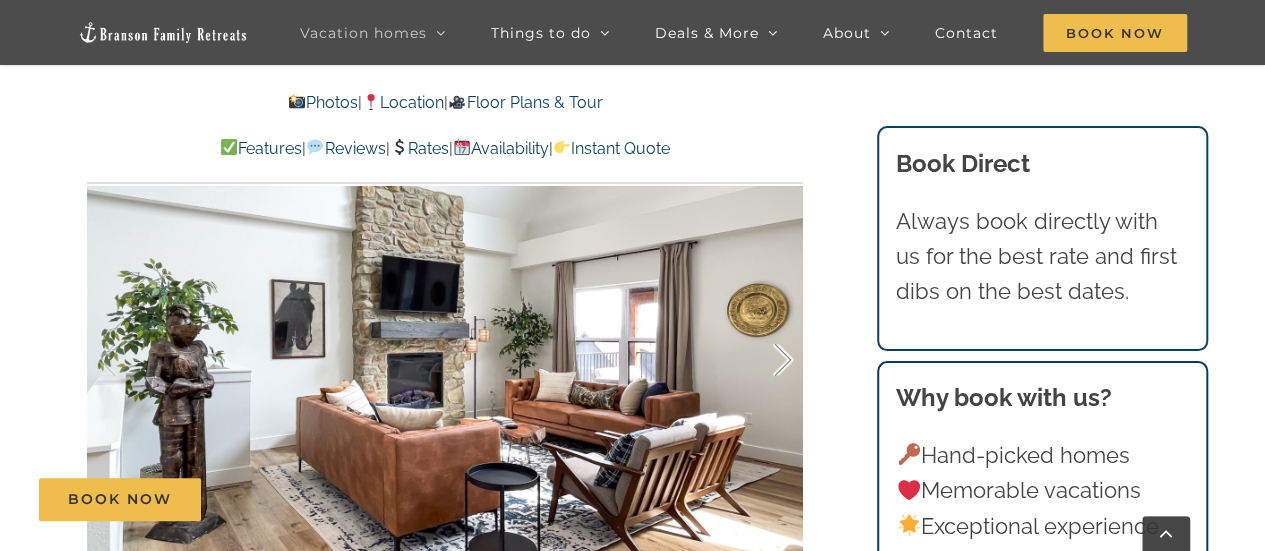 click at bounding box center [762, 360] 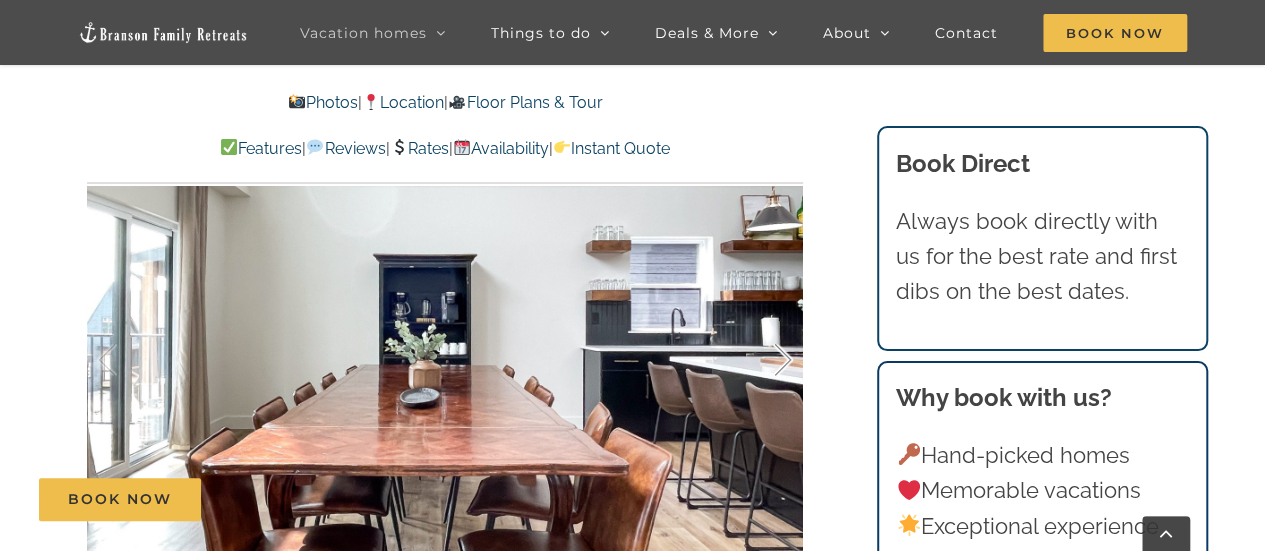 click at bounding box center (762, 360) 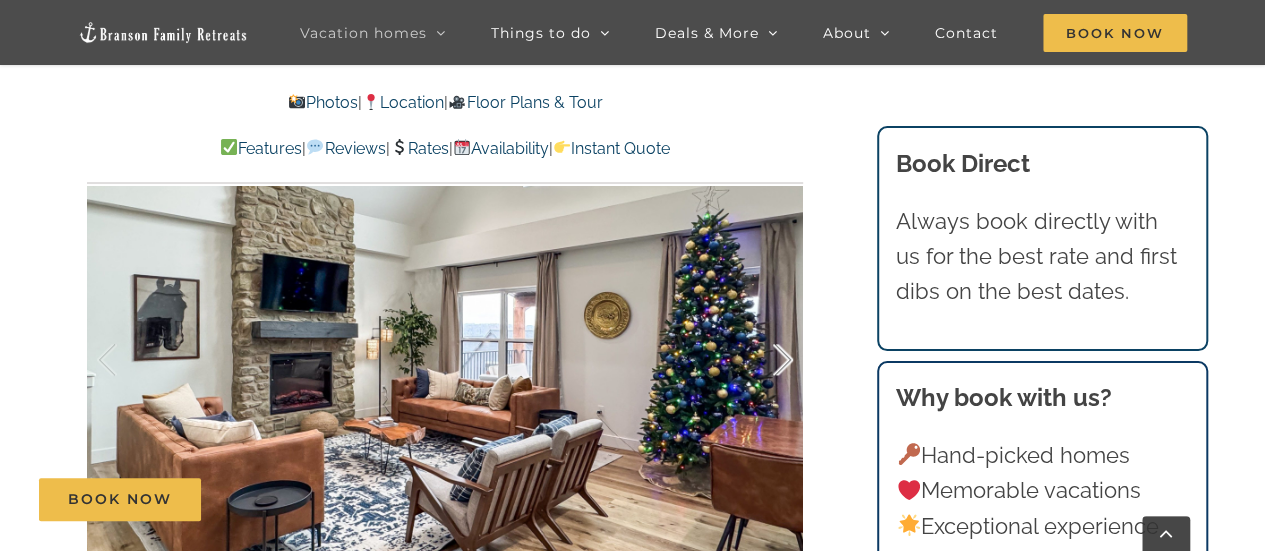 click at bounding box center [762, 360] 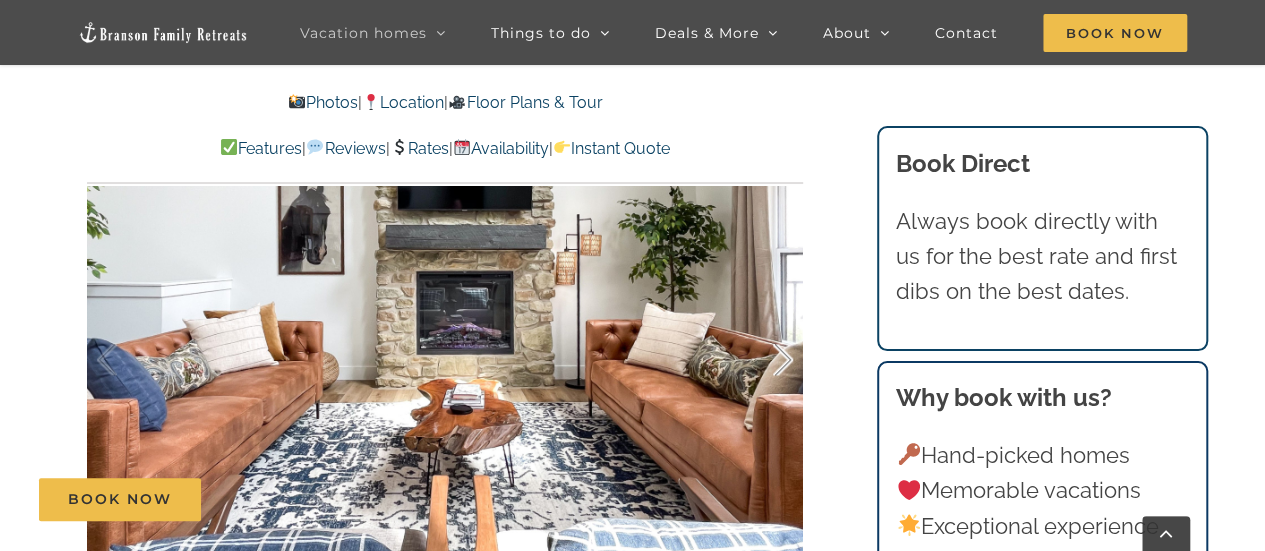 click at bounding box center (762, 360) 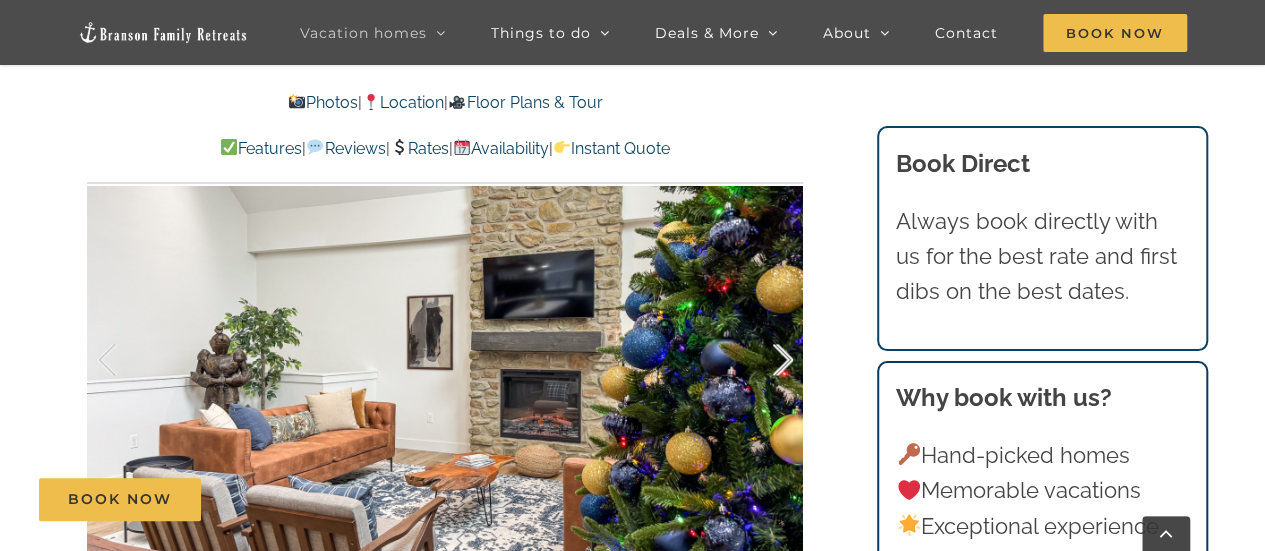 click at bounding box center [762, 360] 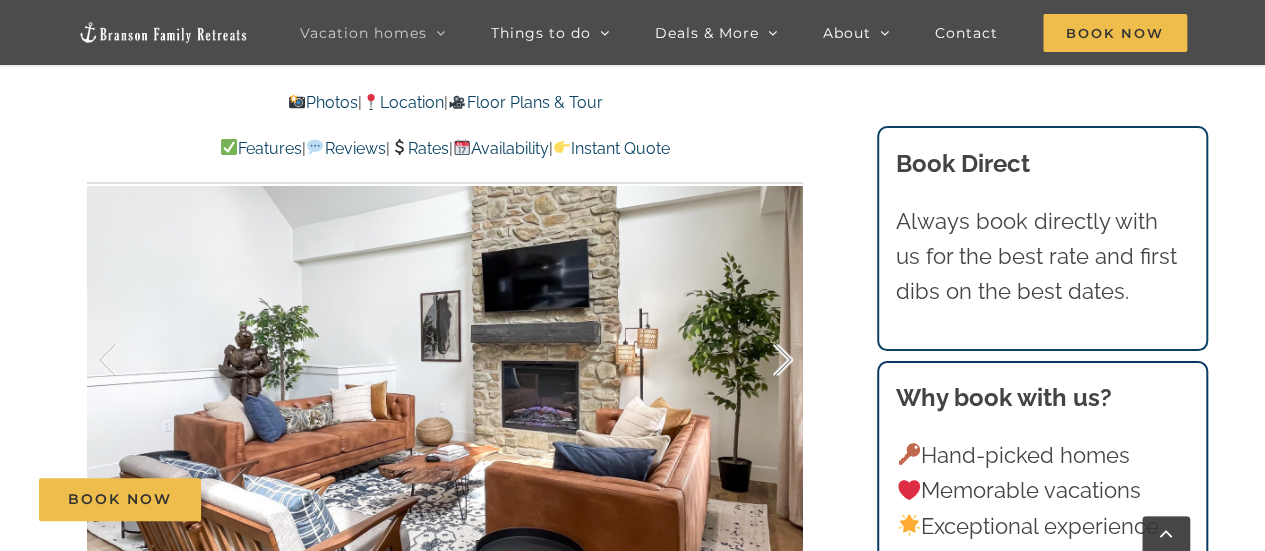 click at bounding box center [762, 360] 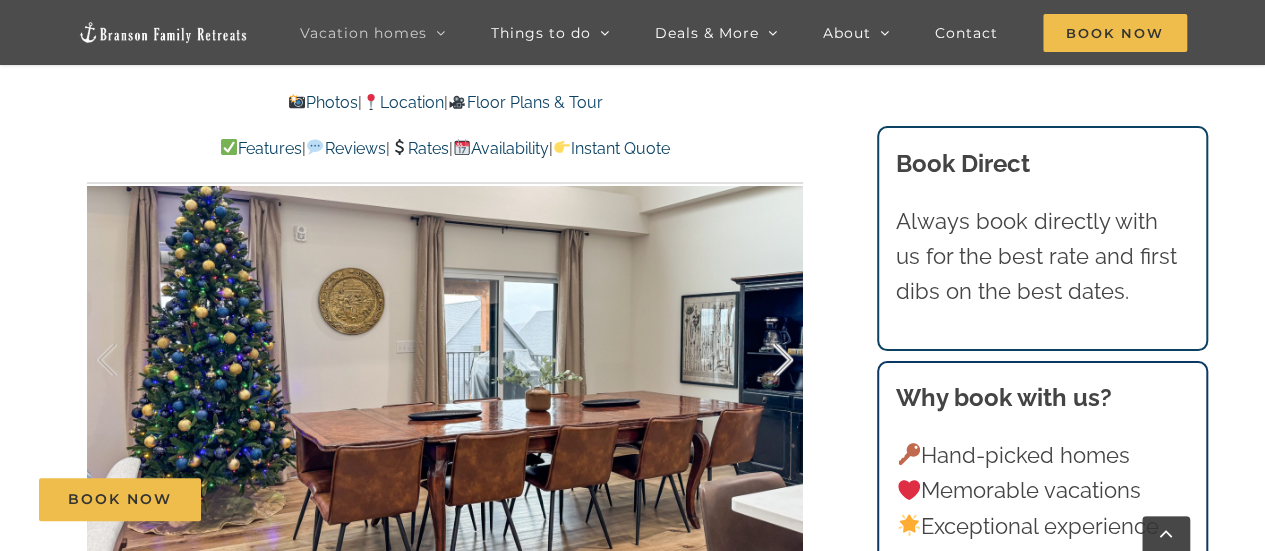 click at bounding box center (762, 360) 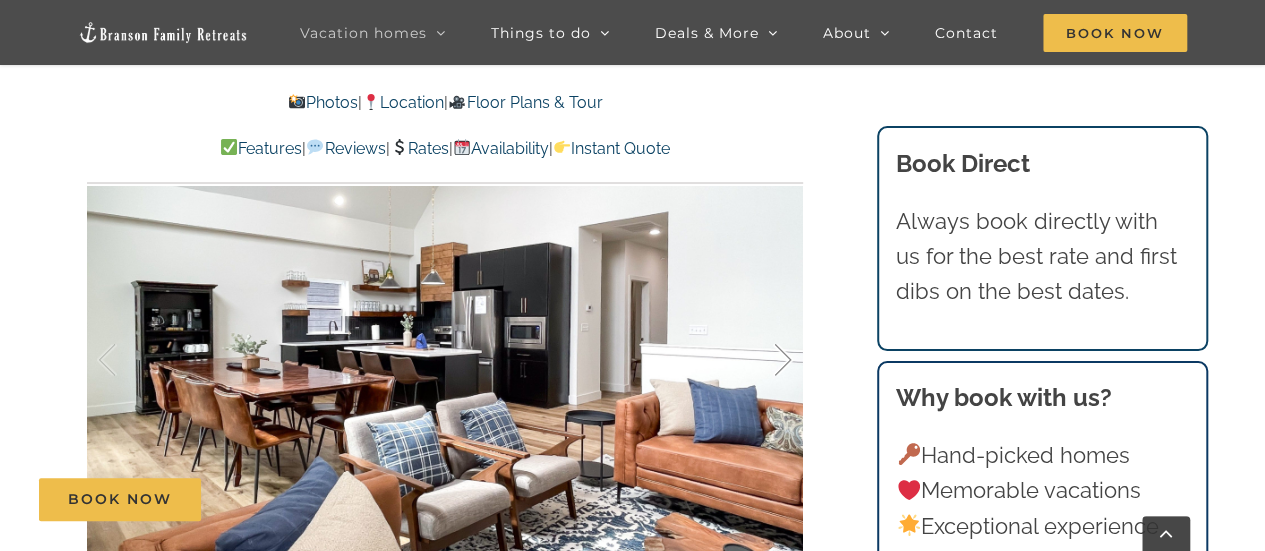 click at bounding box center [762, 360] 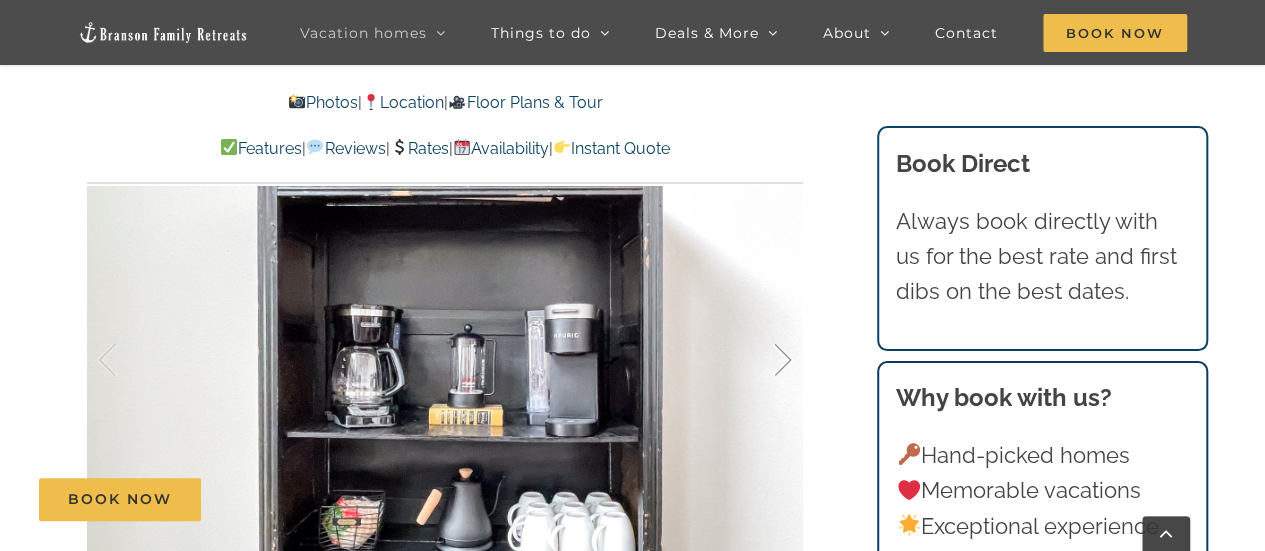 click at bounding box center (762, 360) 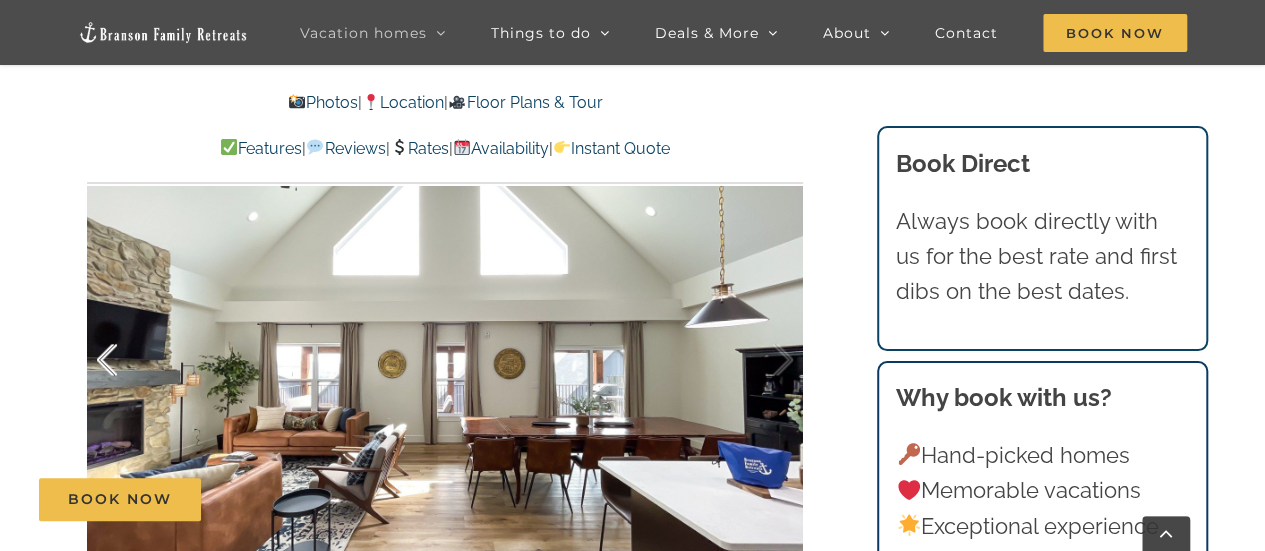 click at bounding box center (128, 360) 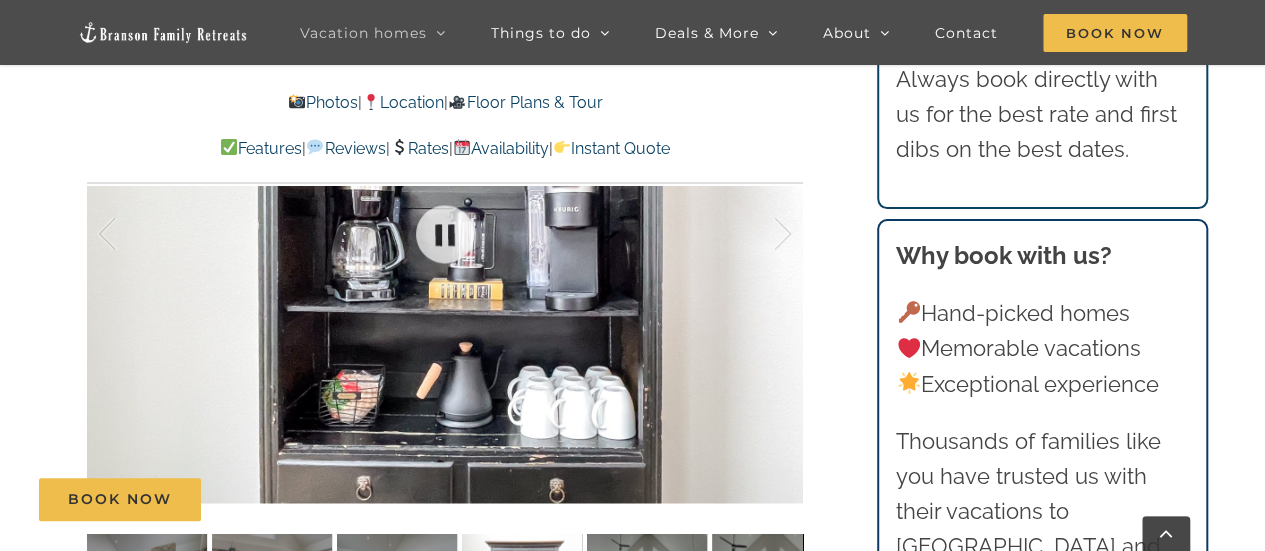 scroll, scrollTop: 1300, scrollLeft: 0, axis: vertical 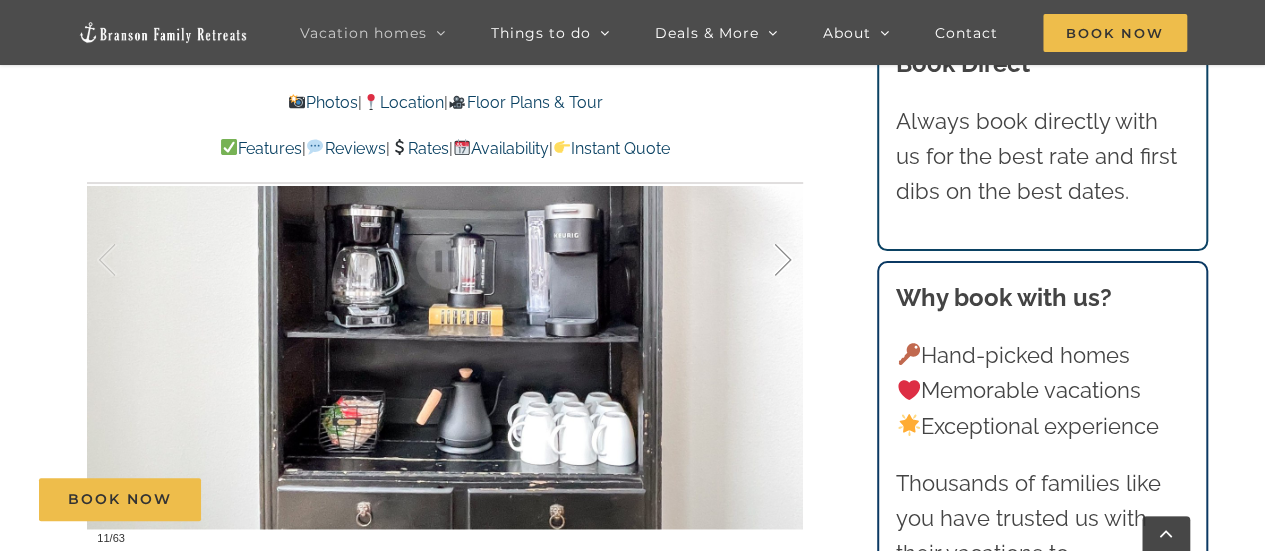 click at bounding box center (762, 260) 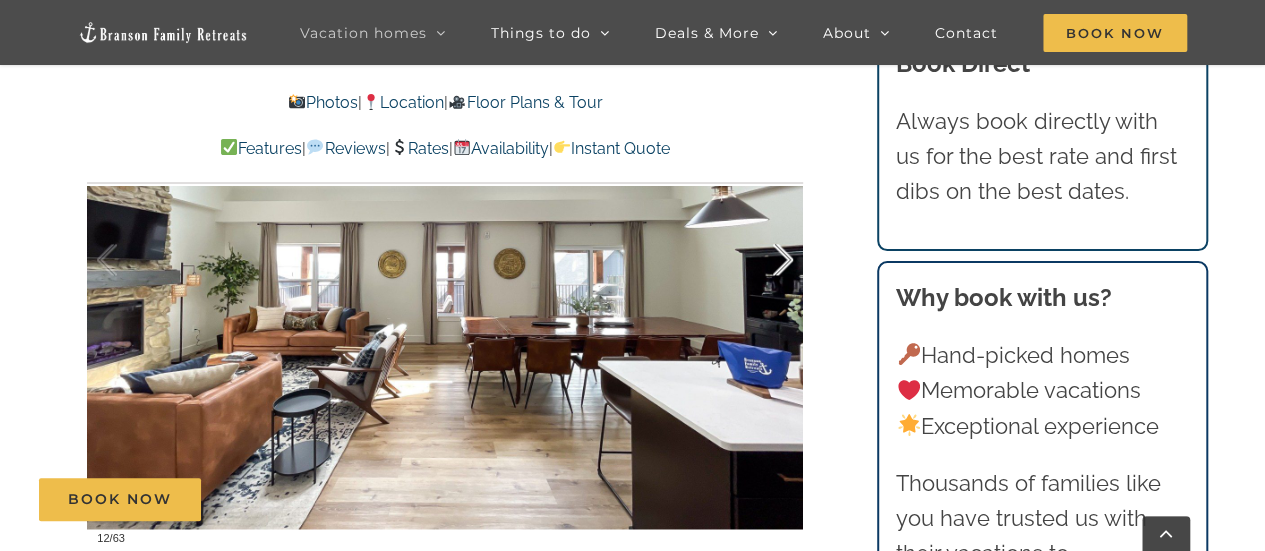 click at bounding box center [762, 260] 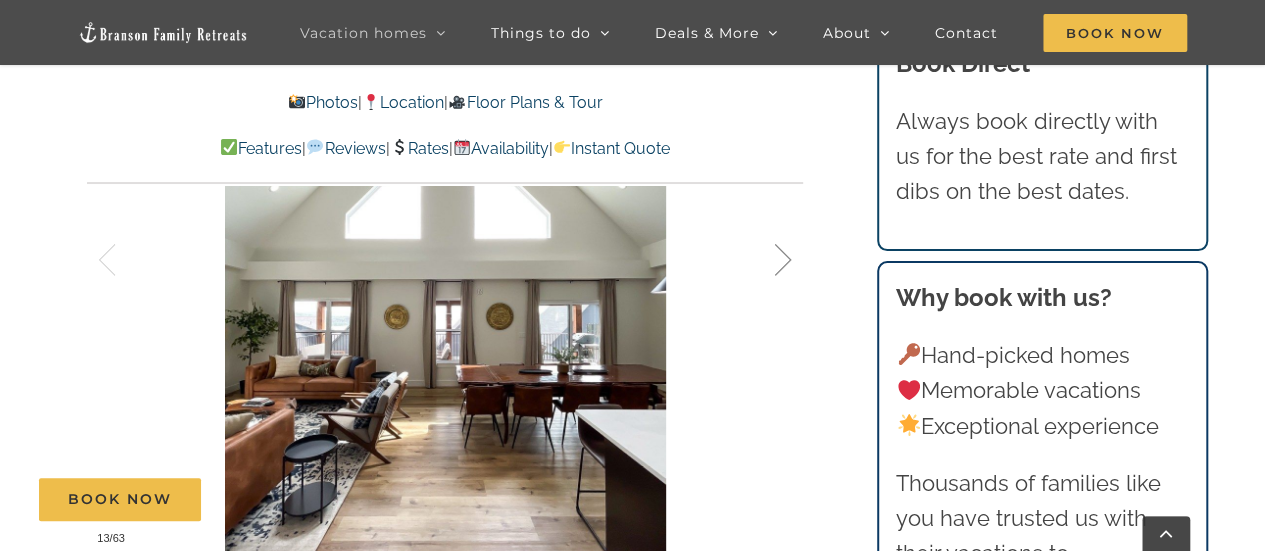 click at bounding box center [762, 260] 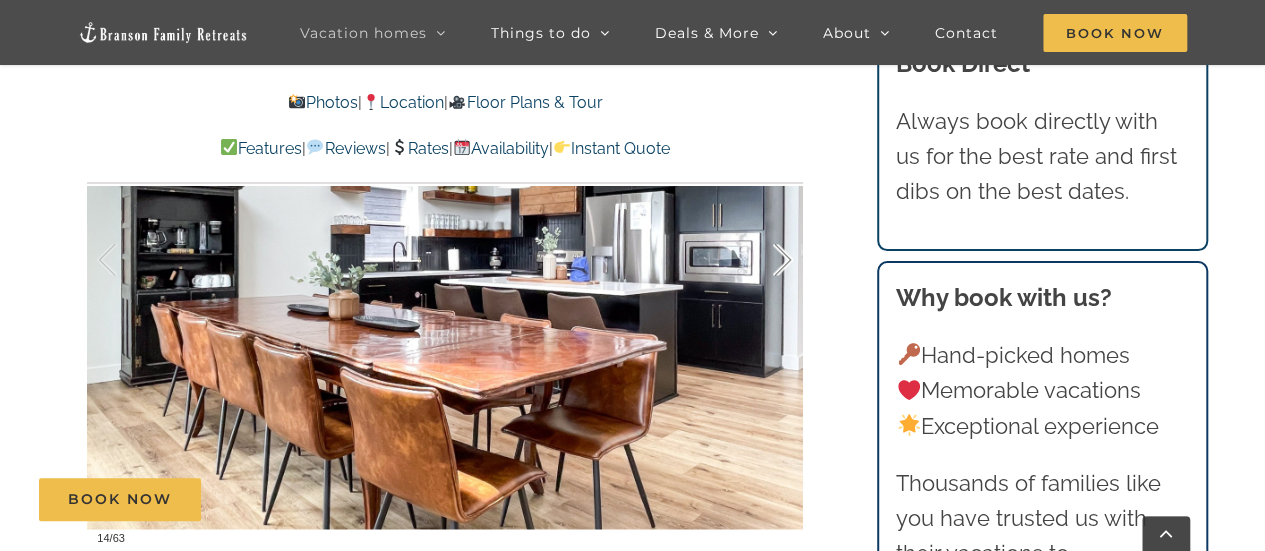 click at bounding box center (762, 260) 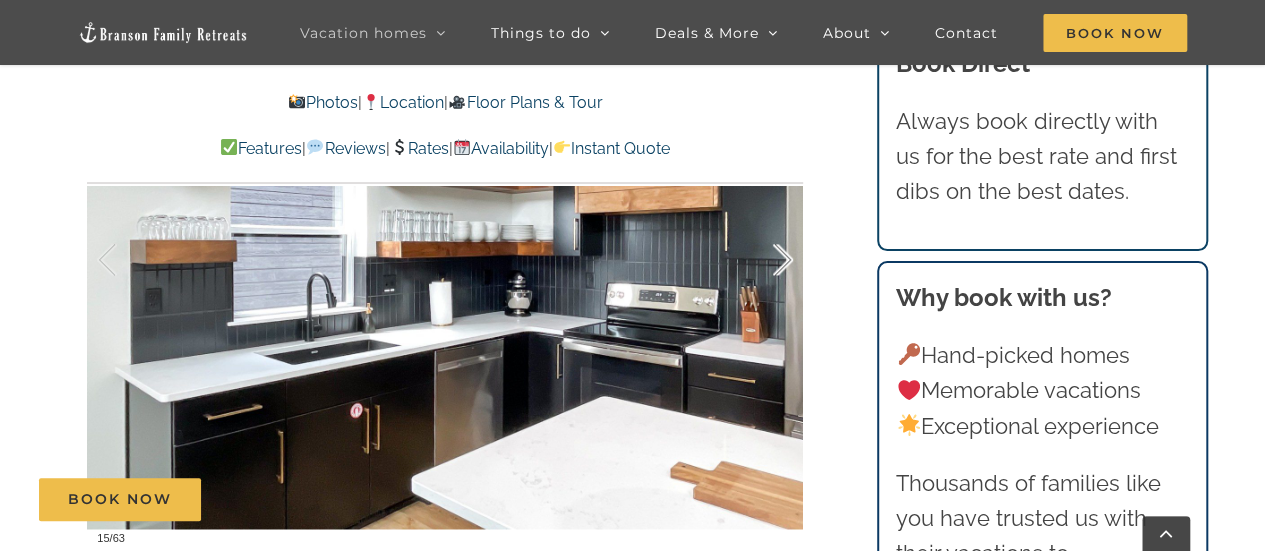 click at bounding box center (762, 260) 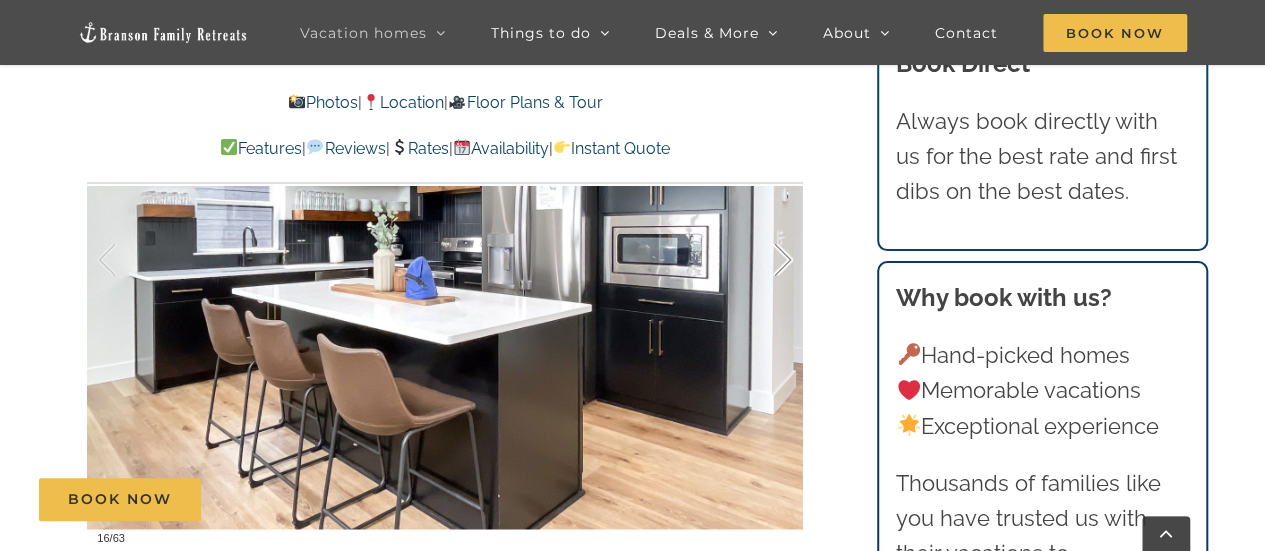 click at bounding box center (762, 260) 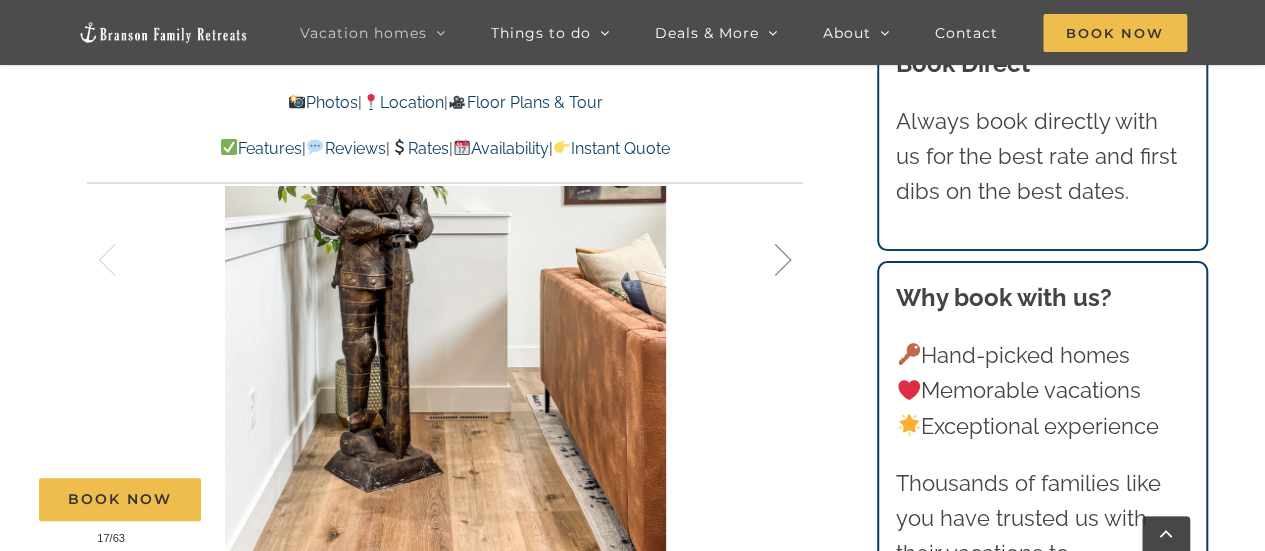 click at bounding box center (762, 260) 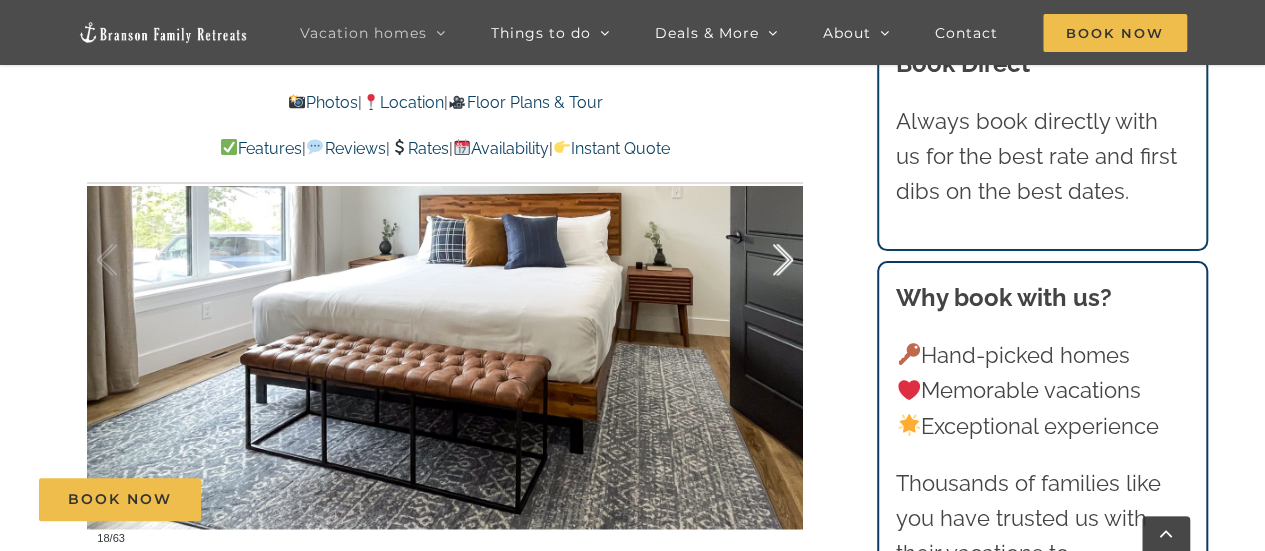 click at bounding box center (762, 260) 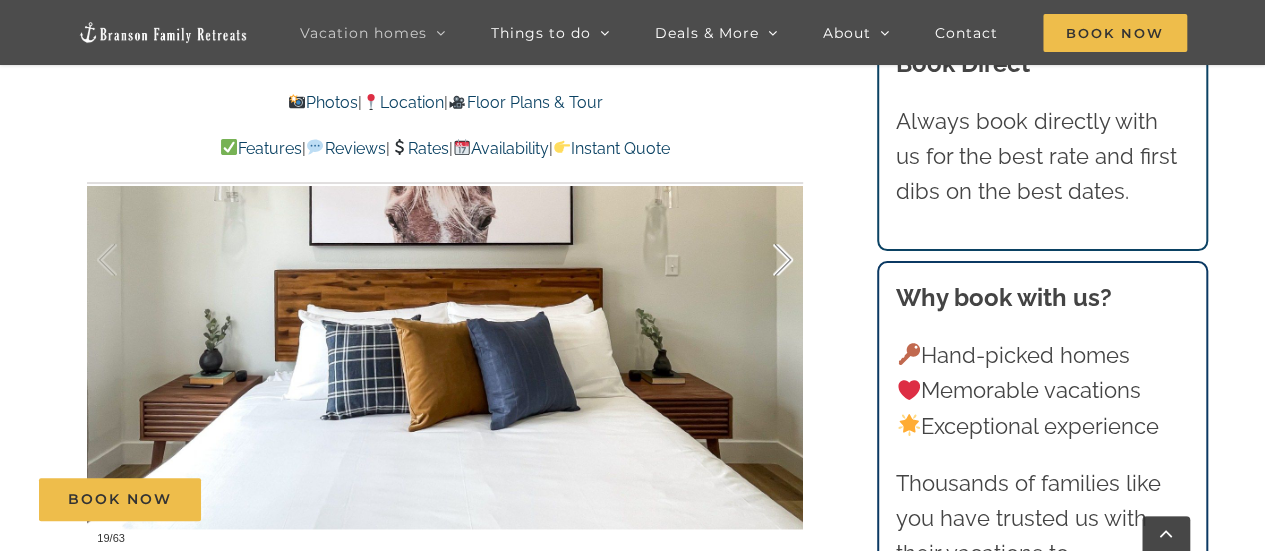 click at bounding box center [762, 260] 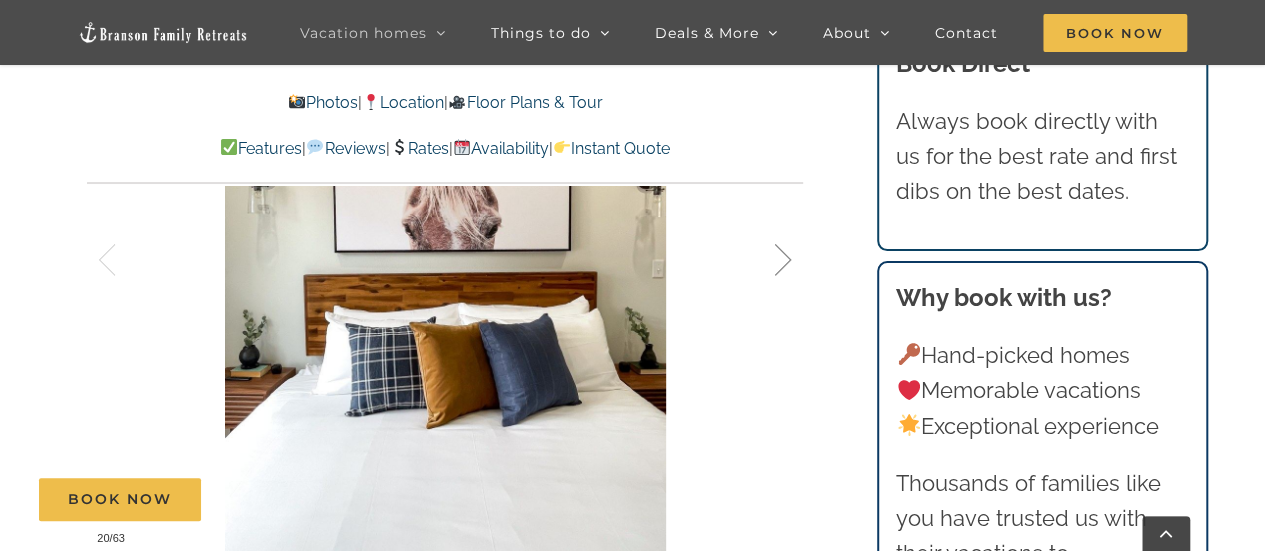 click at bounding box center (762, 260) 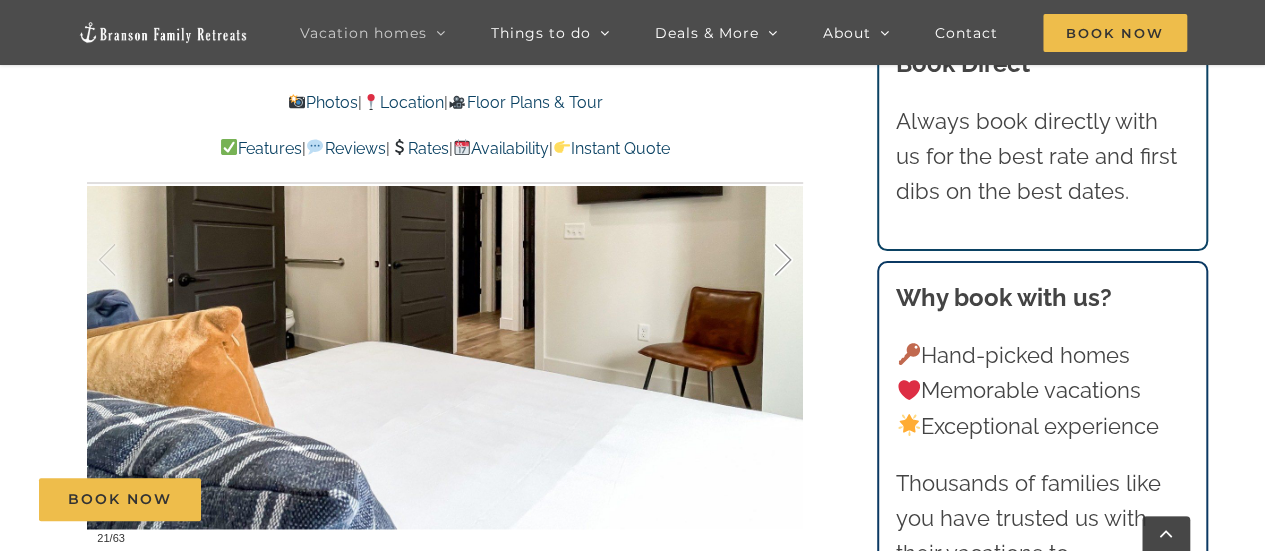 click at bounding box center [762, 260] 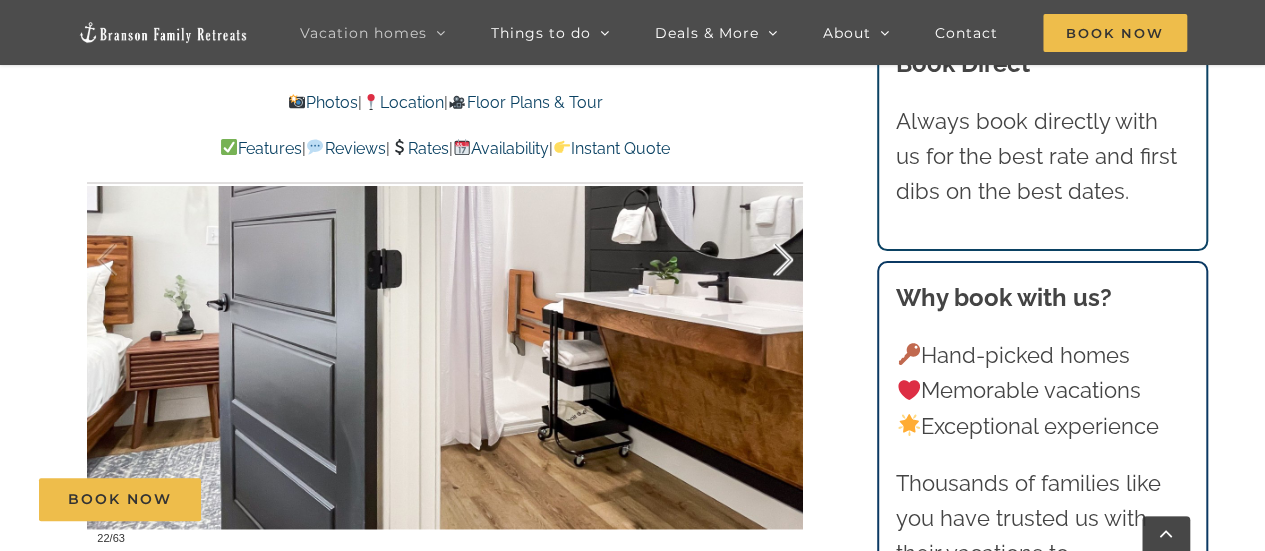click at bounding box center [762, 260] 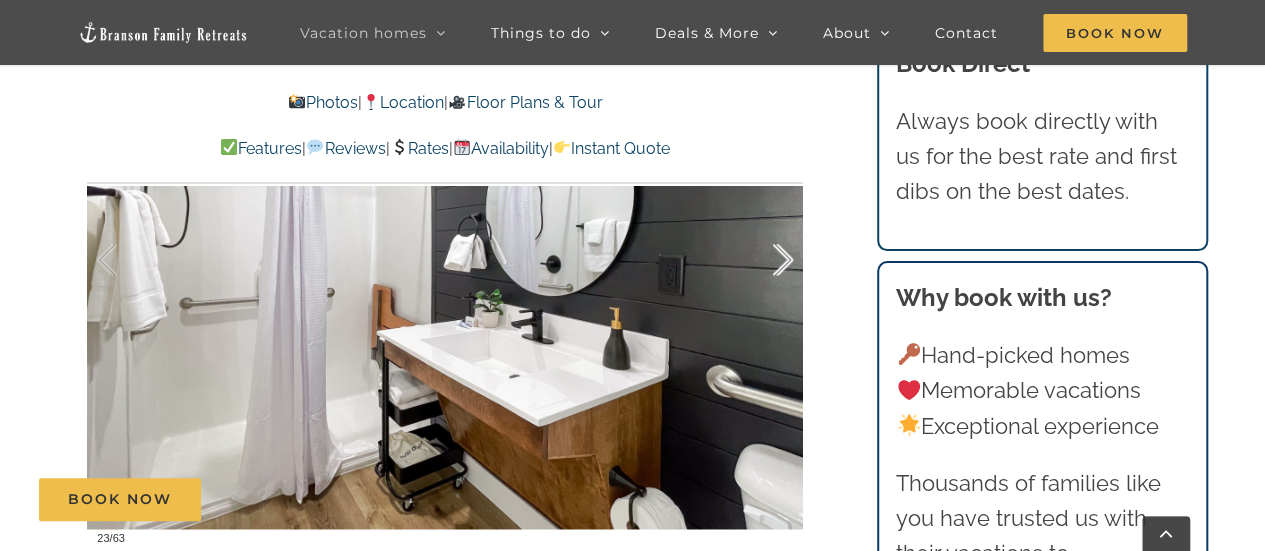 click at bounding box center [762, 260] 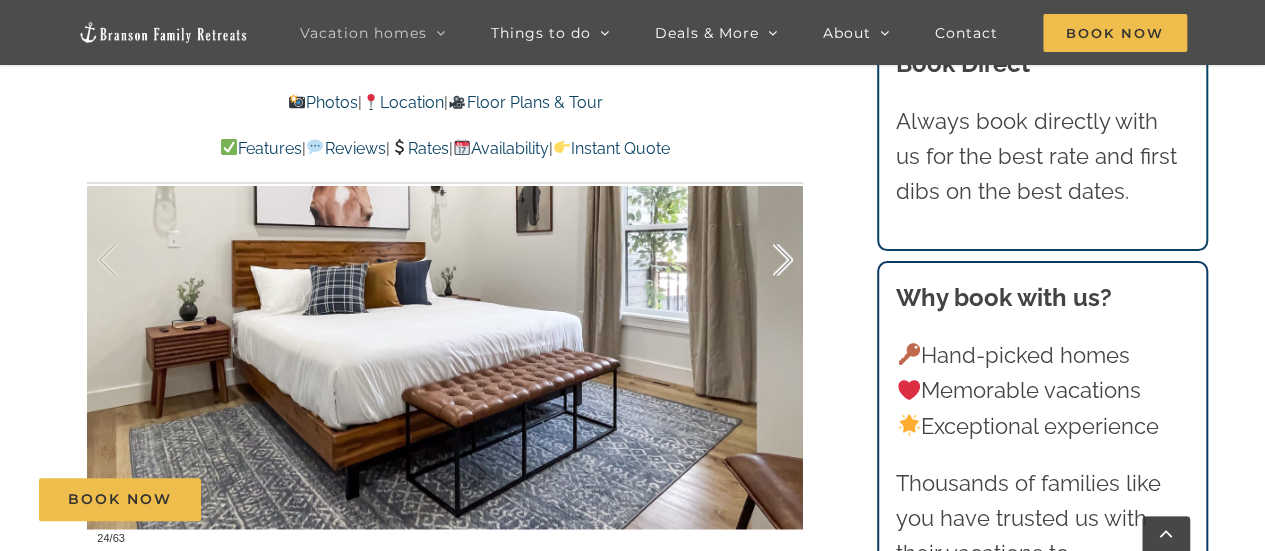 click at bounding box center (762, 260) 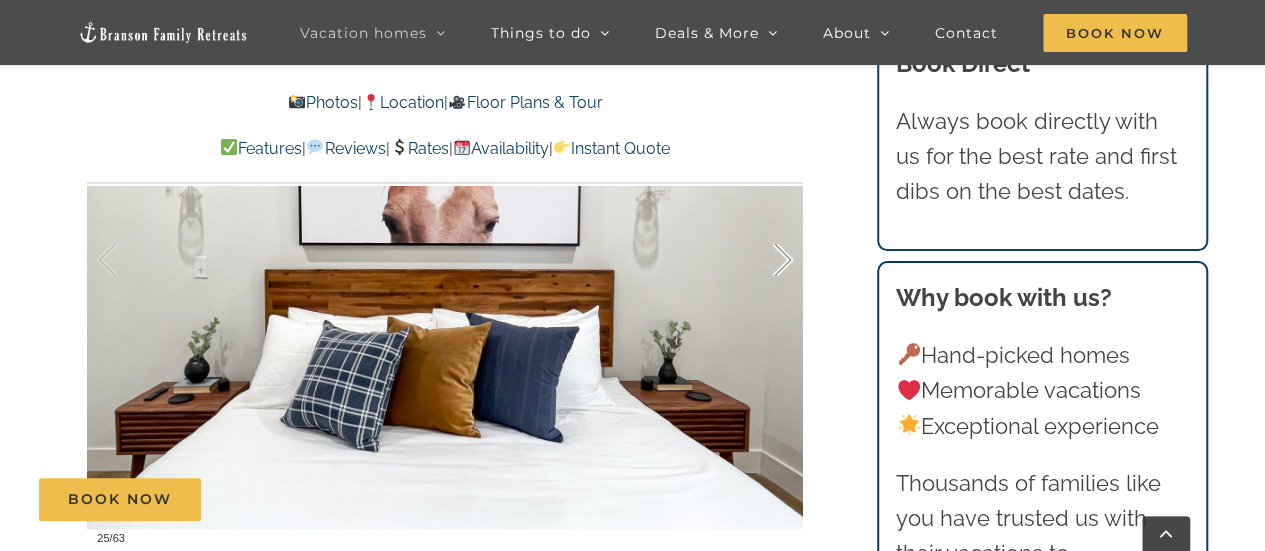 click at bounding box center (762, 260) 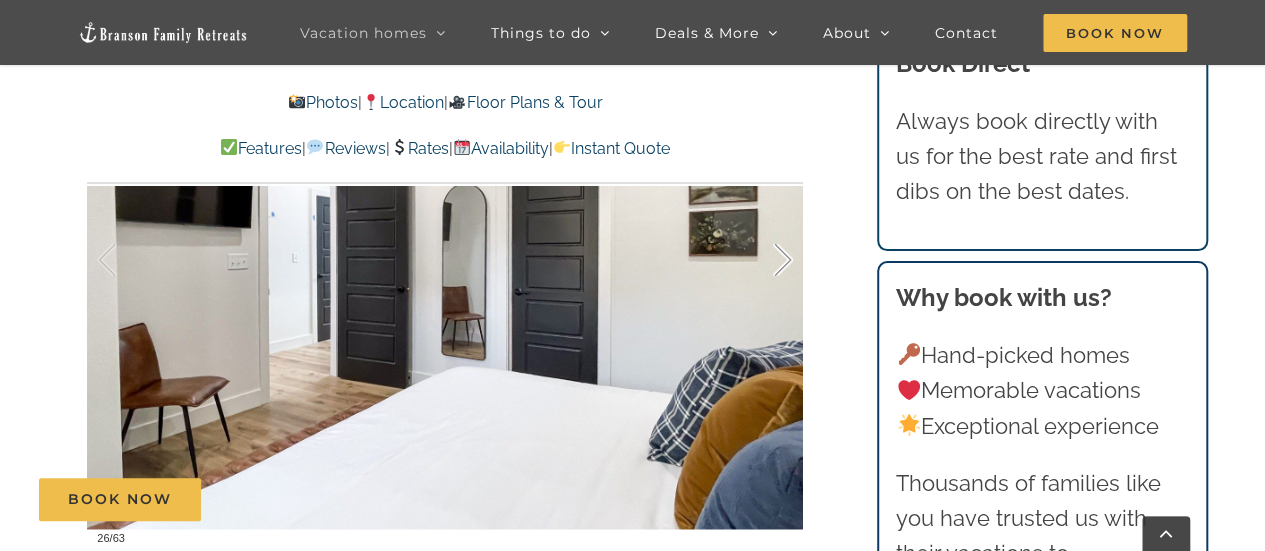 click at bounding box center (762, 260) 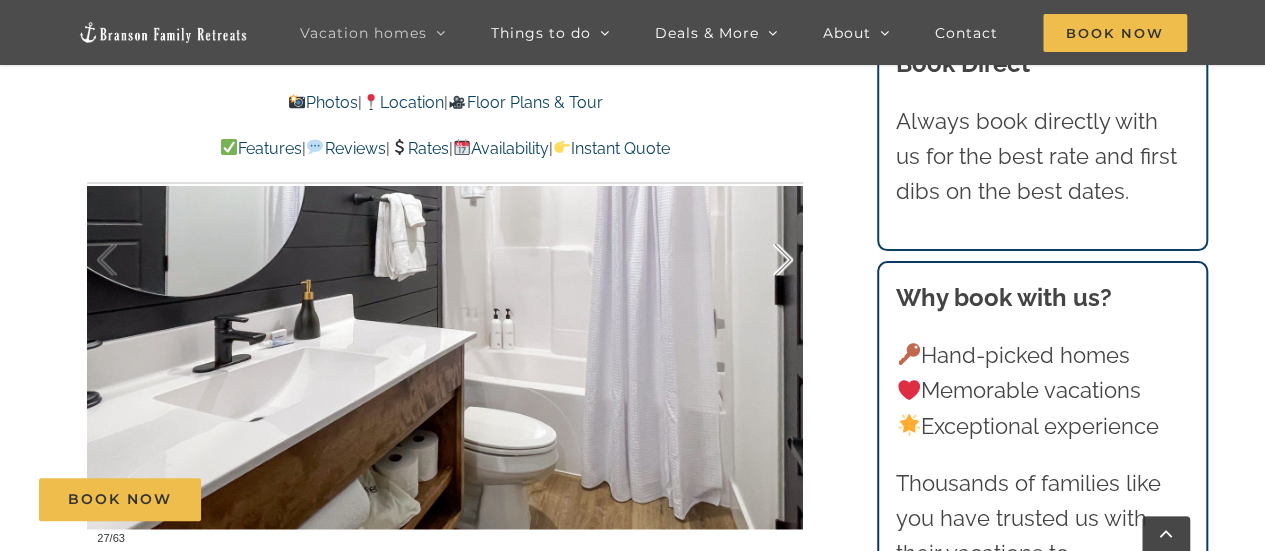 click at bounding box center (762, 260) 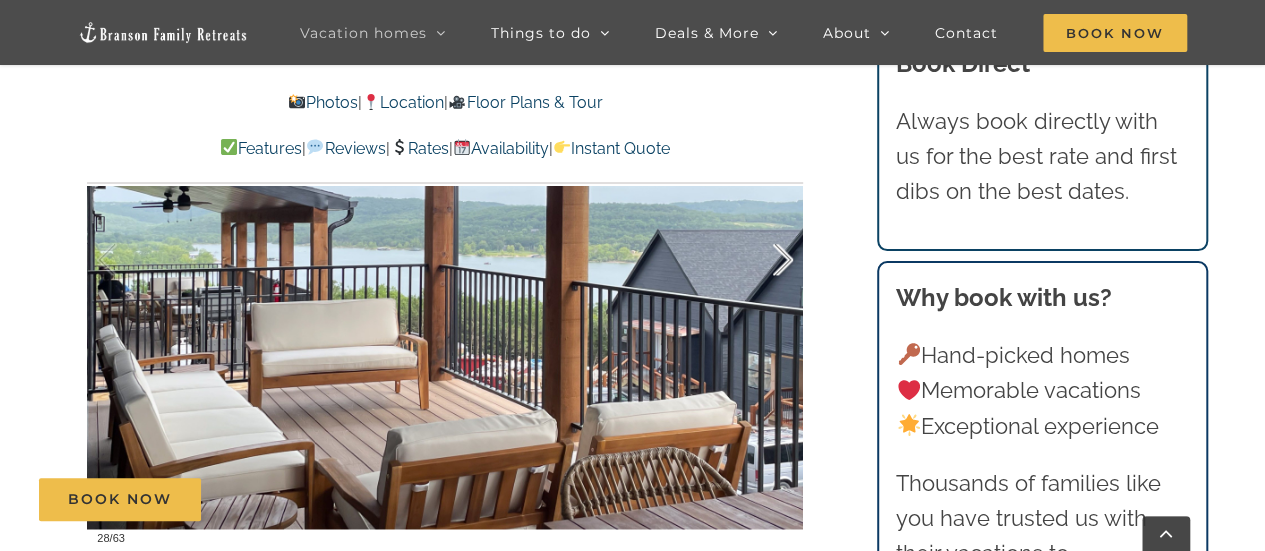 click at bounding box center [762, 260] 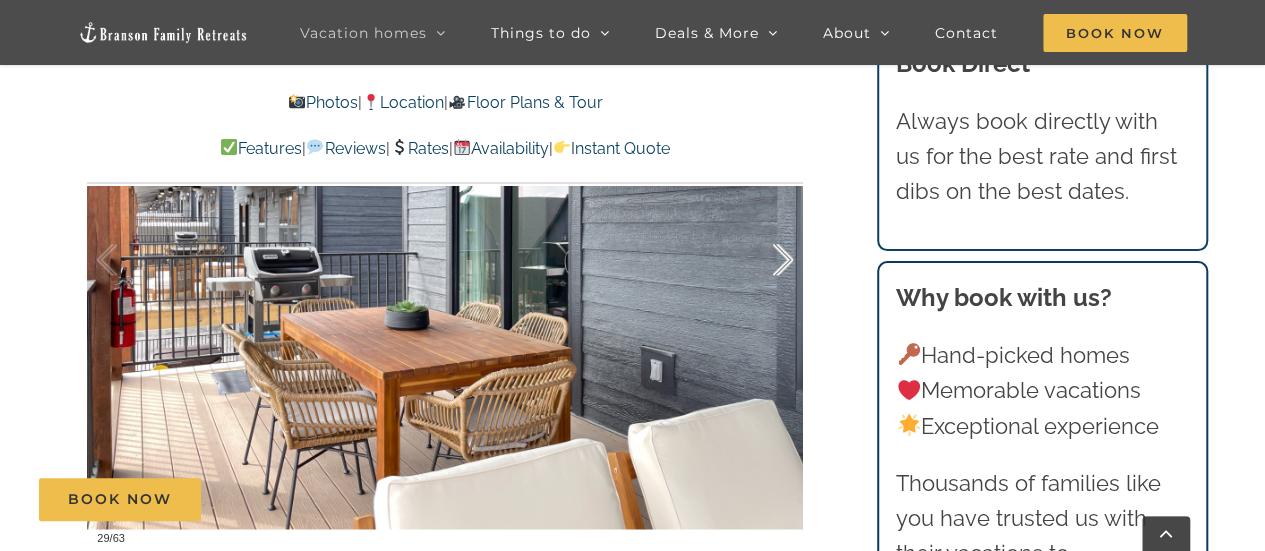 click at bounding box center [762, 260] 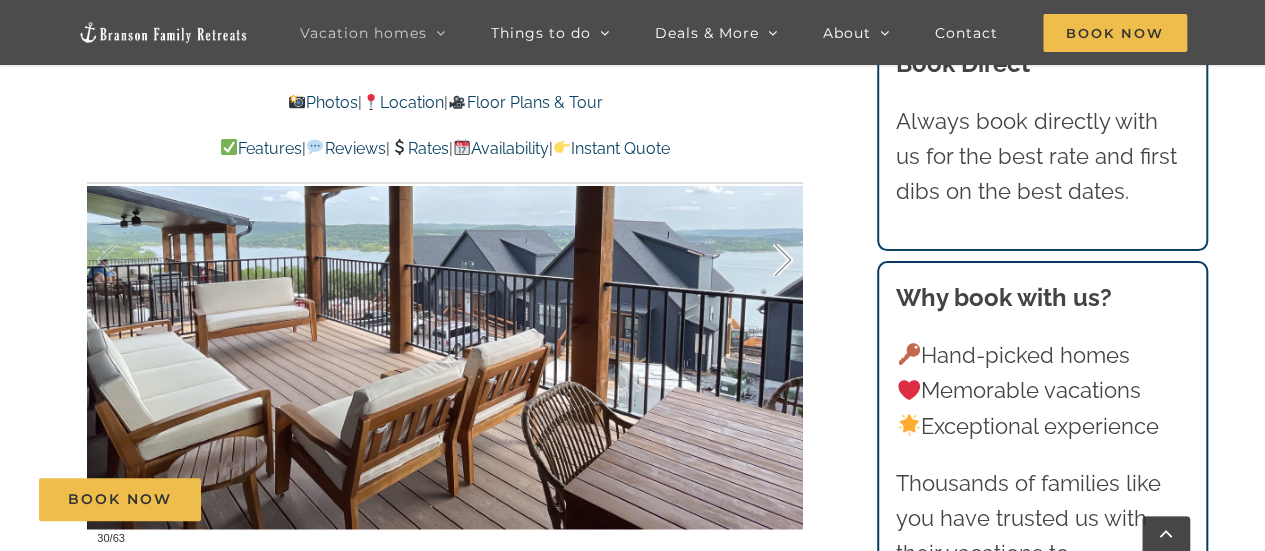 click at bounding box center [762, 260] 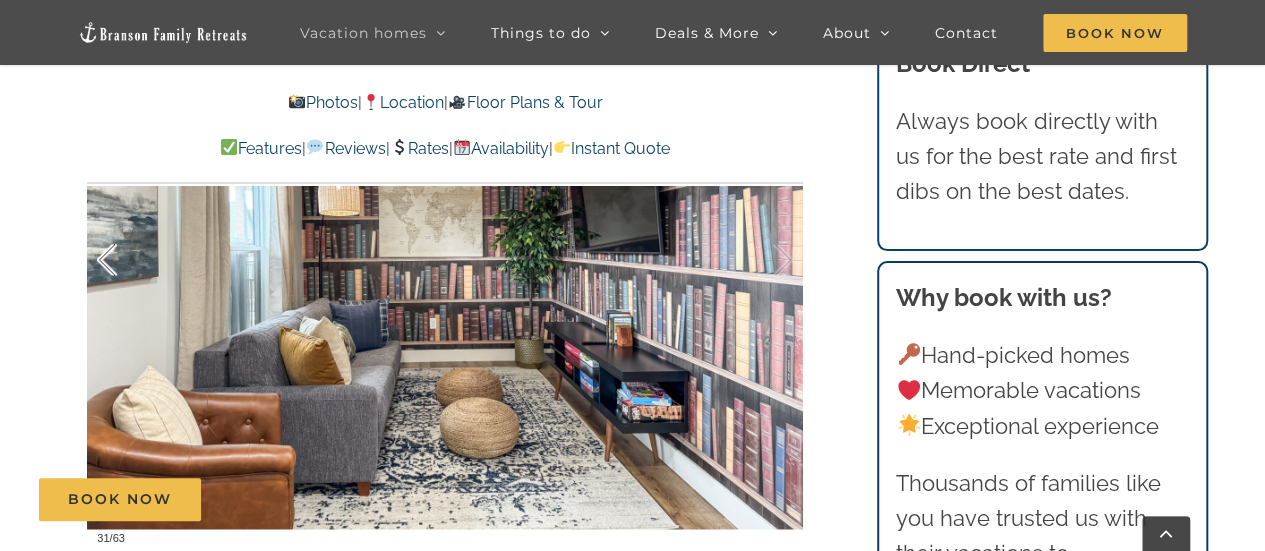 click at bounding box center (128, 260) 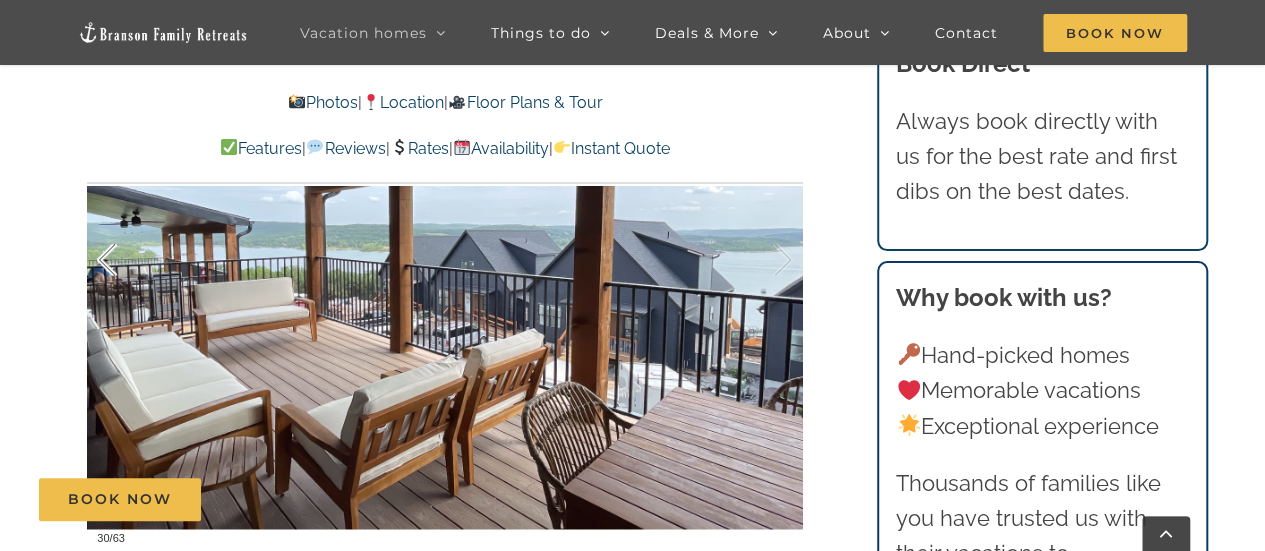 click at bounding box center [128, 260] 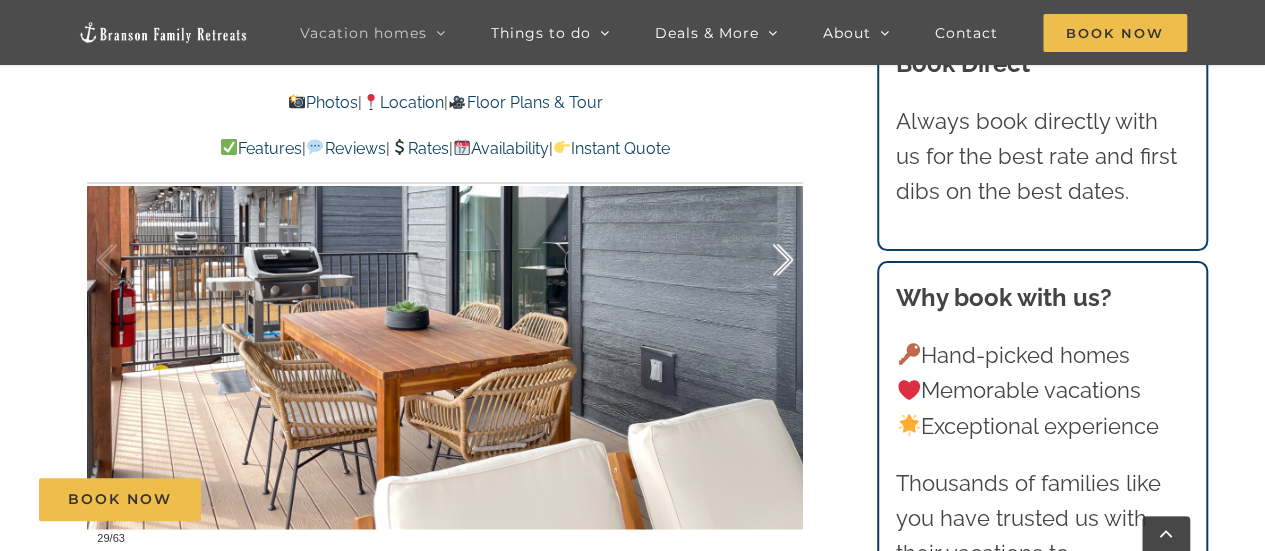 click at bounding box center [762, 260] 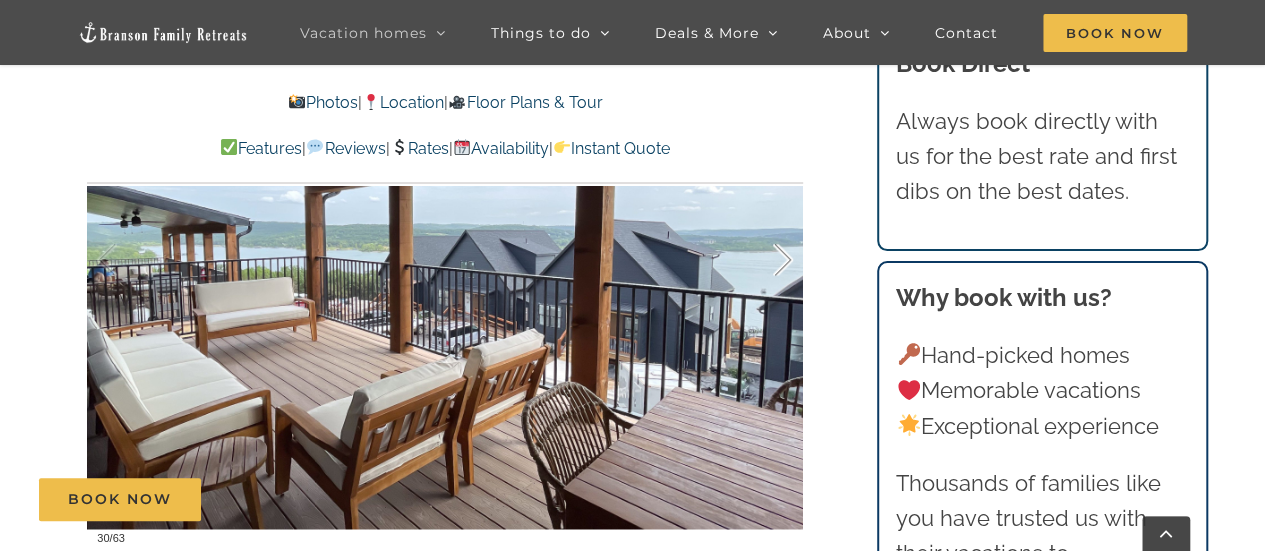 click at bounding box center [762, 260] 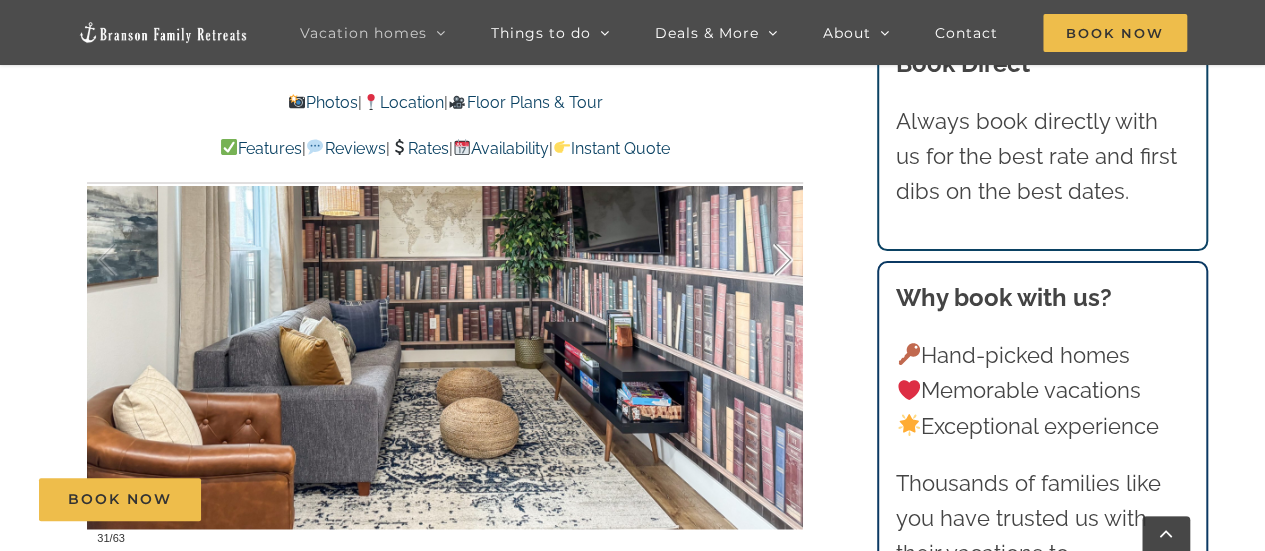 click at bounding box center (762, 260) 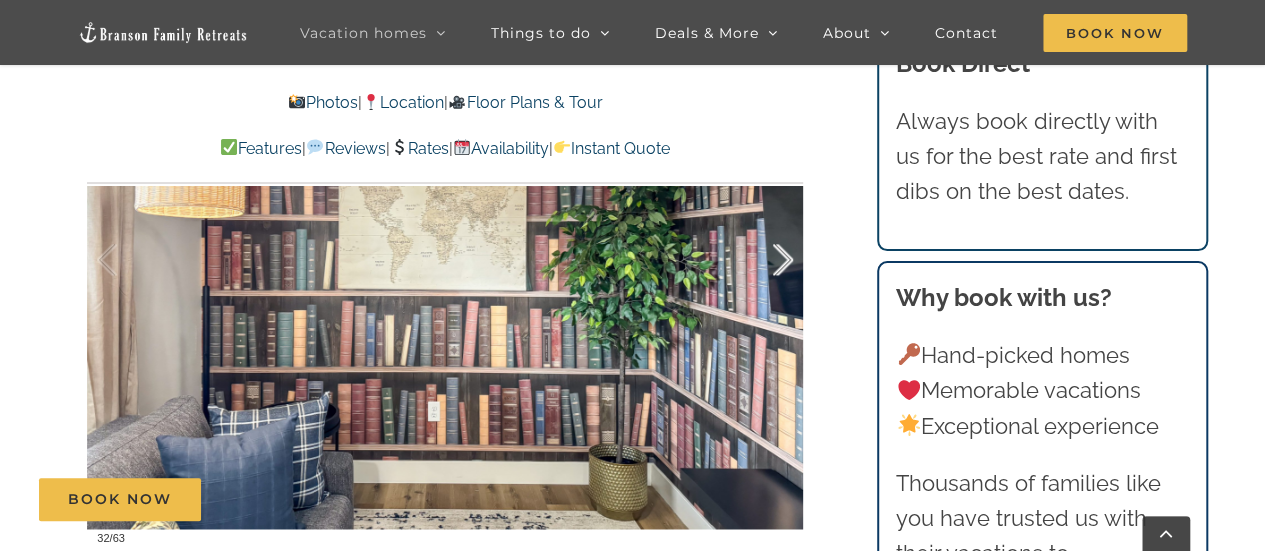 click at bounding box center [762, 260] 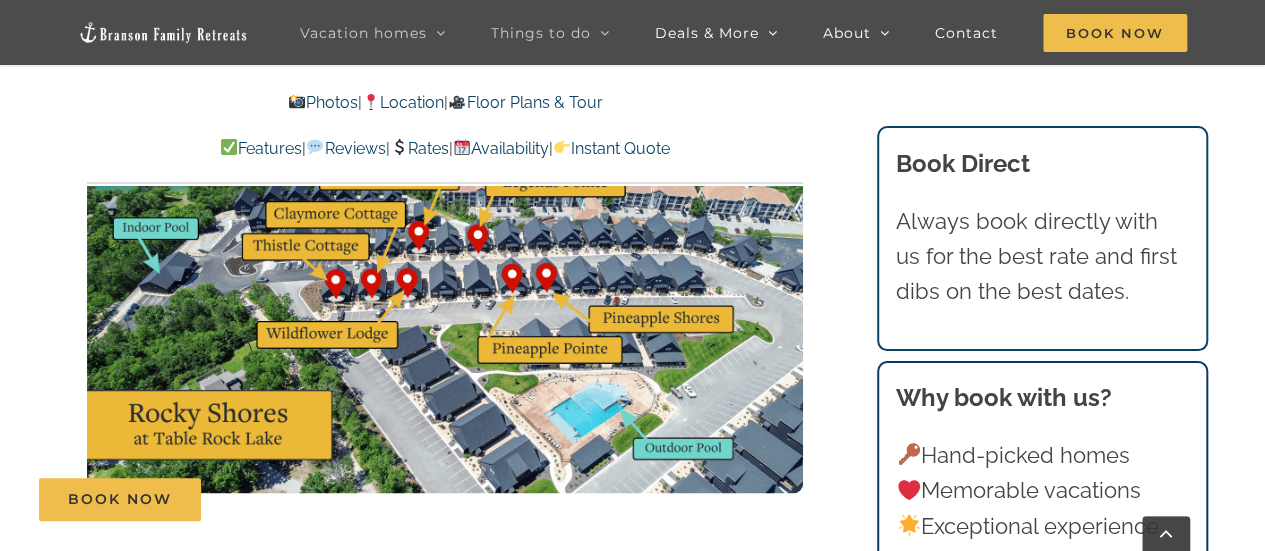 scroll, scrollTop: 5200, scrollLeft: 0, axis: vertical 